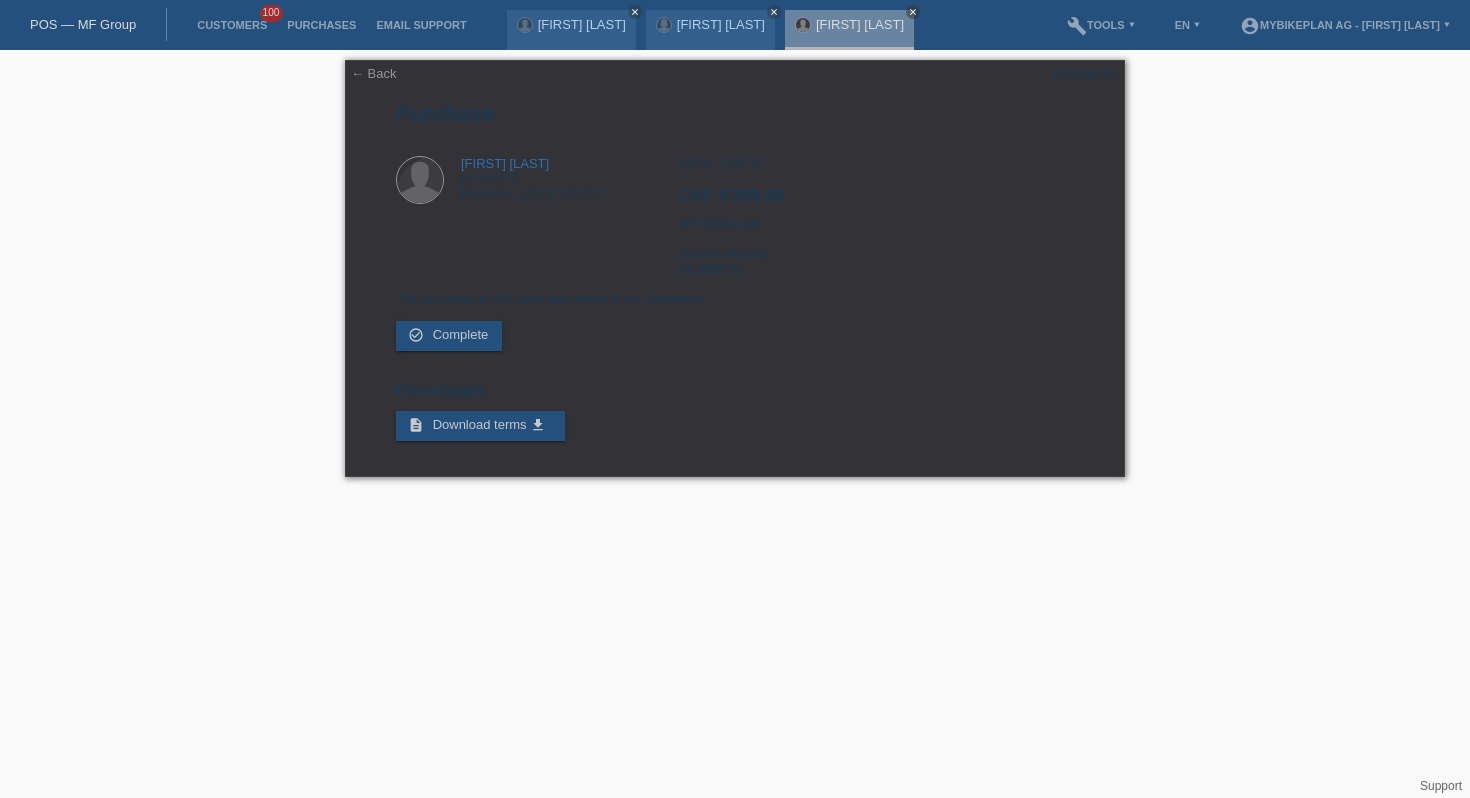 scroll, scrollTop: 0, scrollLeft: 0, axis: both 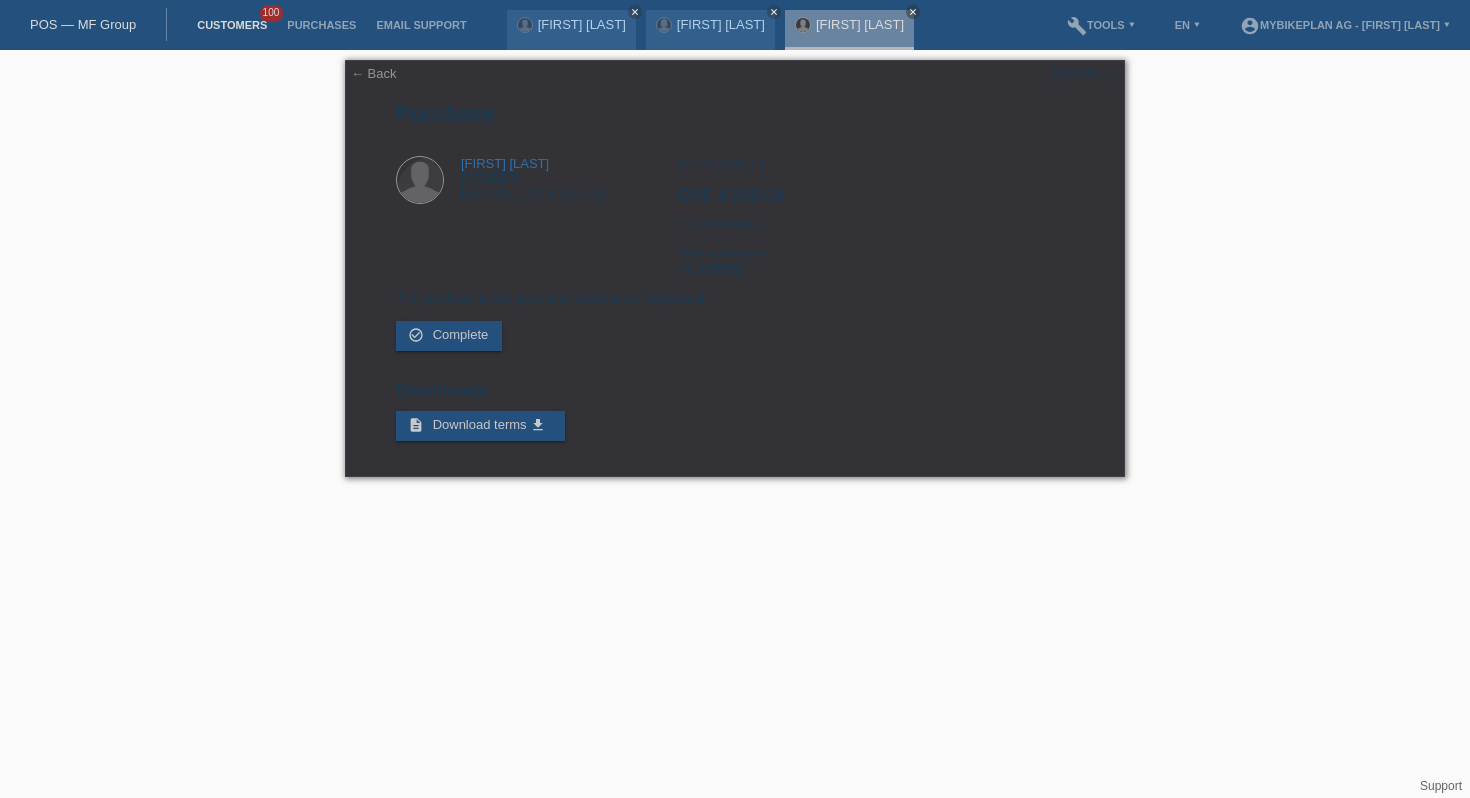 click on "Customers" at bounding box center [232, 25] 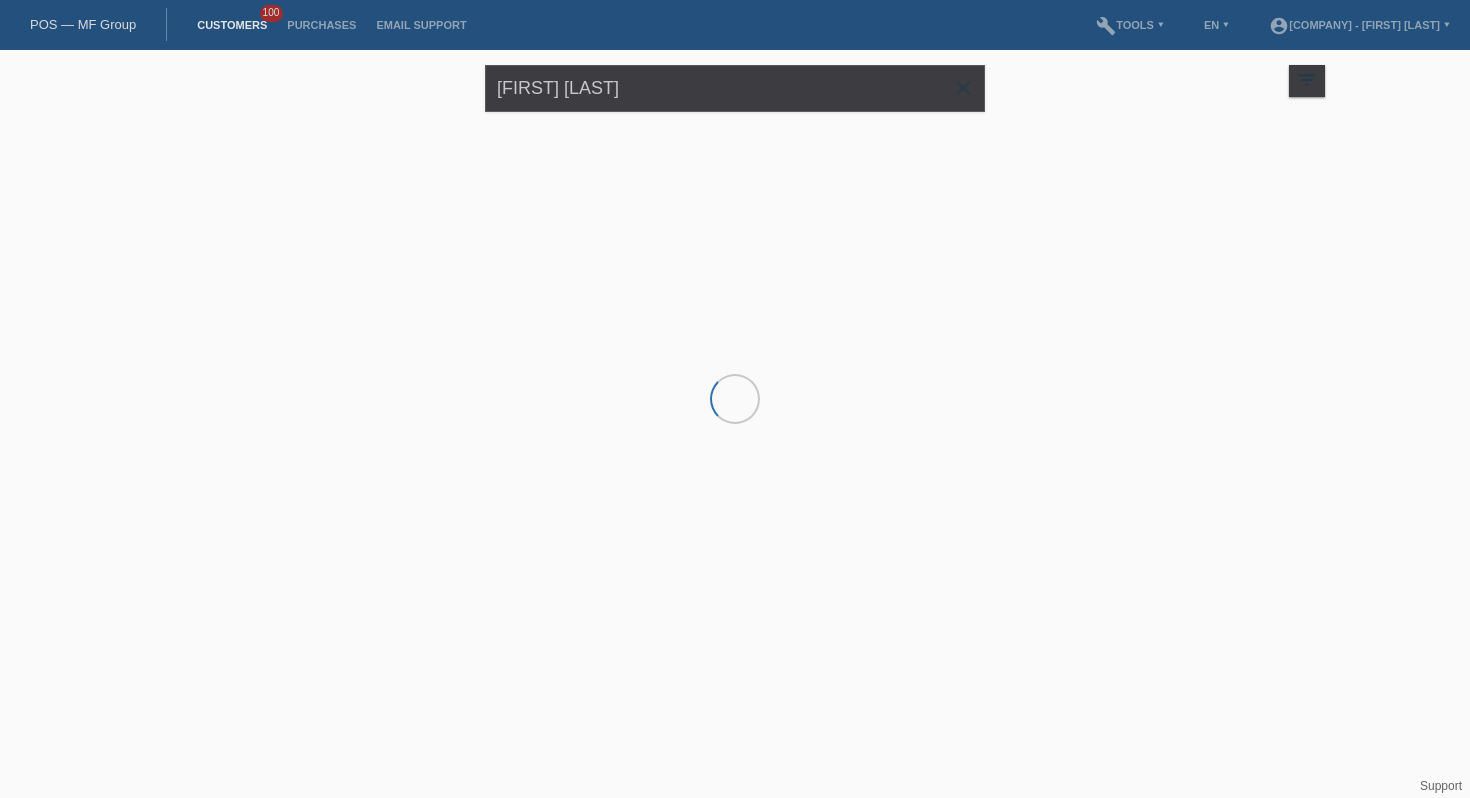 scroll, scrollTop: 0, scrollLeft: 0, axis: both 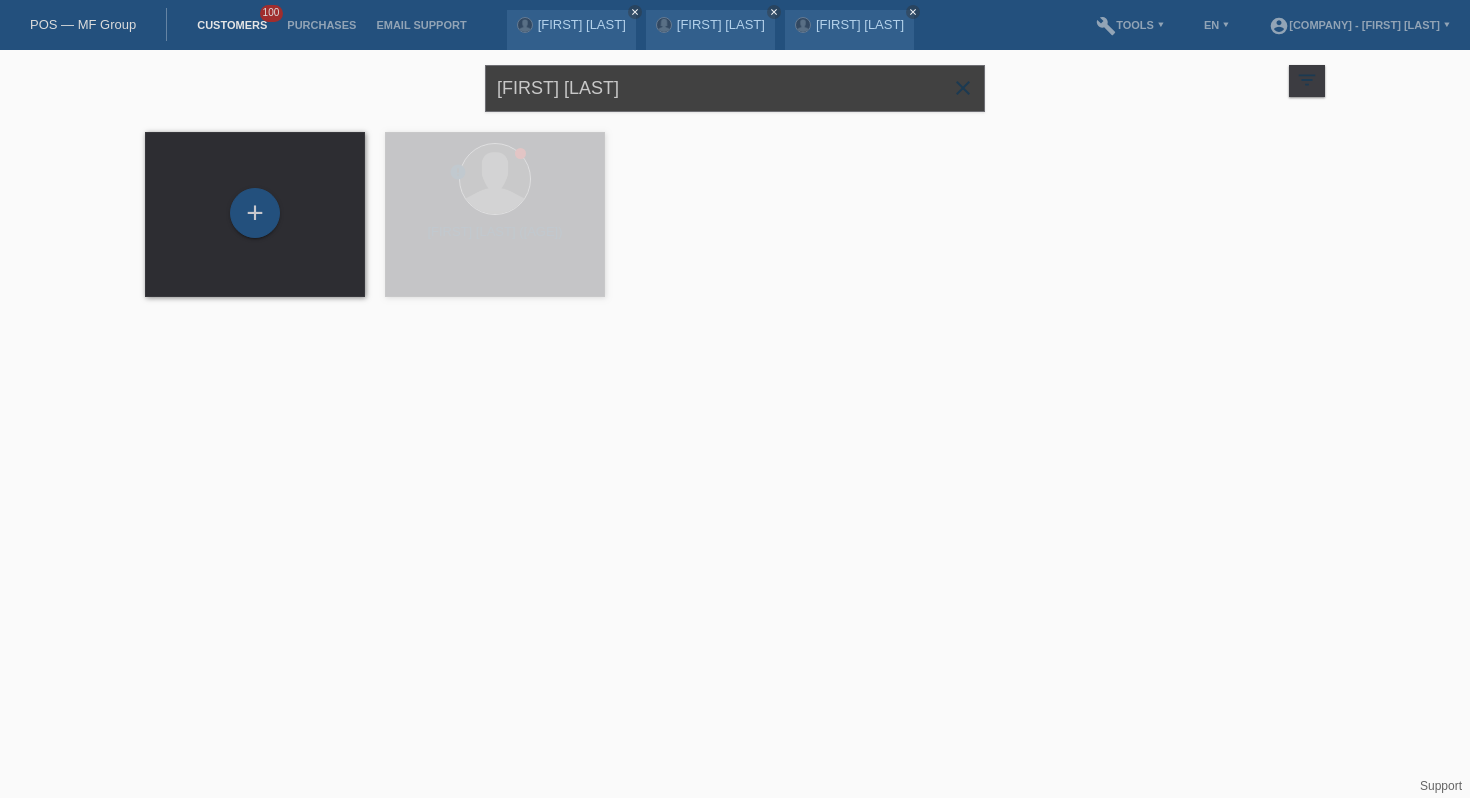 click on "[FIRST] [LAST]" at bounding box center (735, 88) 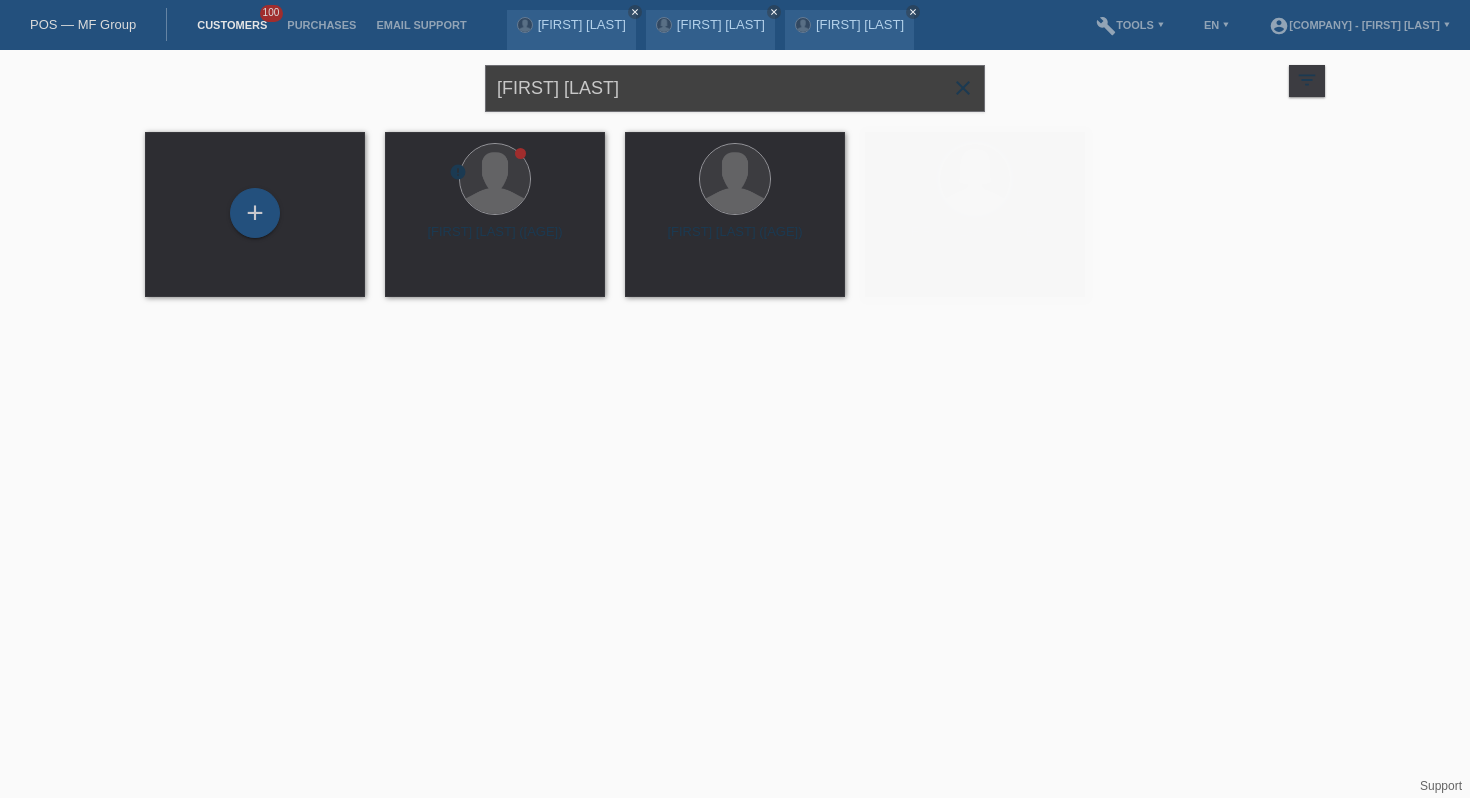 click on "[FIRST] [LAST]" at bounding box center [735, 88] 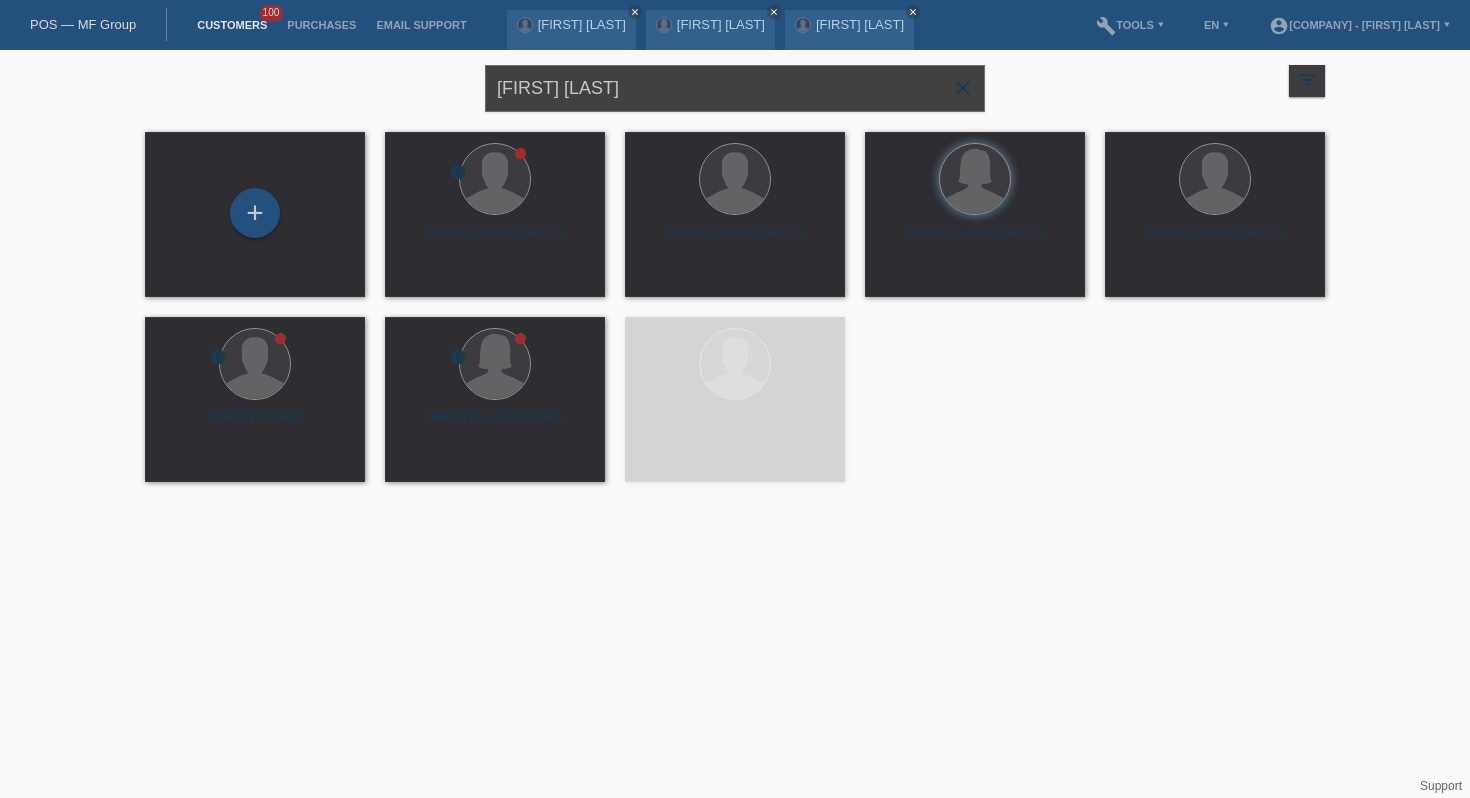 click on "michael grob" at bounding box center [735, 88] 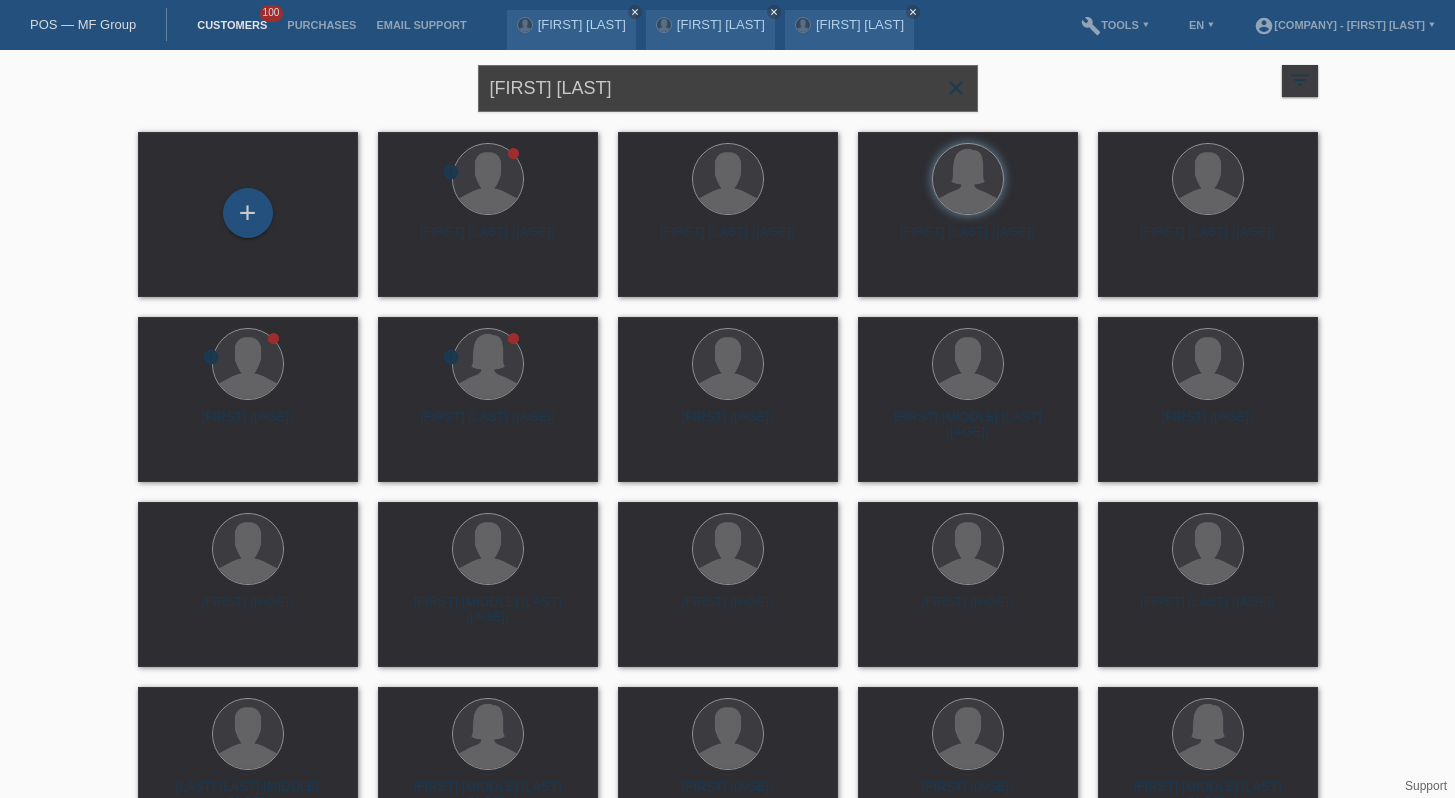 click on "michael grob" at bounding box center [728, 88] 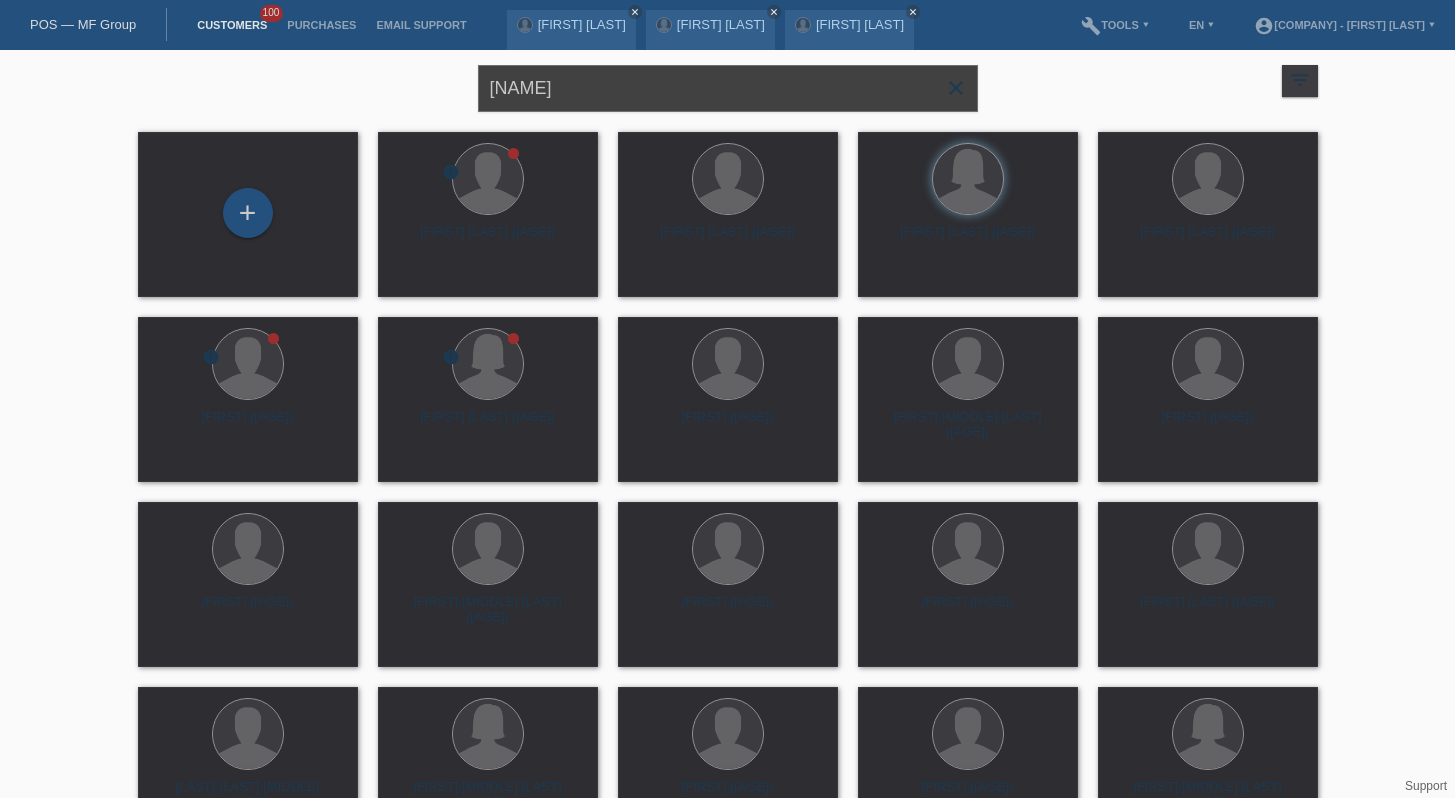type on "kaymaz" 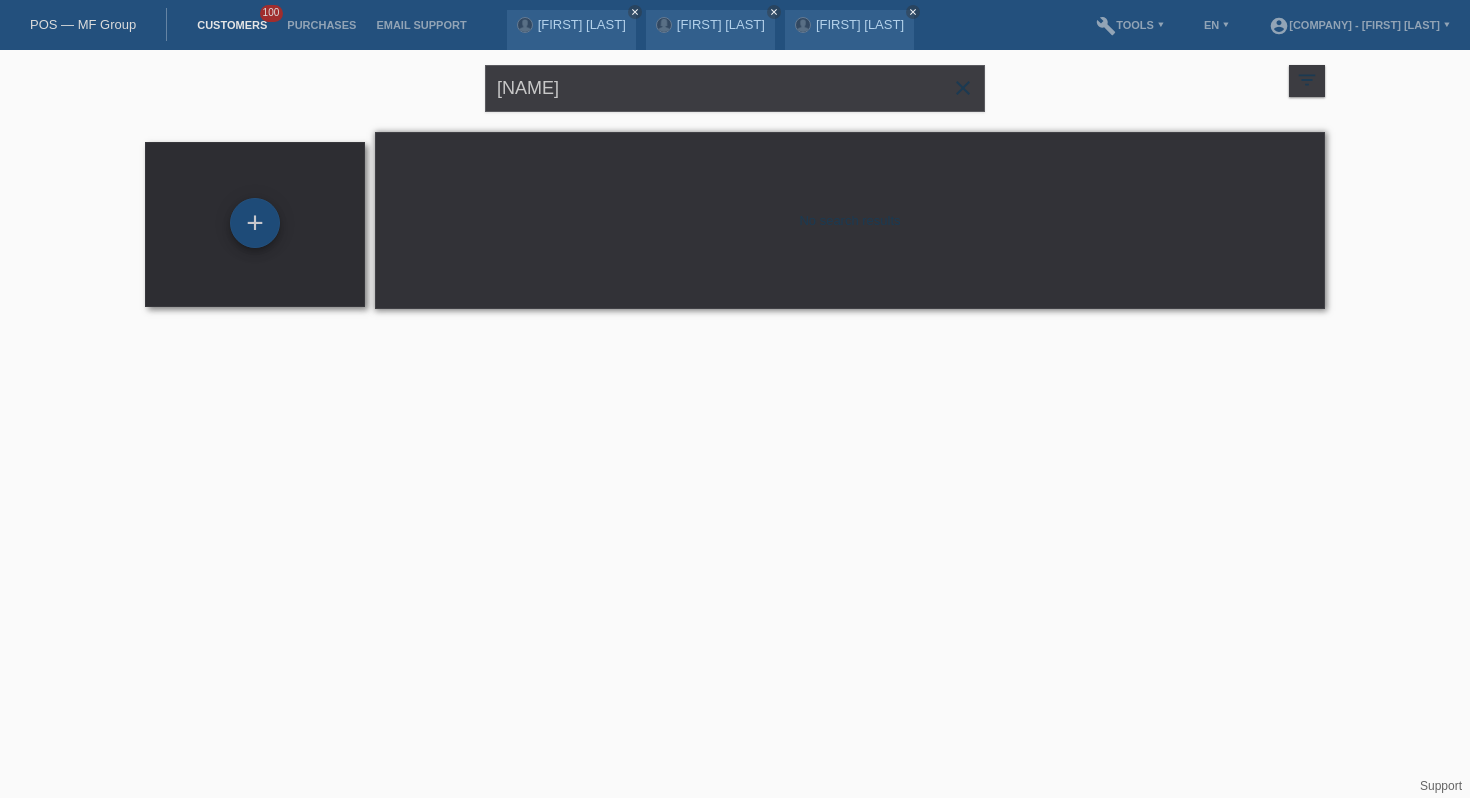 click on "+" at bounding box center (255, 223) 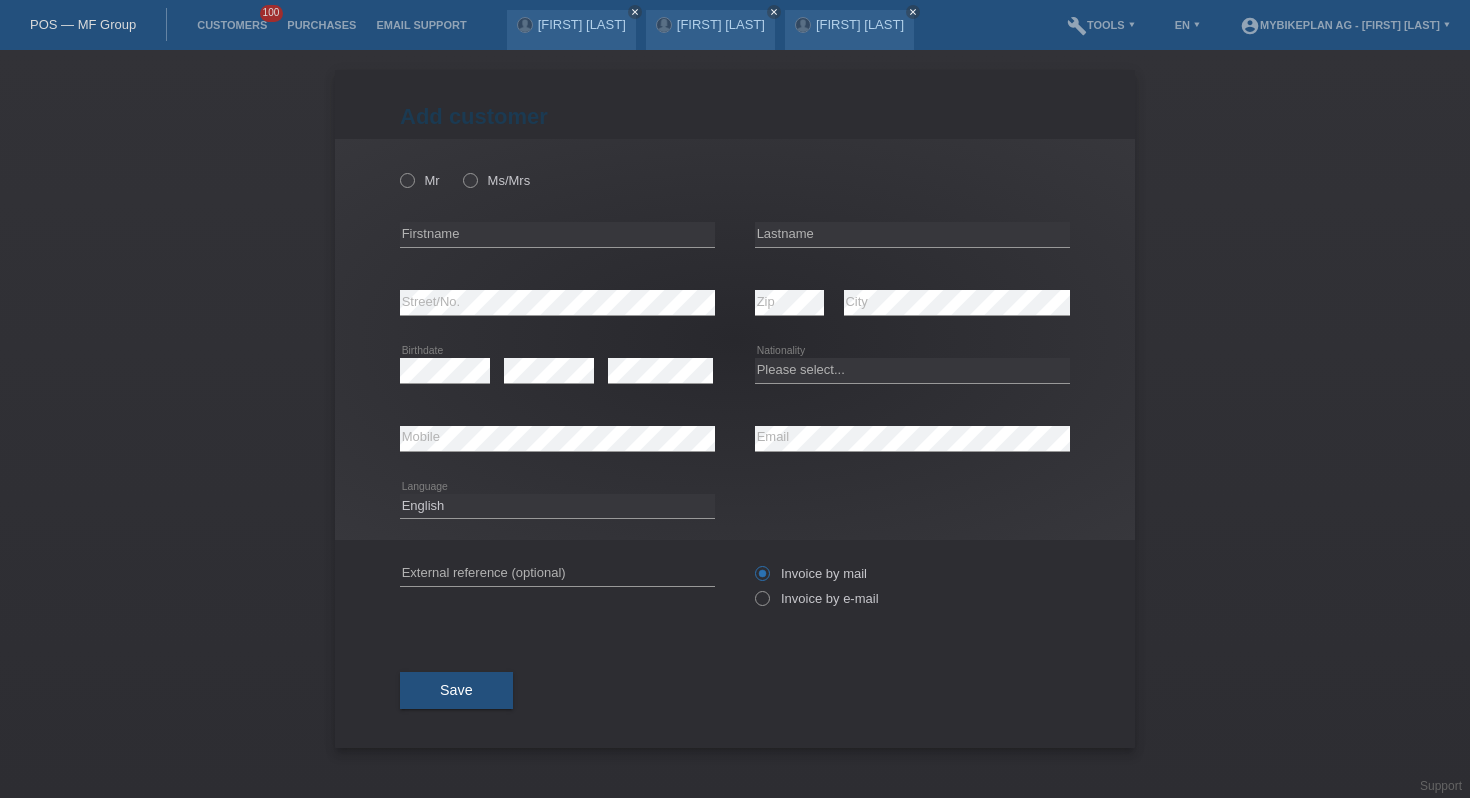 scroll, scrollTop: 0, scrollLeft: 0, axis: both 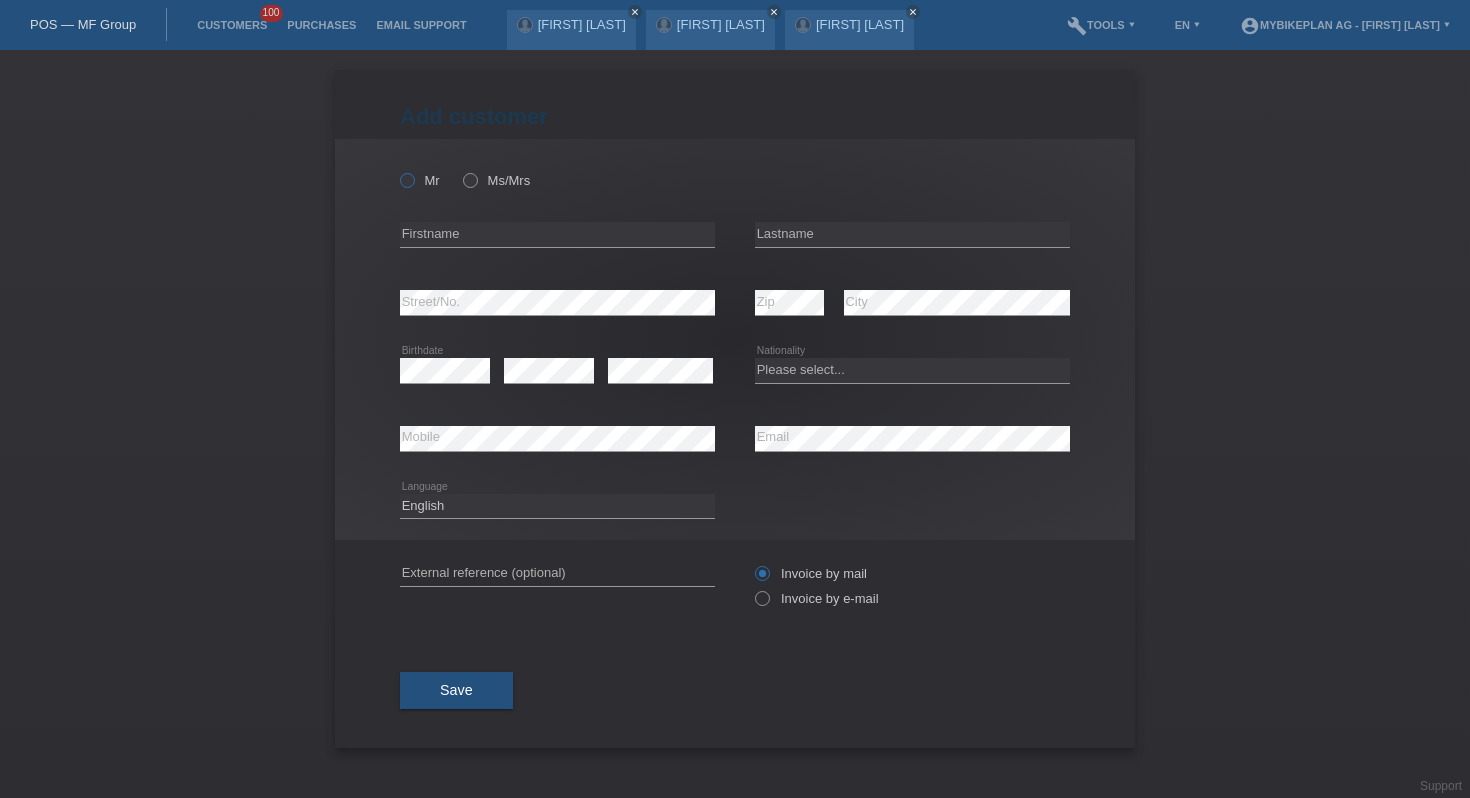 click at bounding box center [397, 170] 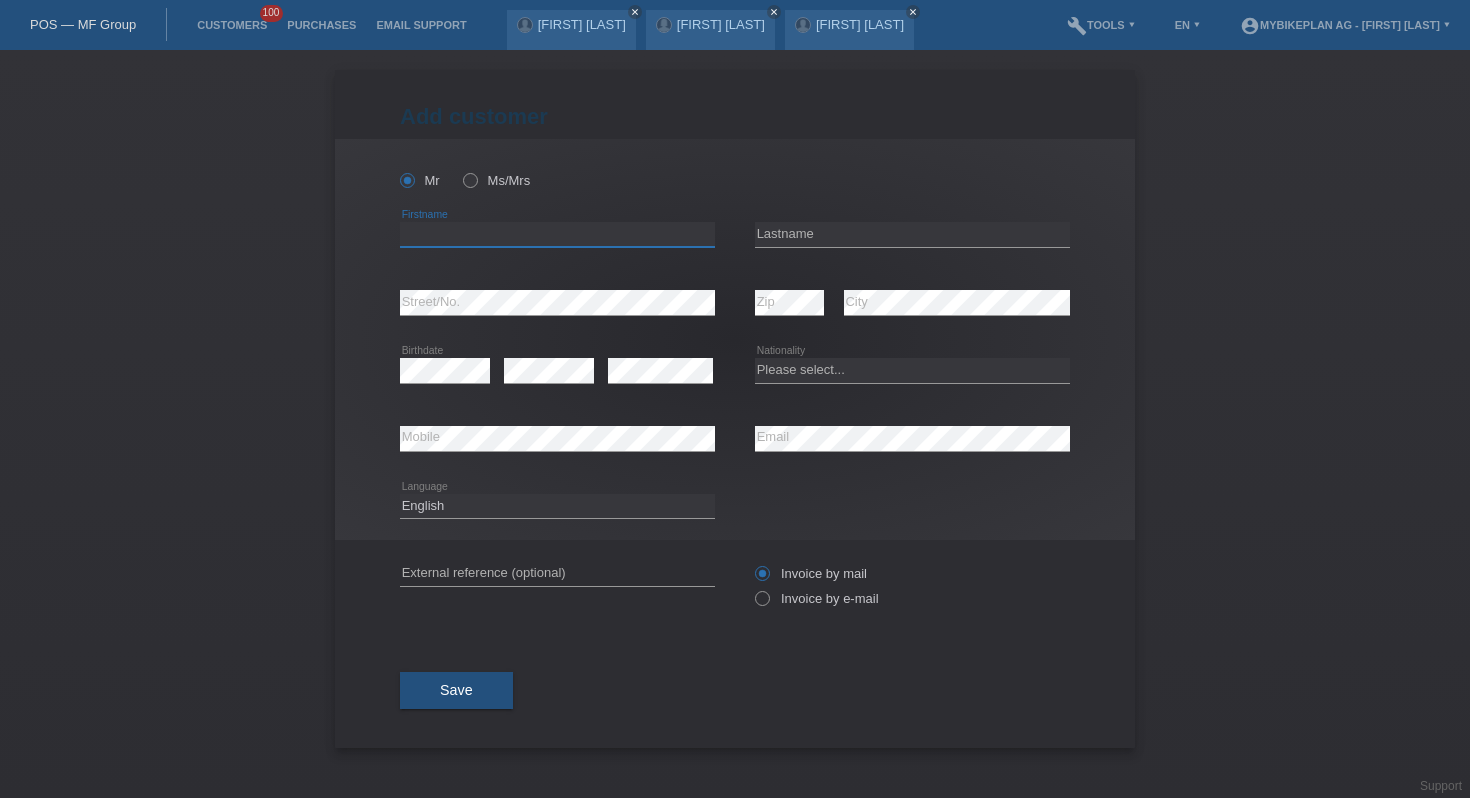 click at bounding box center (557, 234) 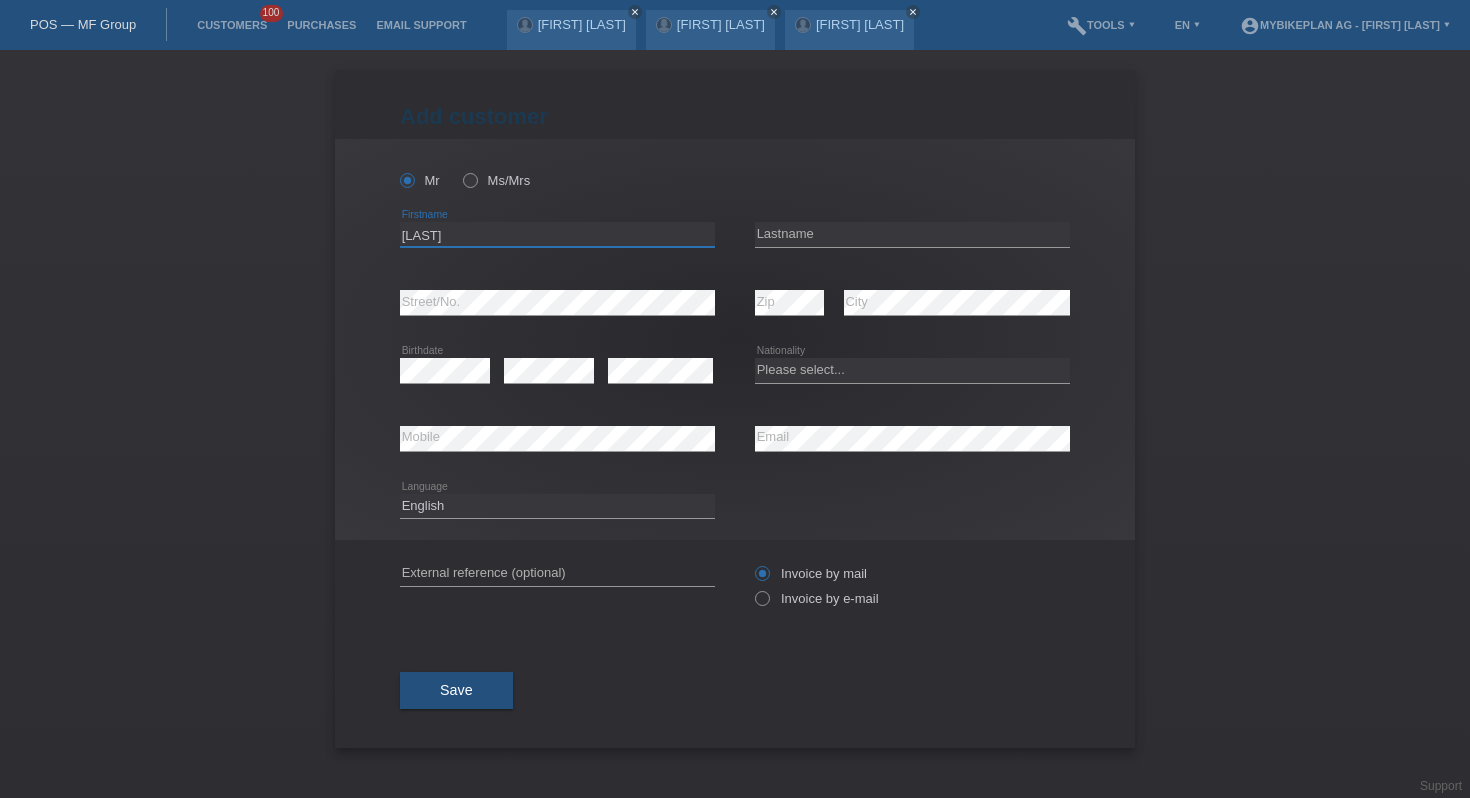 type on "Serkan" 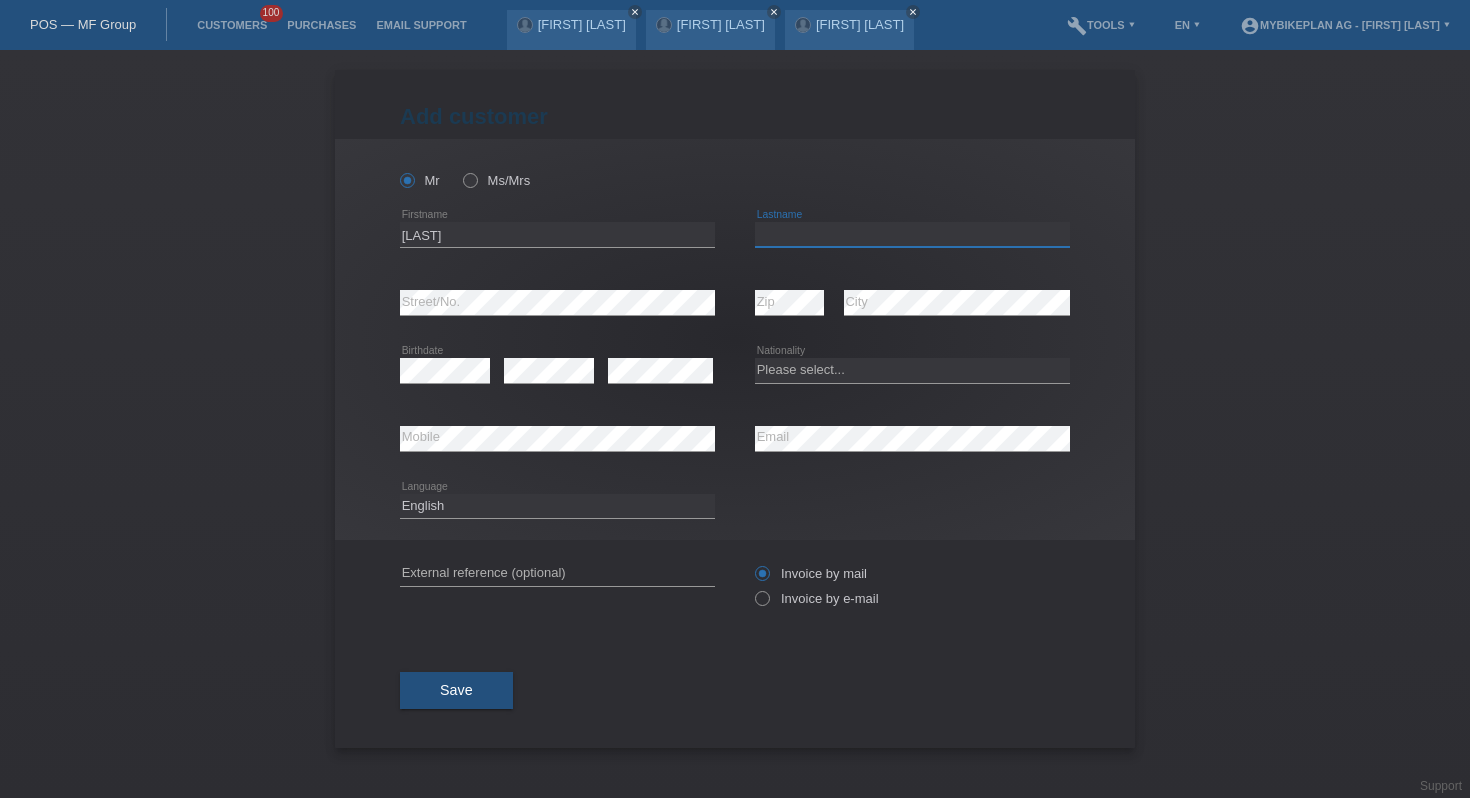 click at bounding box center (912, 234) 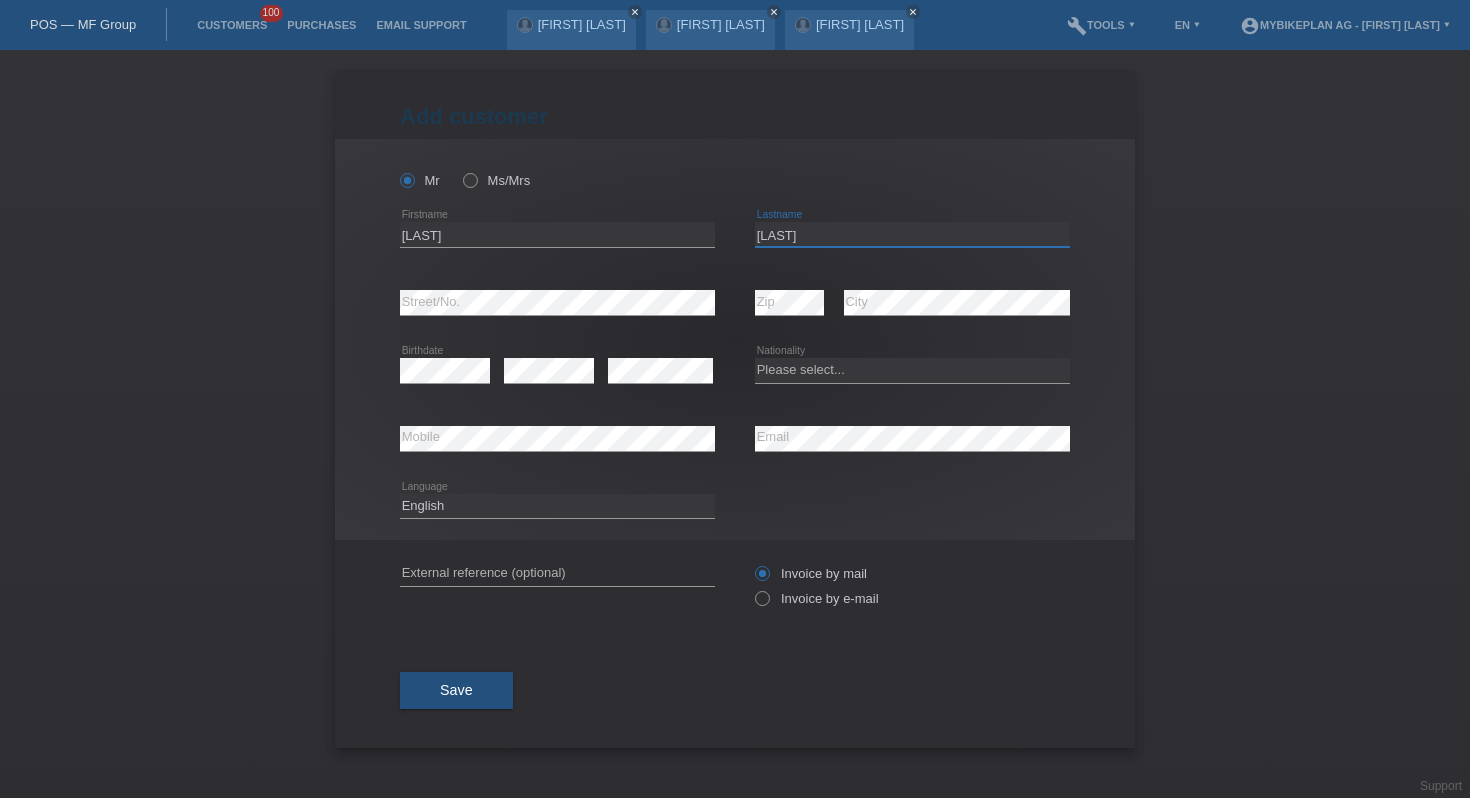 type on "[LAST]" 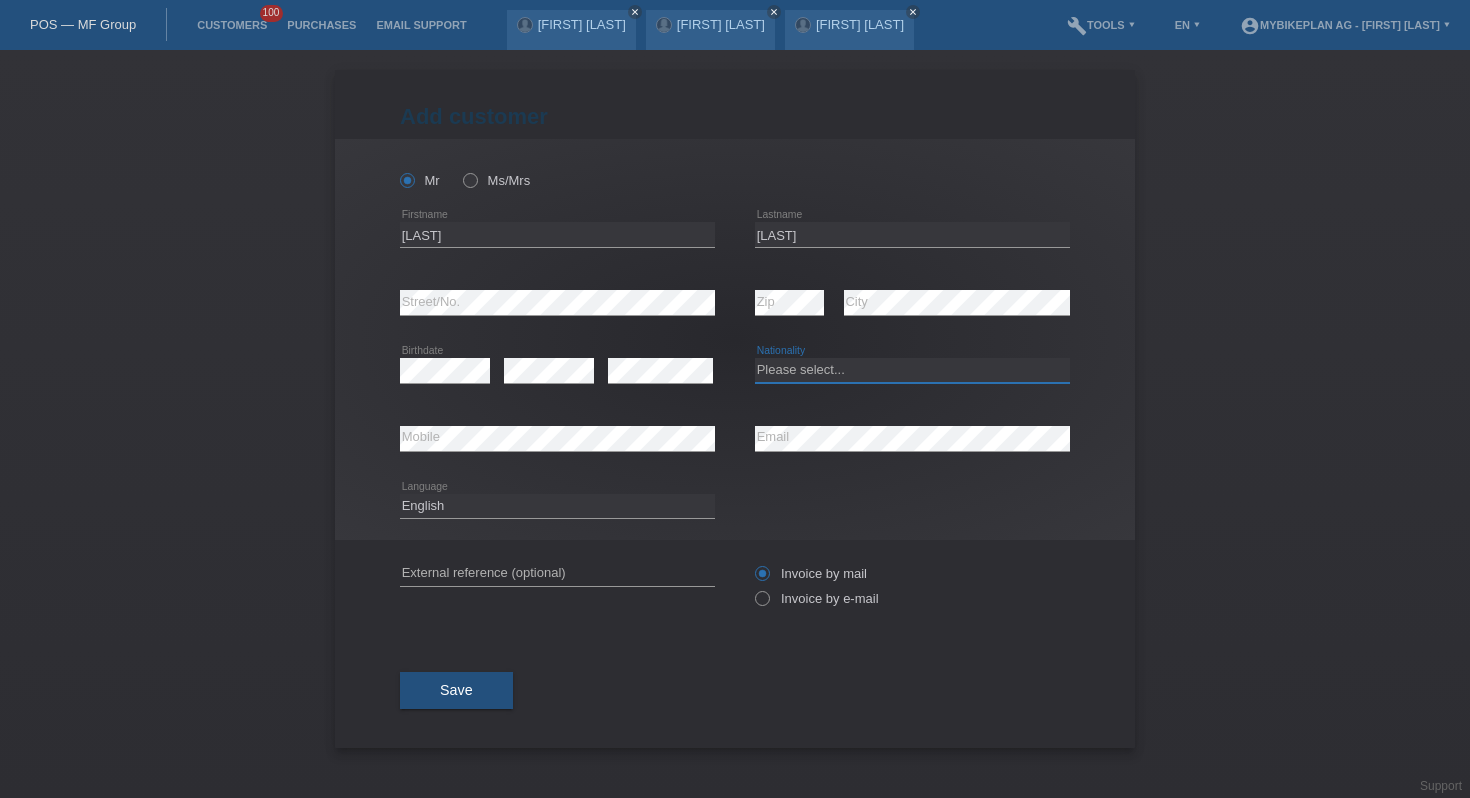 click on "Please select...
Switzerland
Austria
Germany
Liechtenstein
------------
Afghanistan
Åland Islands
Albania
Algeria
American Samoa Andorra Angola Anguilla Antarctica Antigua and Barbuda Argentina Armenia" at bounding box center (912, 370) 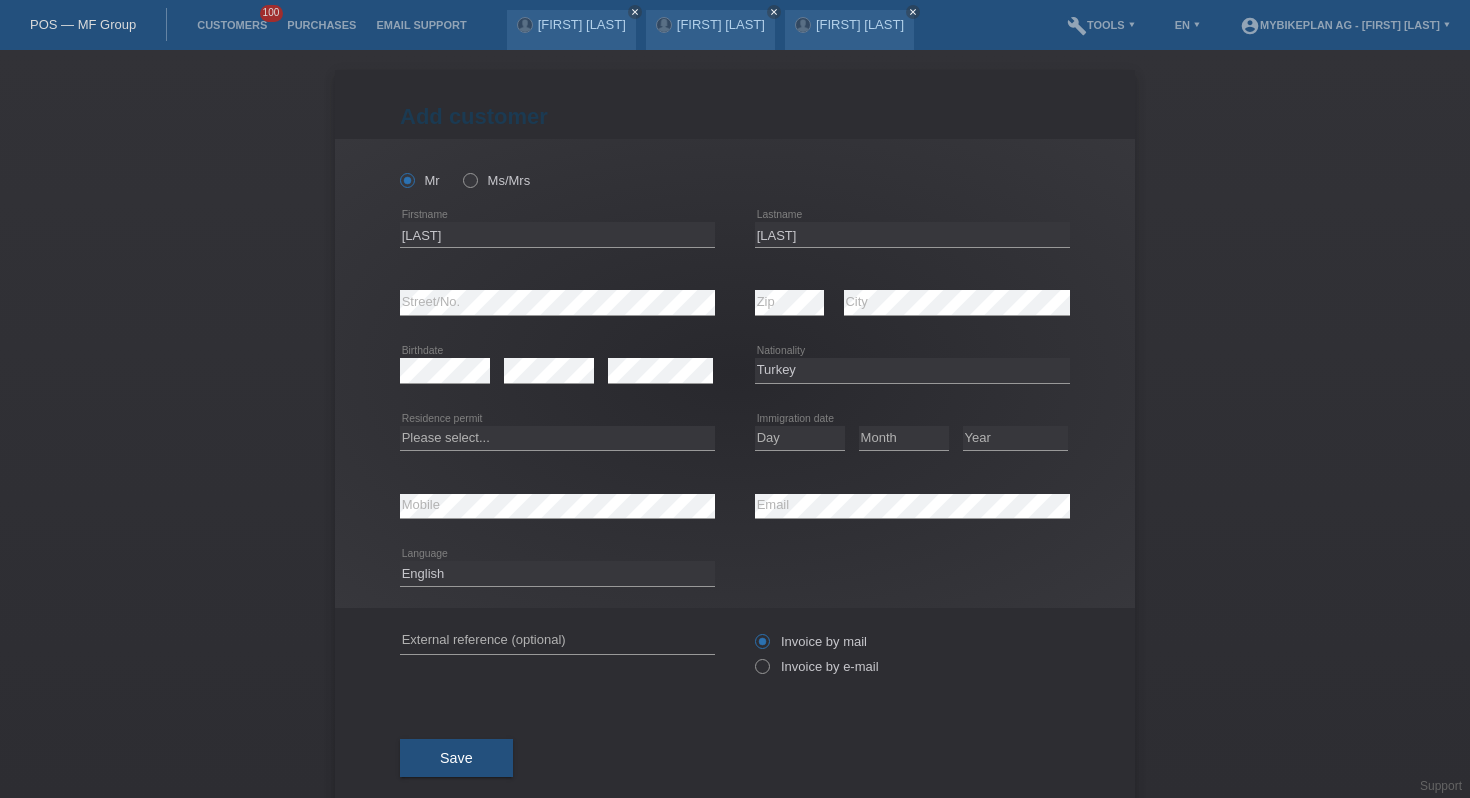 click at bounding box center [557, 450] 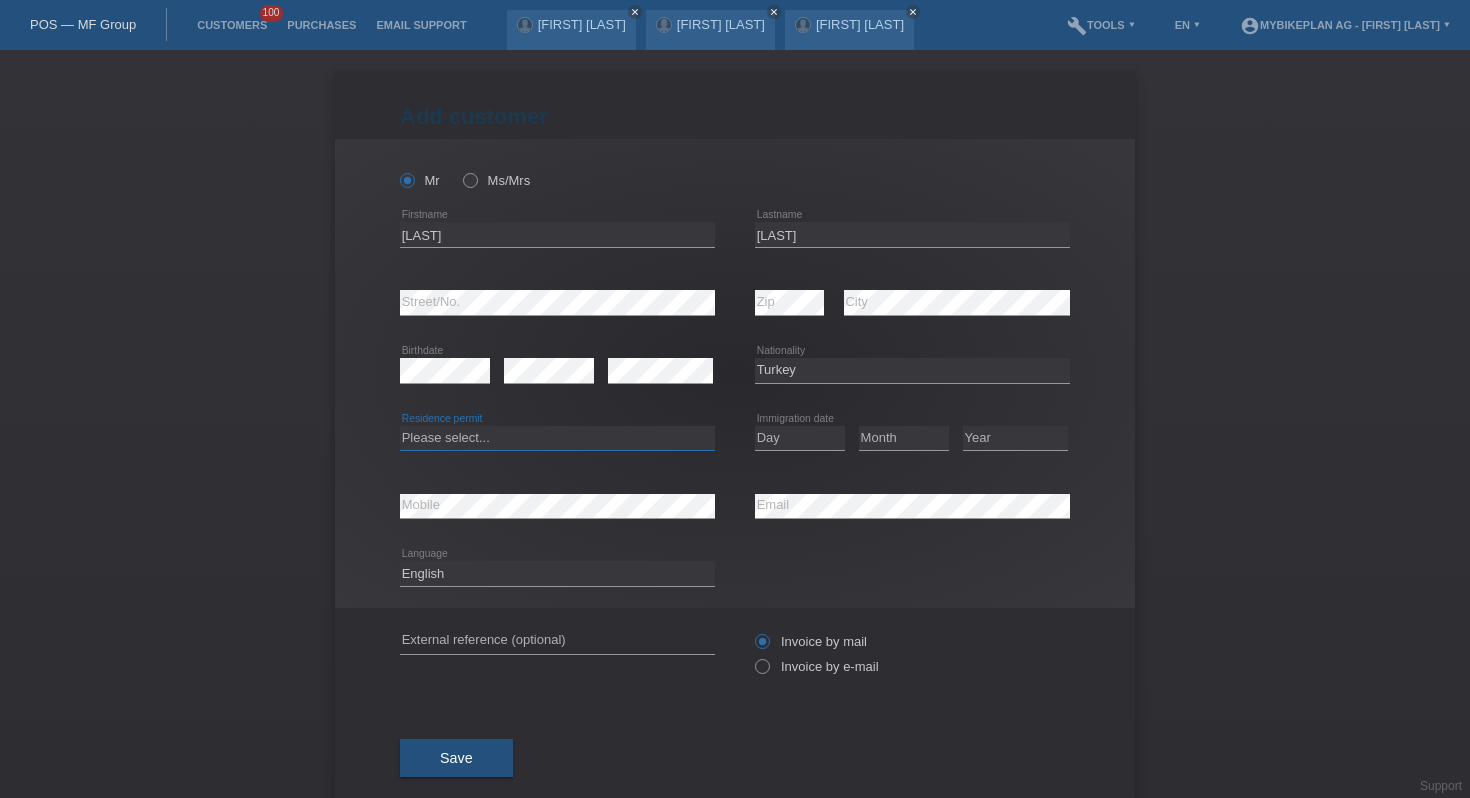click on "Please select...
C
B
B - Refugee status
Other" at bounding box center [557, 438] 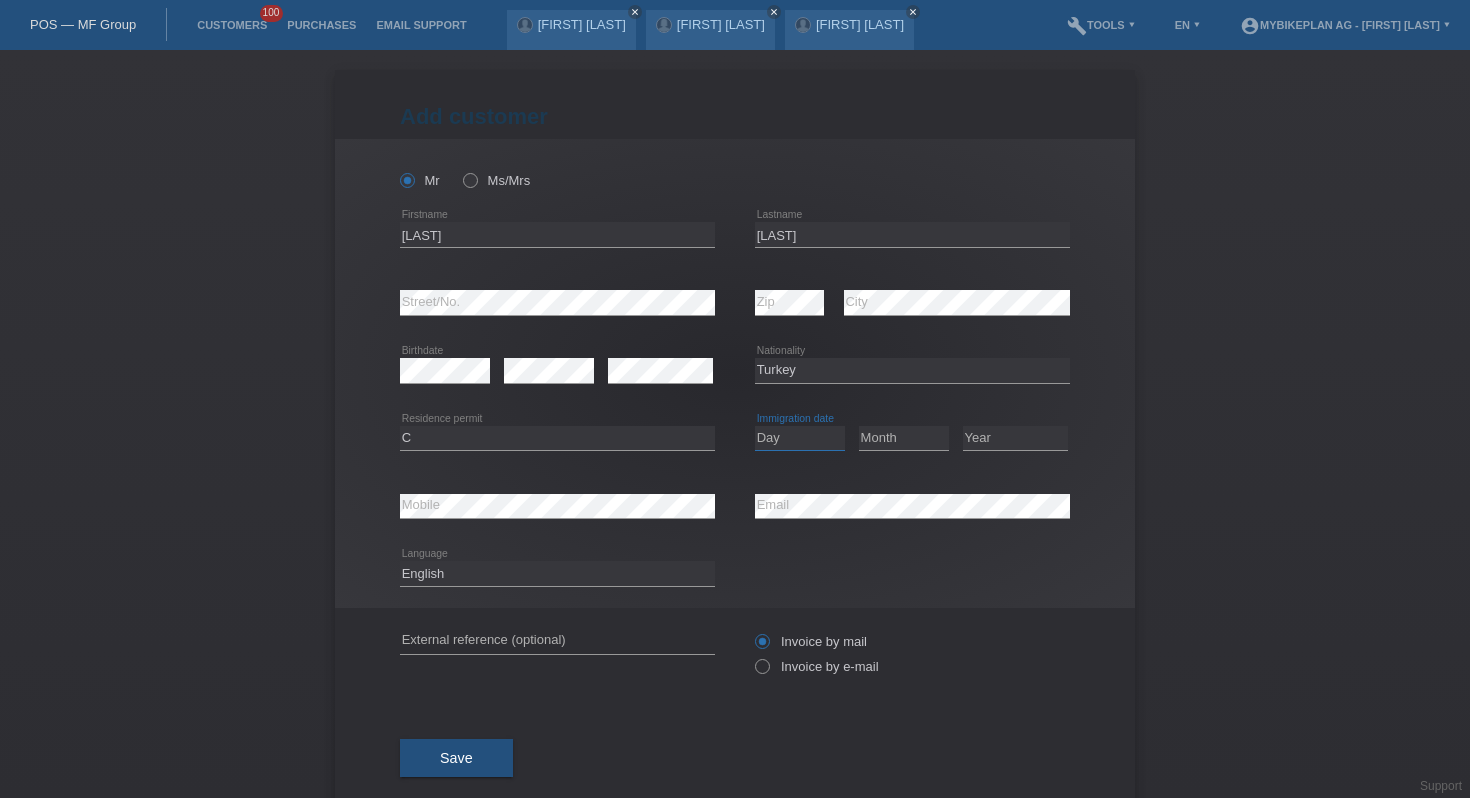 click on "Day
01
02
03
04
05
06
07
08
09
10 11" at bounding box center [800, 438] 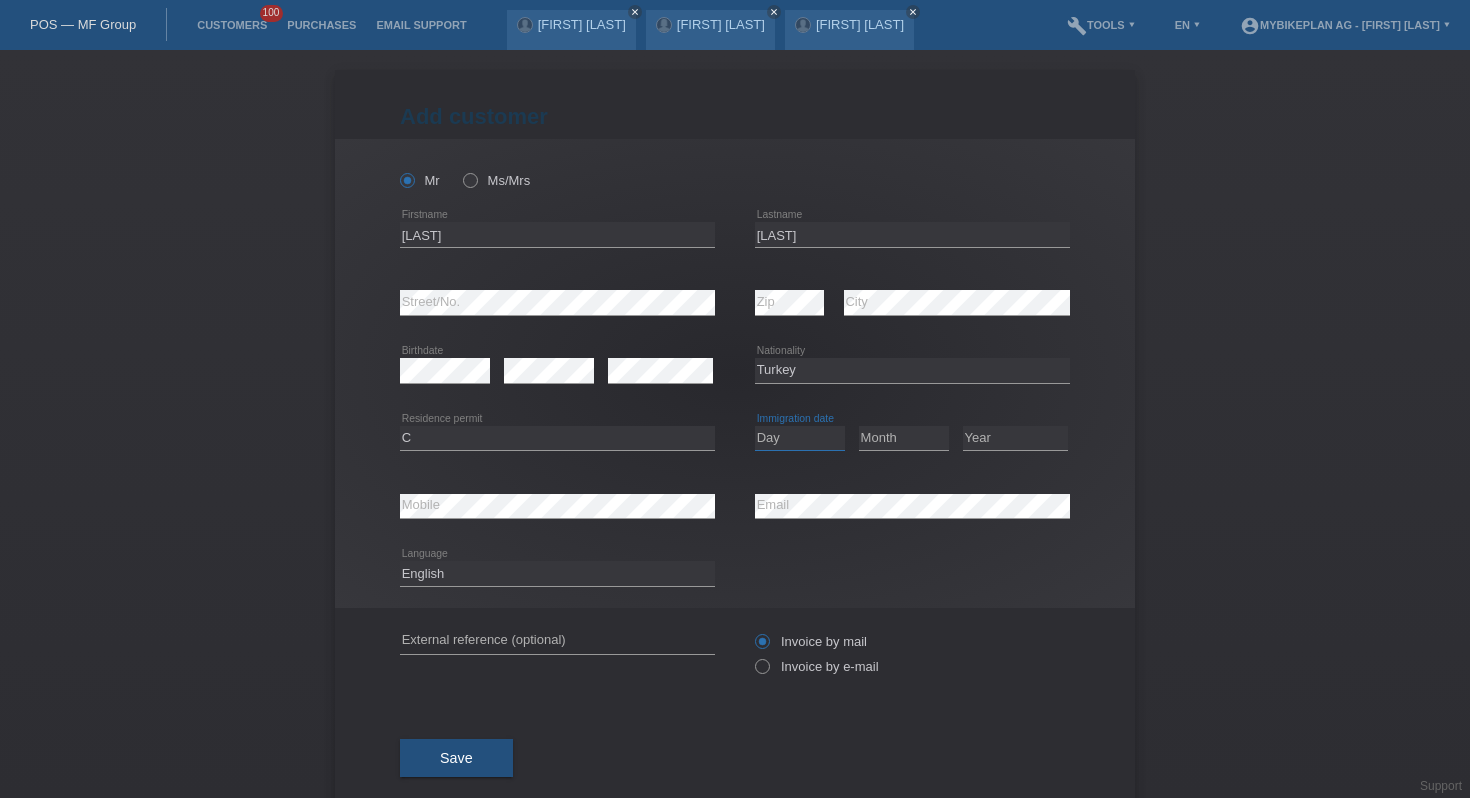 select on "07" 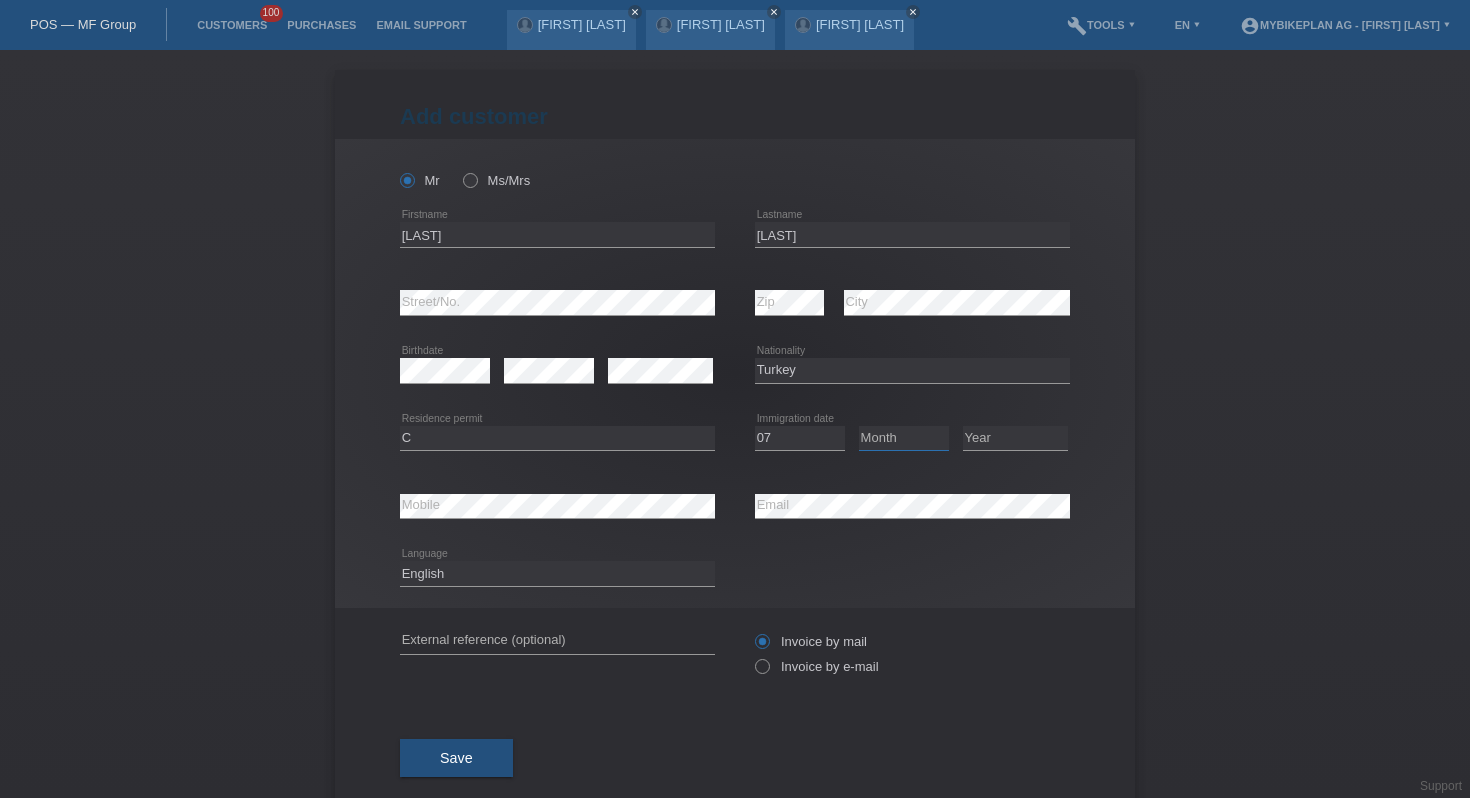 click on "Month
01
02
03
04
05
06
07
08
09
10 11" at bounding box center [904, 438] 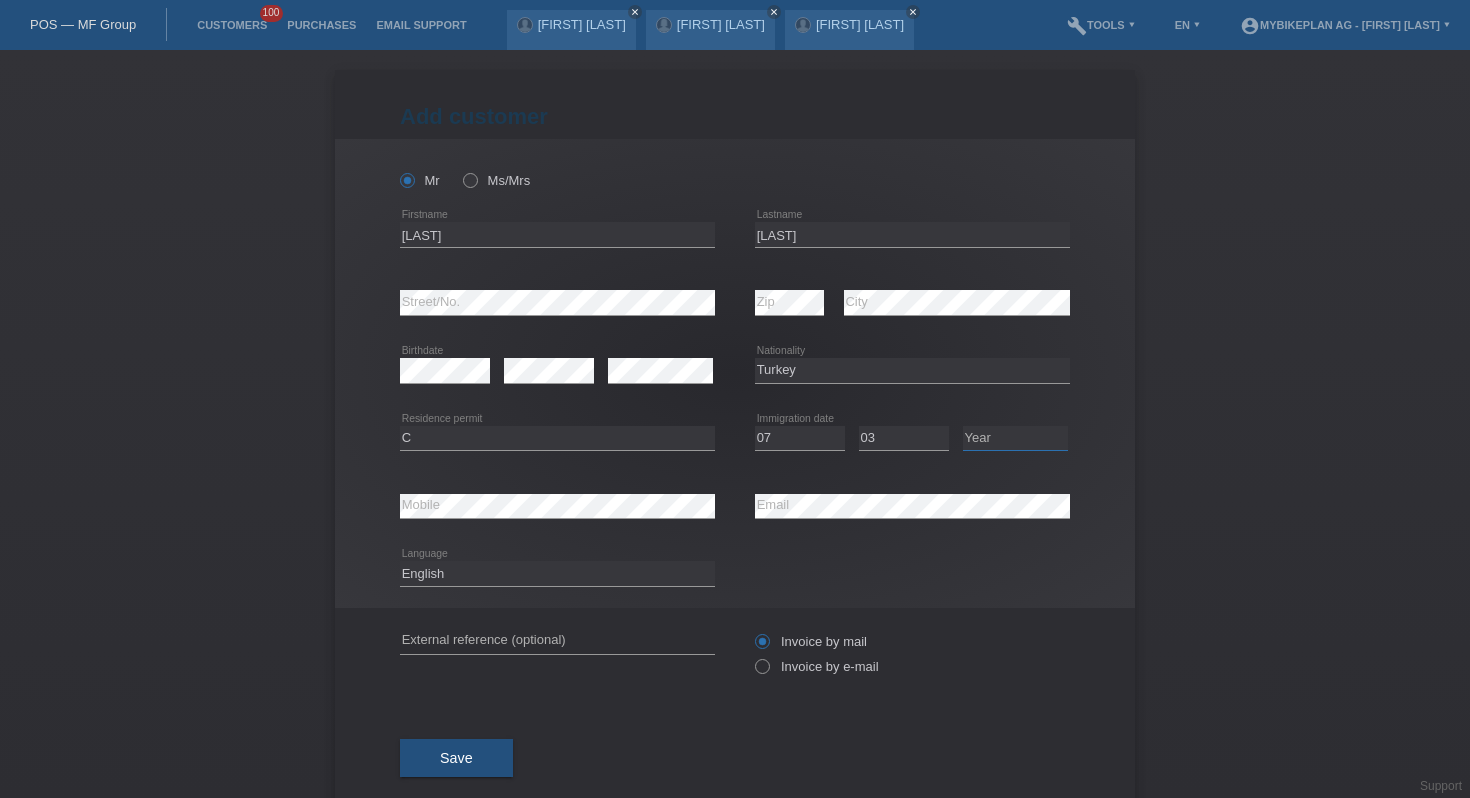 click on "Year
2025
2024
2023
2022
2021
2020
2019
2018
2017 2016 2015 2014 2013 2012 2011 2010 2009 2008 2007 2006 2005 2004 2003 2002 2001" at bounding box center [1015, 438] 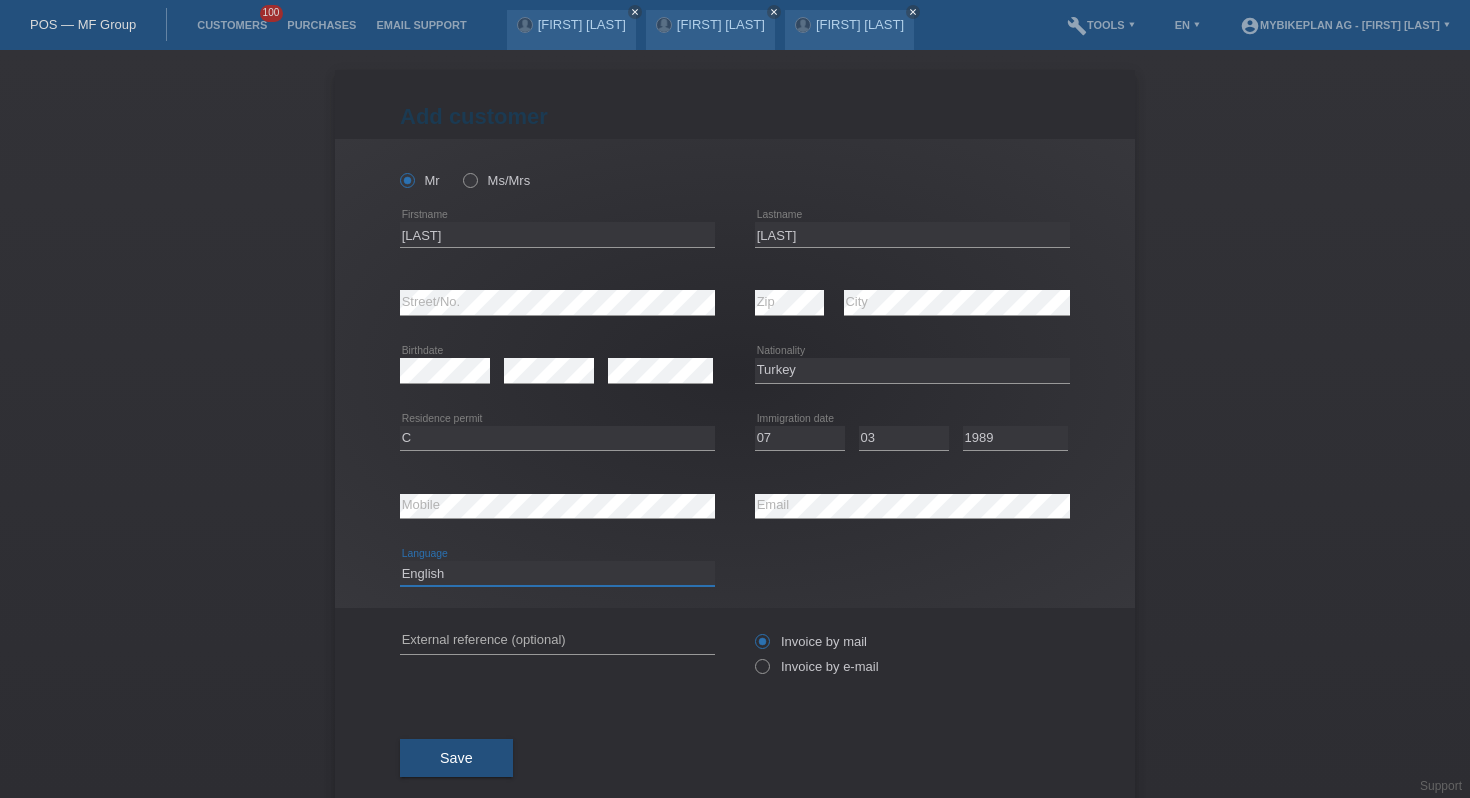click on "Deutsch
Français
Italiano
English" at bounding box center [557, 573] 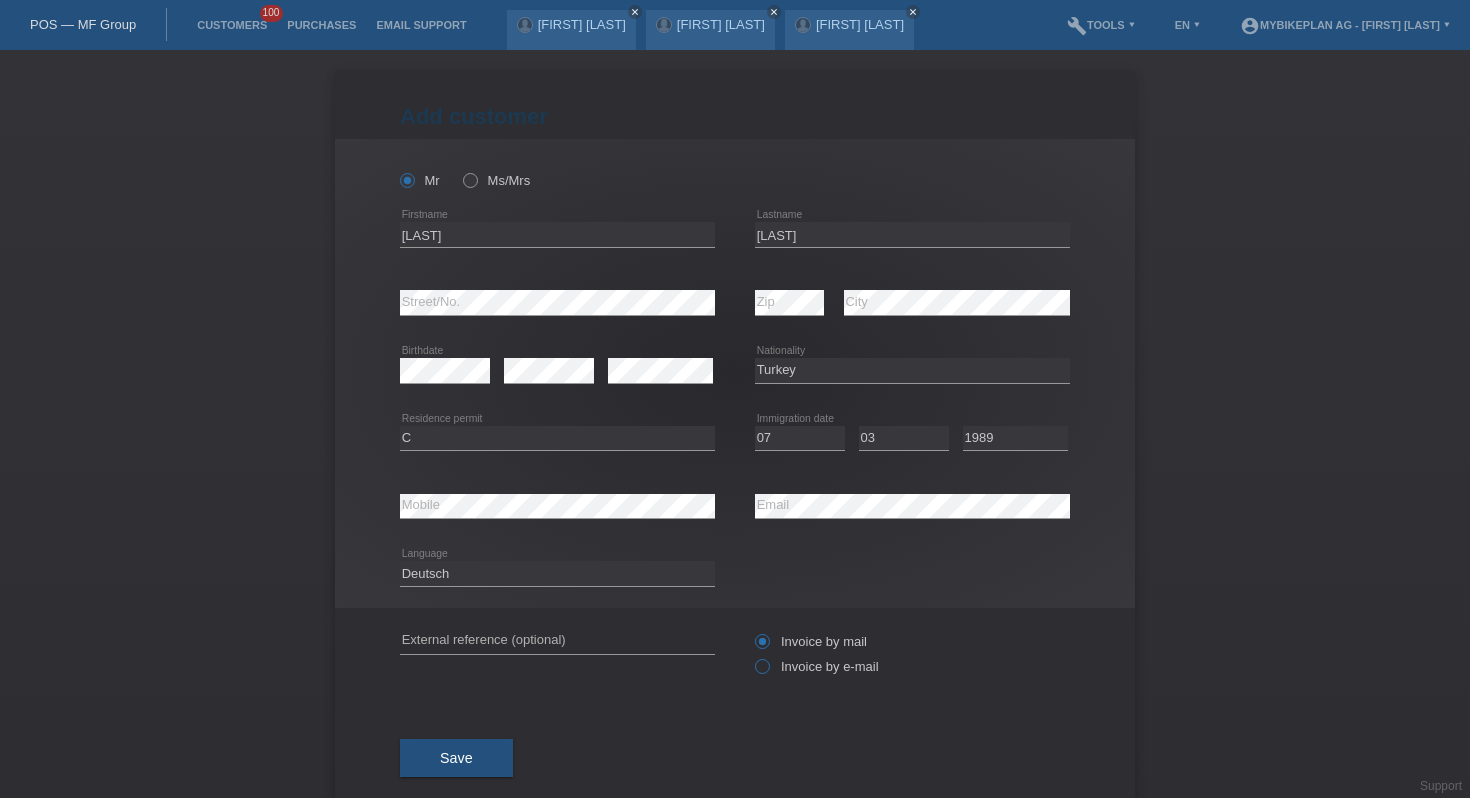 click on "Invoice by e-mail" at bounding box center (811, 641) 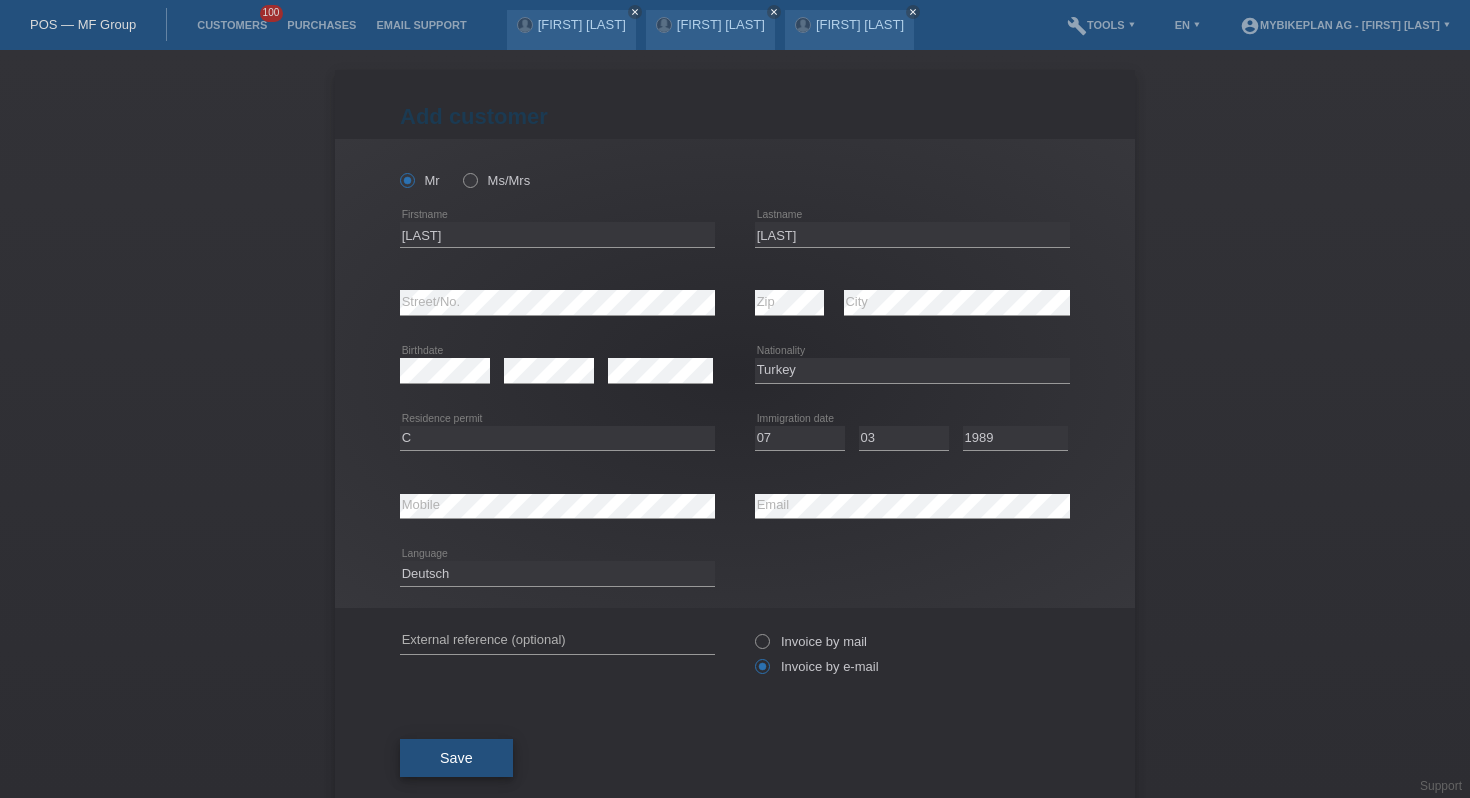 click on "Save" at bounding box center (456, 758) 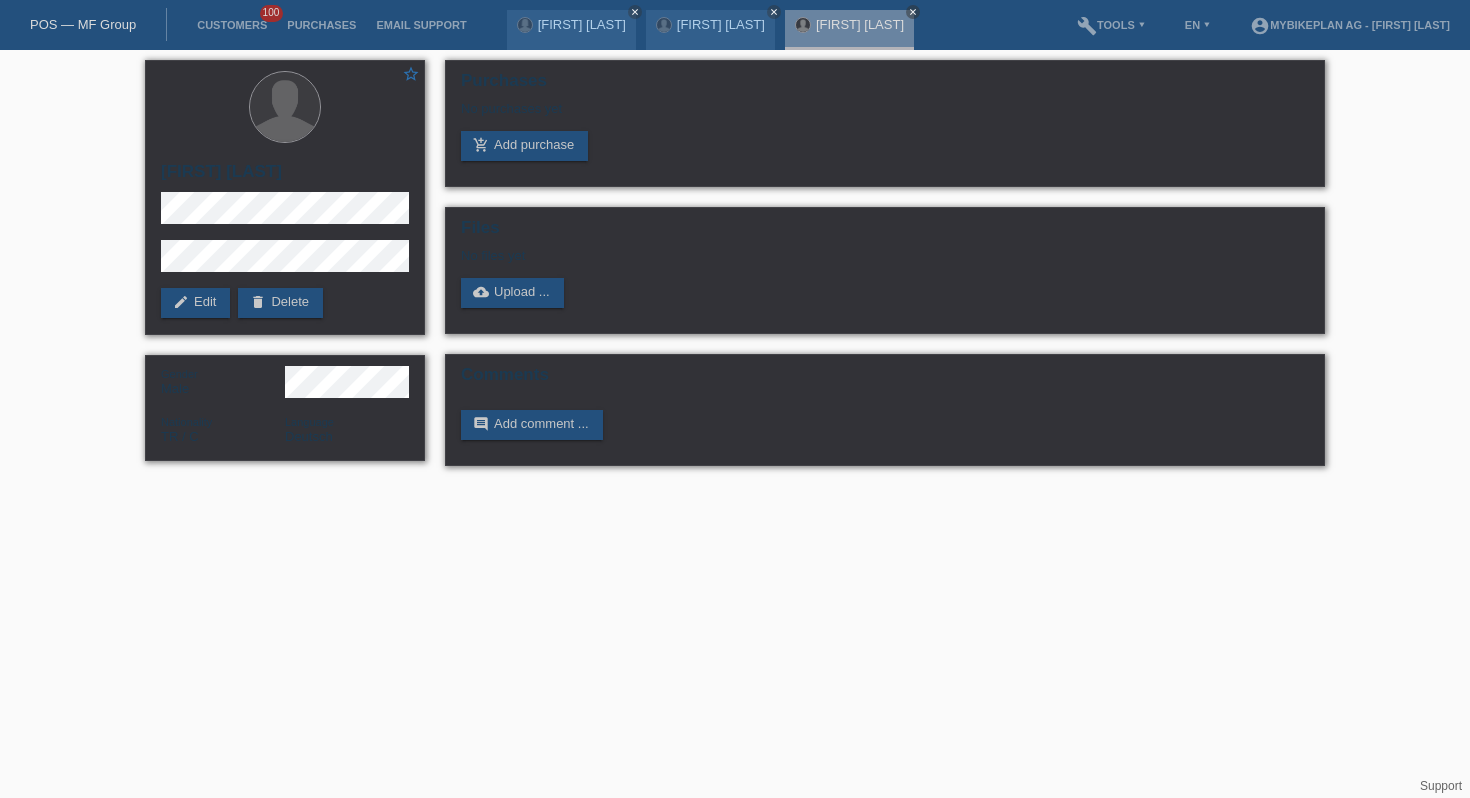 scroll, scrollTop: 0, scrollLeft: 0, axis: both 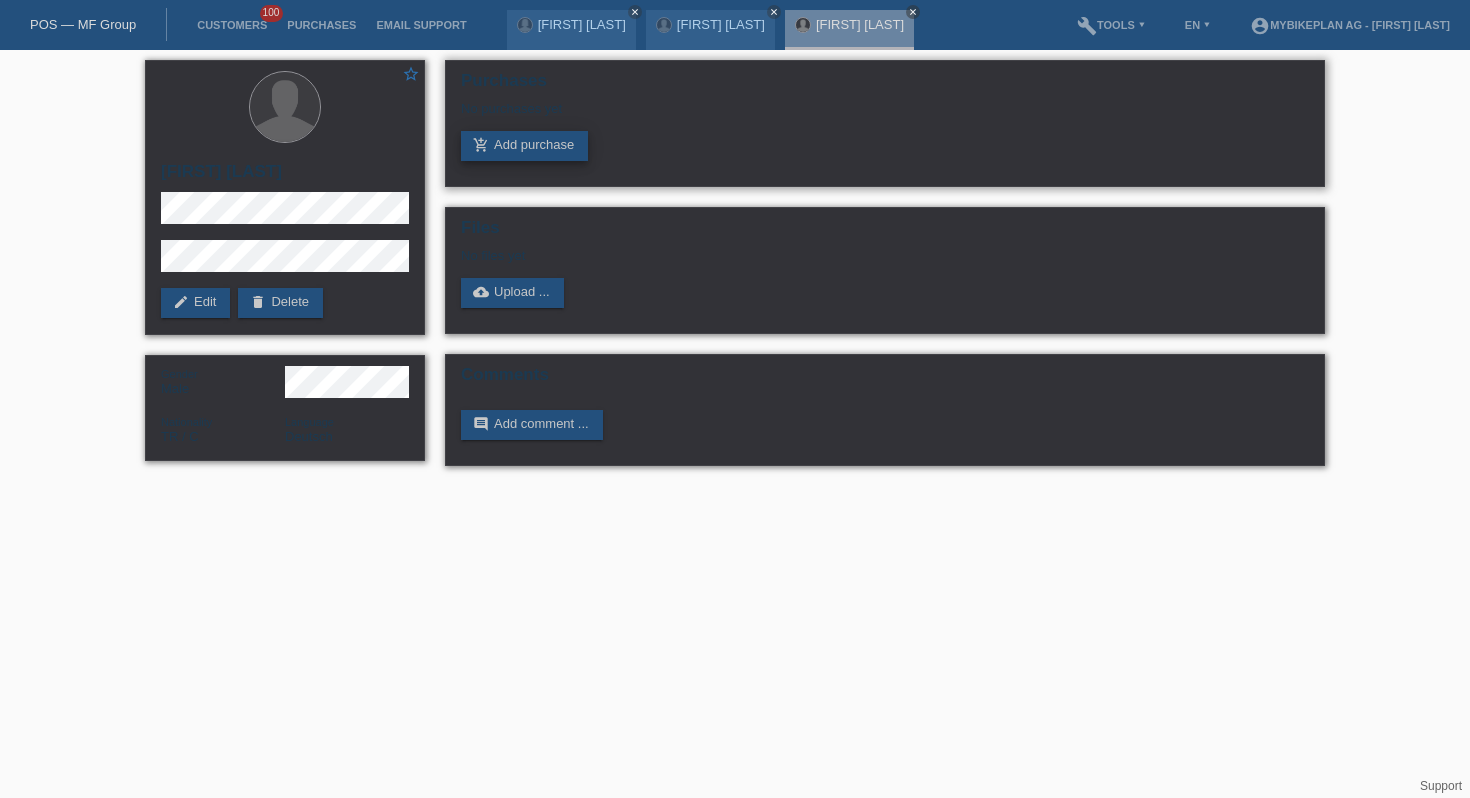 click on "add_shopping_cart  Add purchase" at bounding box center [524, 146] 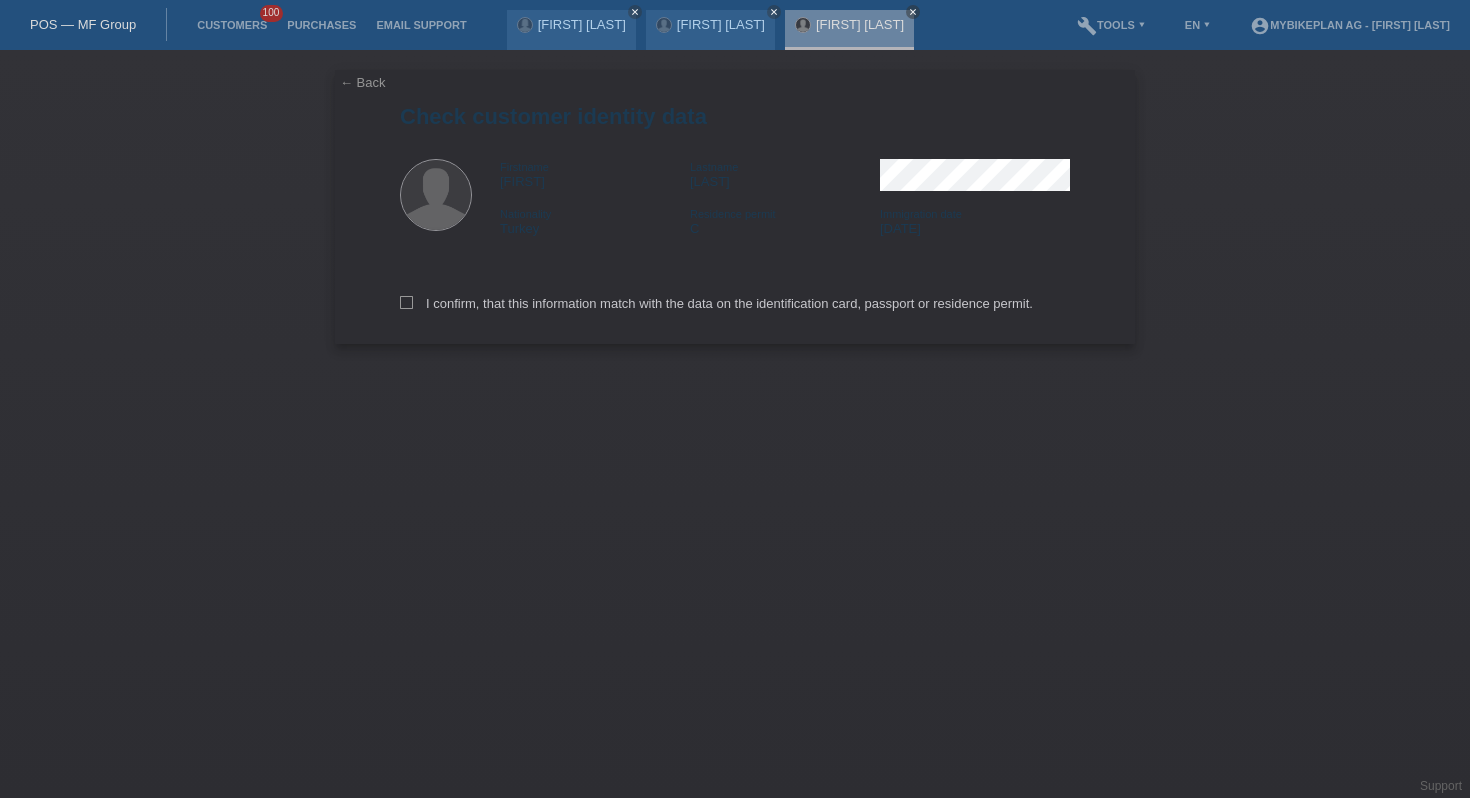 scroll, scrollTop: 0, scrollLeft: 0, axis: both 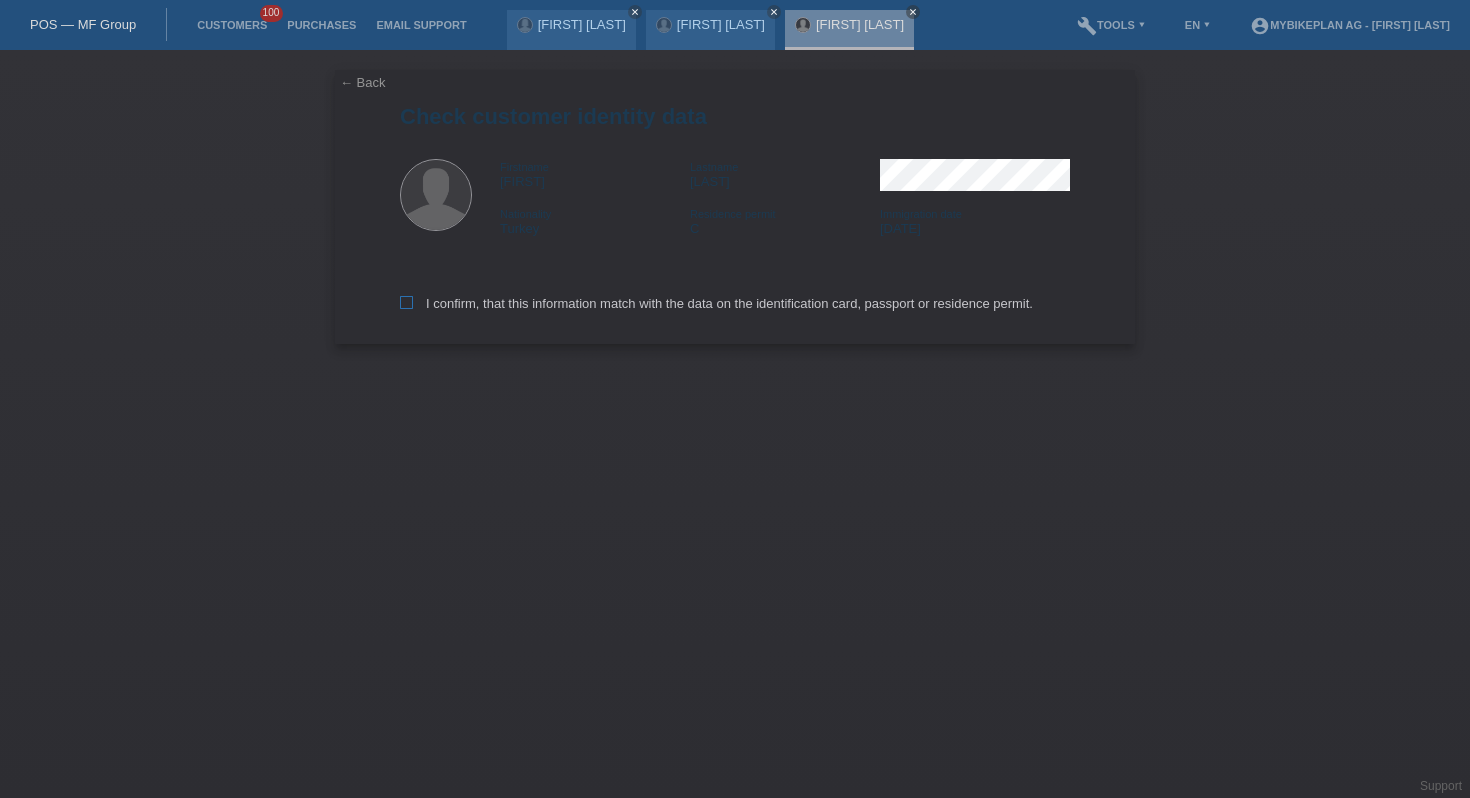 click on "I confirm, that this information match with the data on the identification card, passport or residence permit." at bounding box center (716, 303) 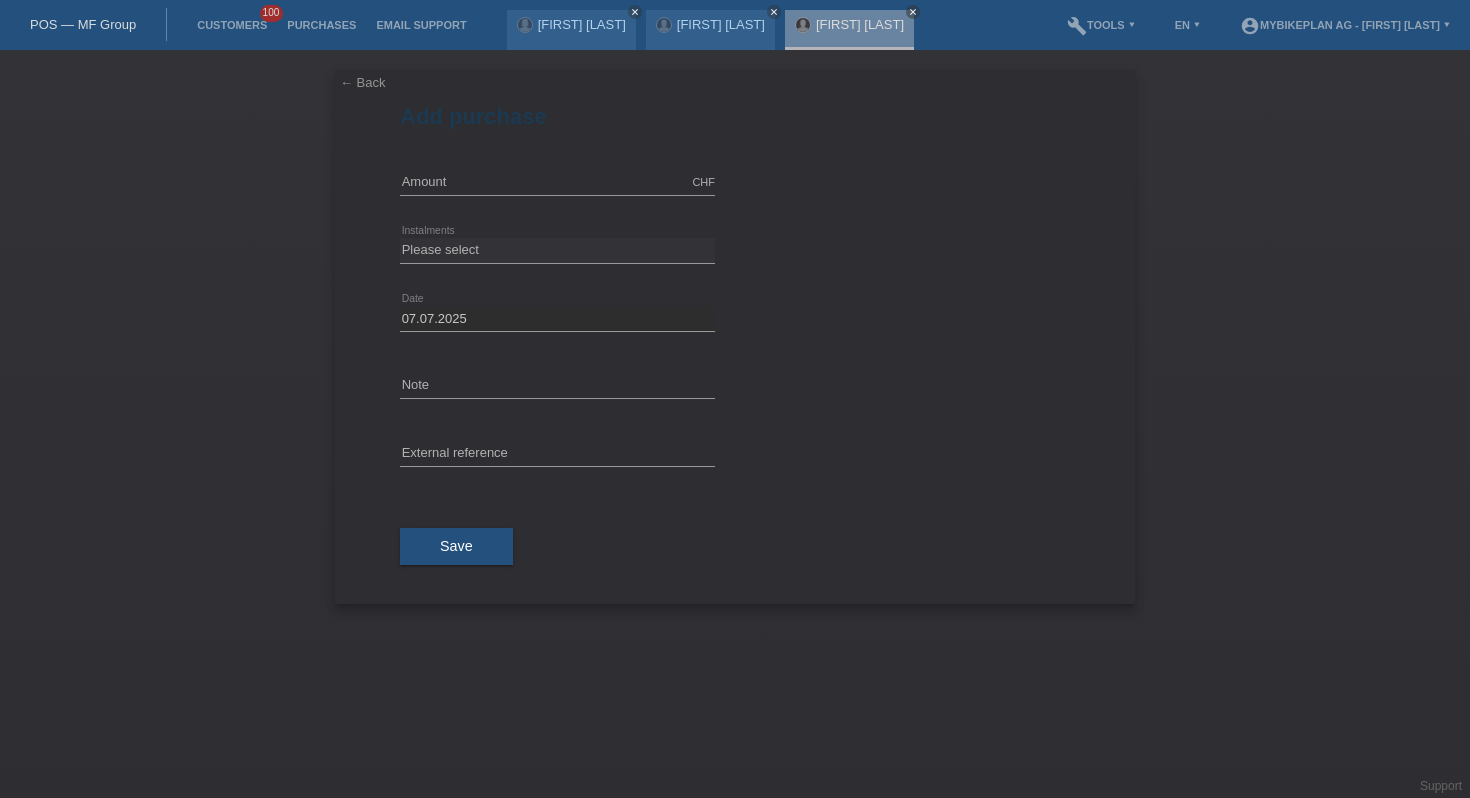 scroll, scrollTop: 0, scrollLeft: 0, axis: both 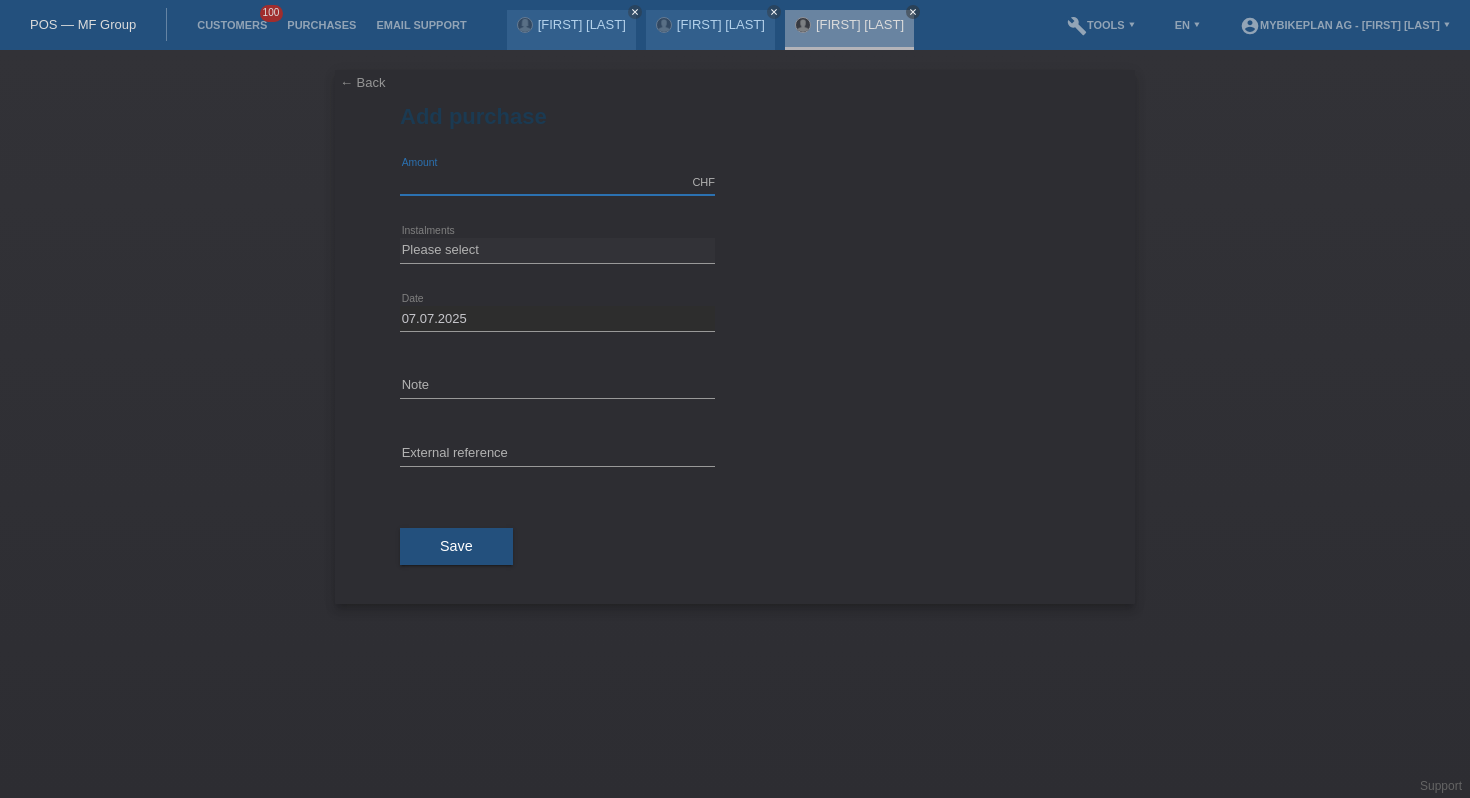 click at bounding box center [557, 182] 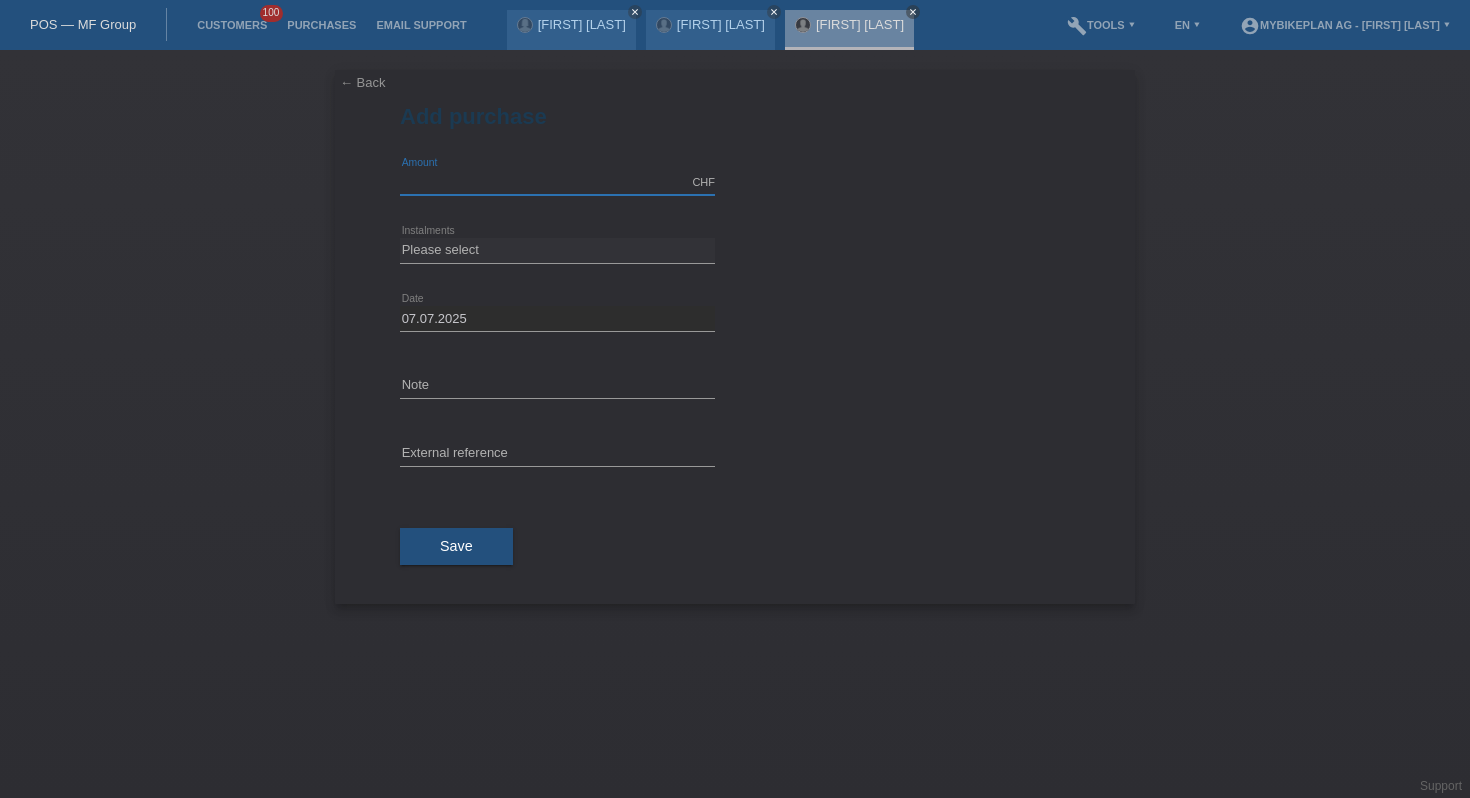 click at bounding box center (557, 182) 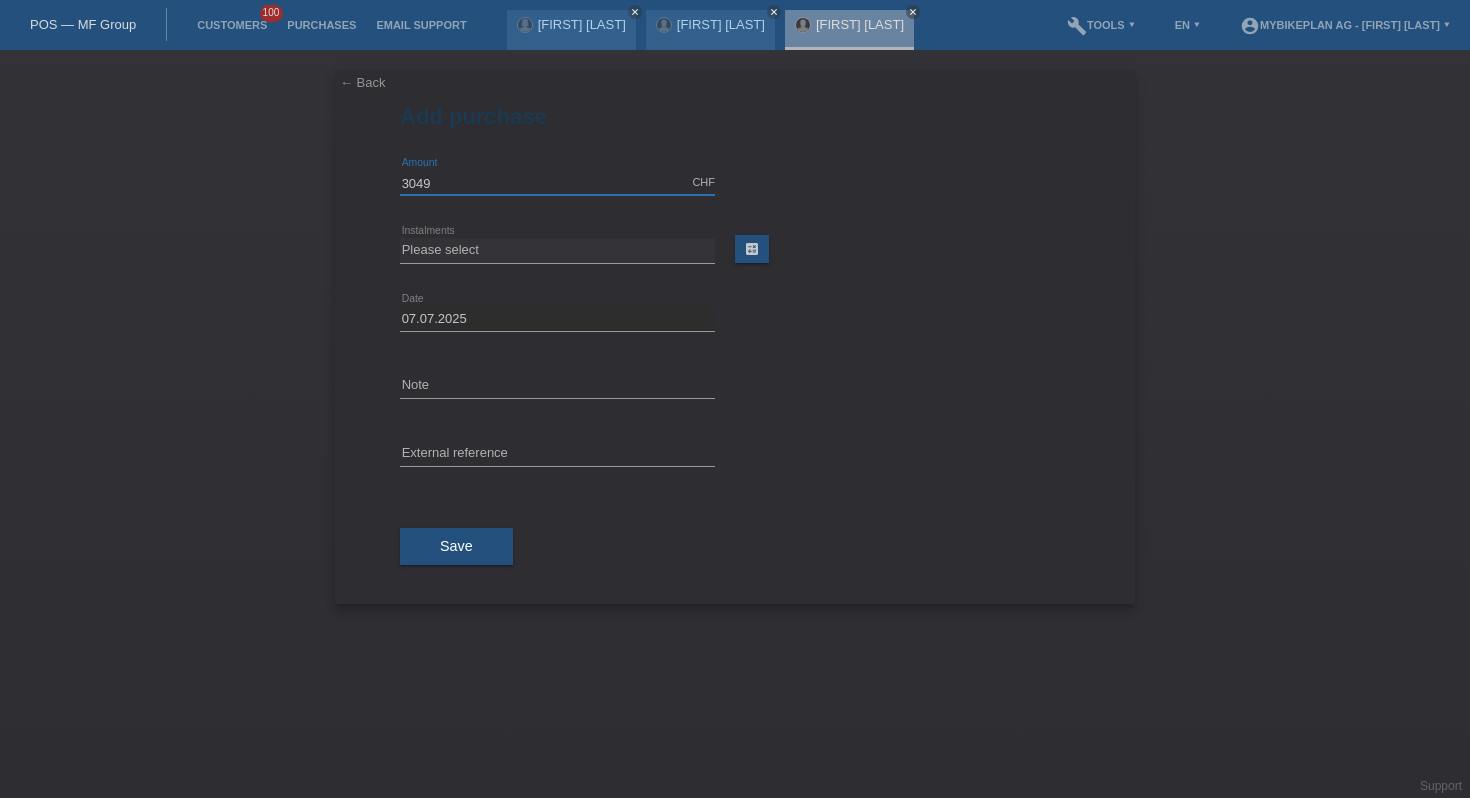 type on "3049" 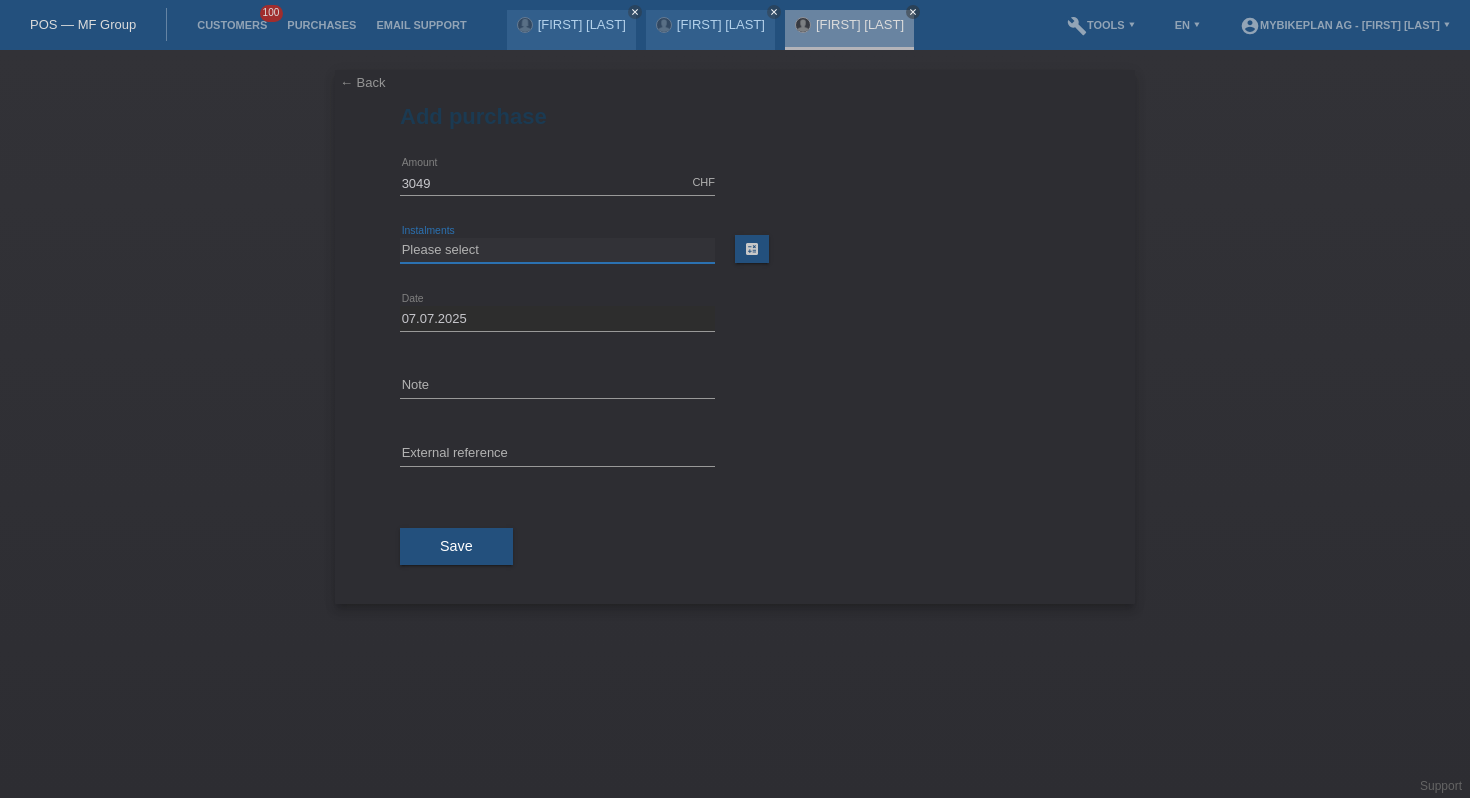 click on "Please select
6 instalments
12 instalments
18 instalments
24 instalments
36 instalments
48 instalments" at bounding box center [557, 250] 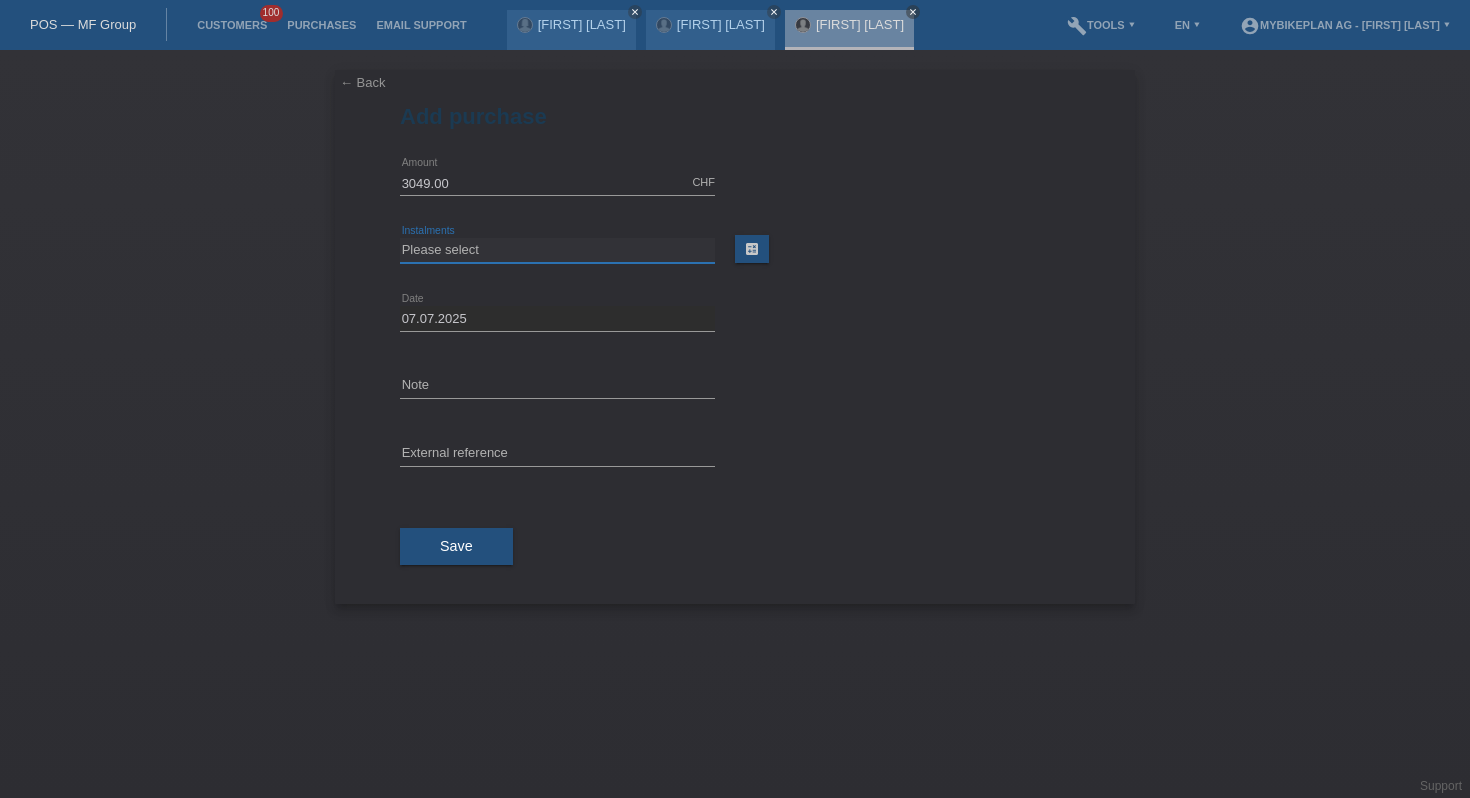 select on "487" 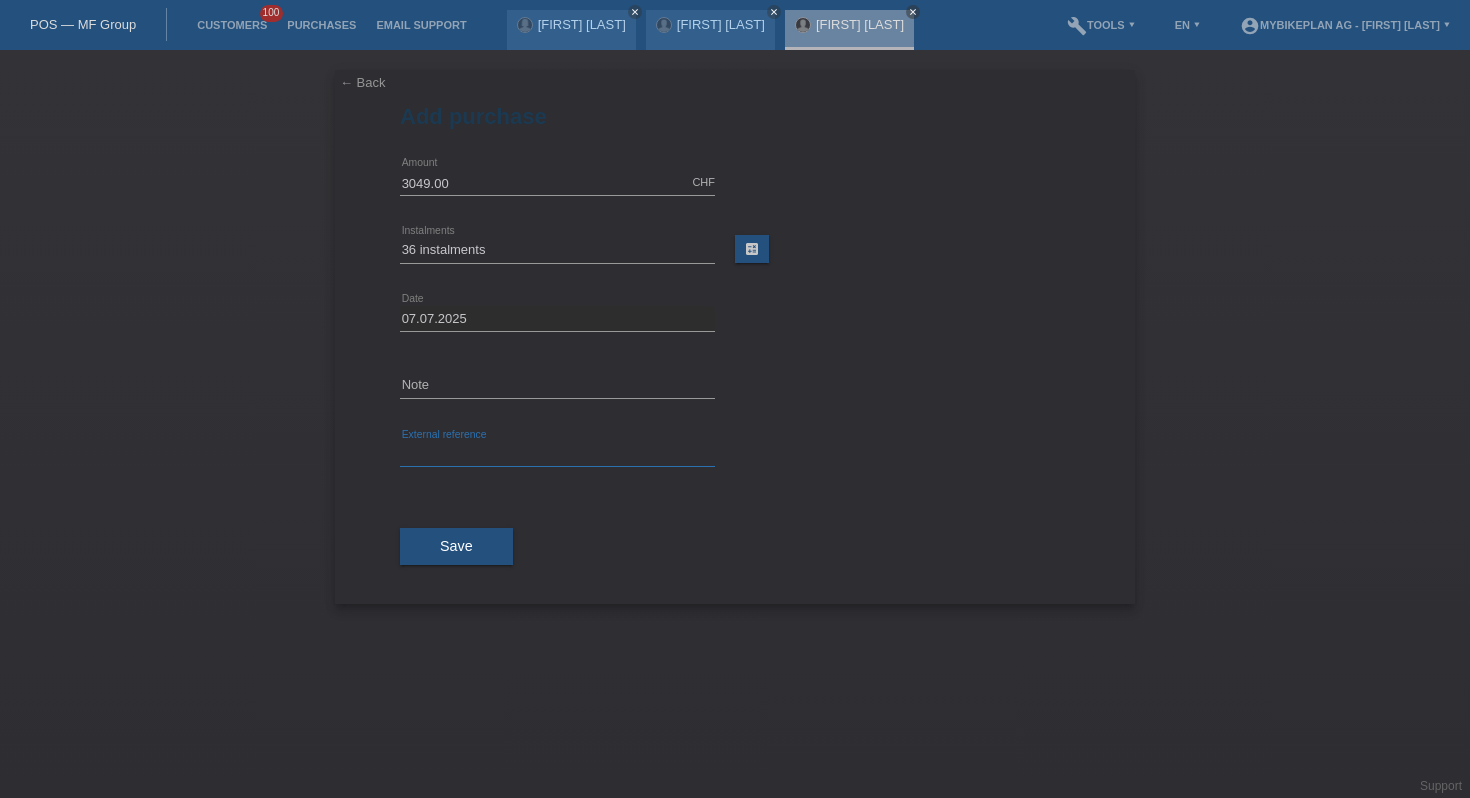 click at bounding box center (557, 454) 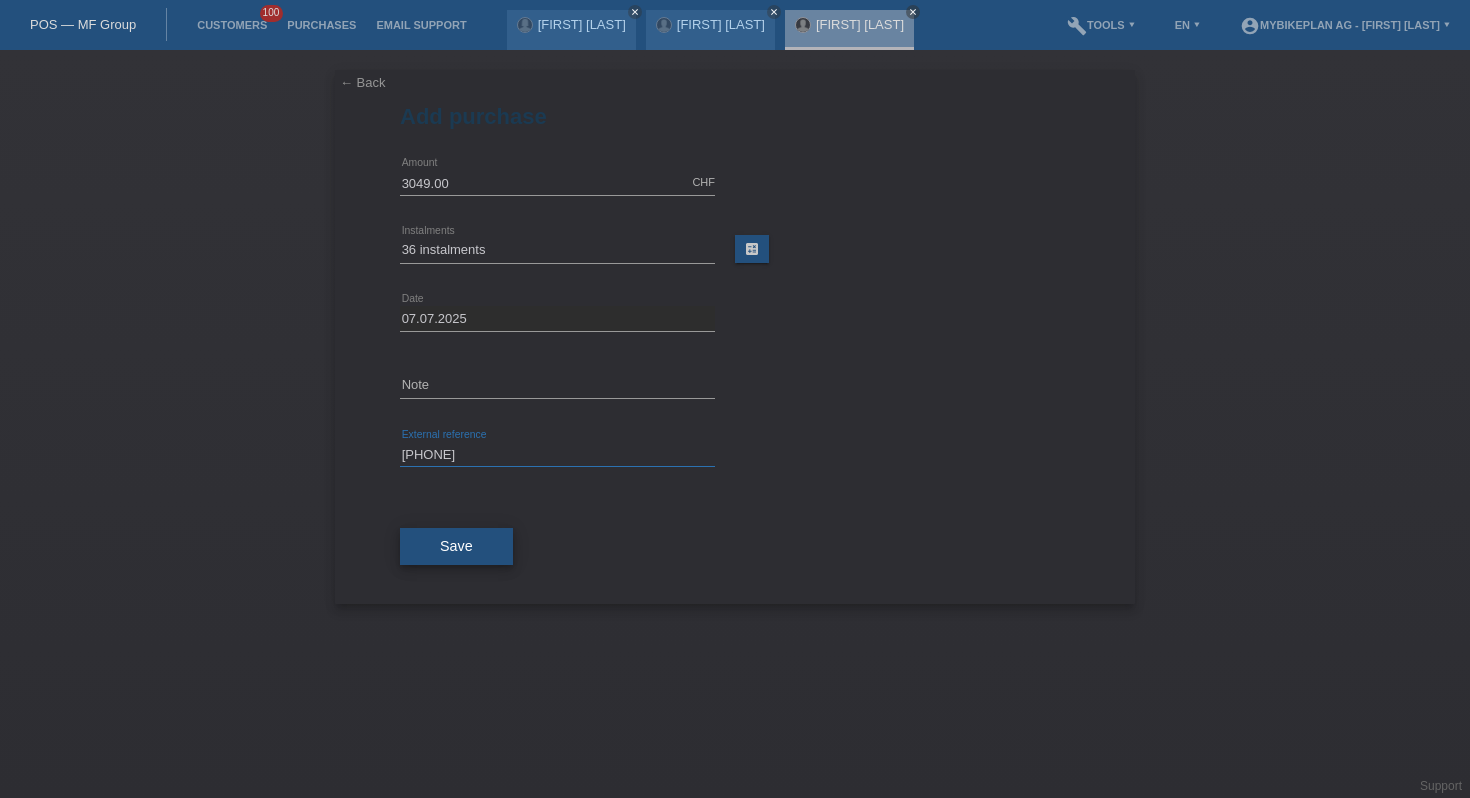 type on "39816144540" 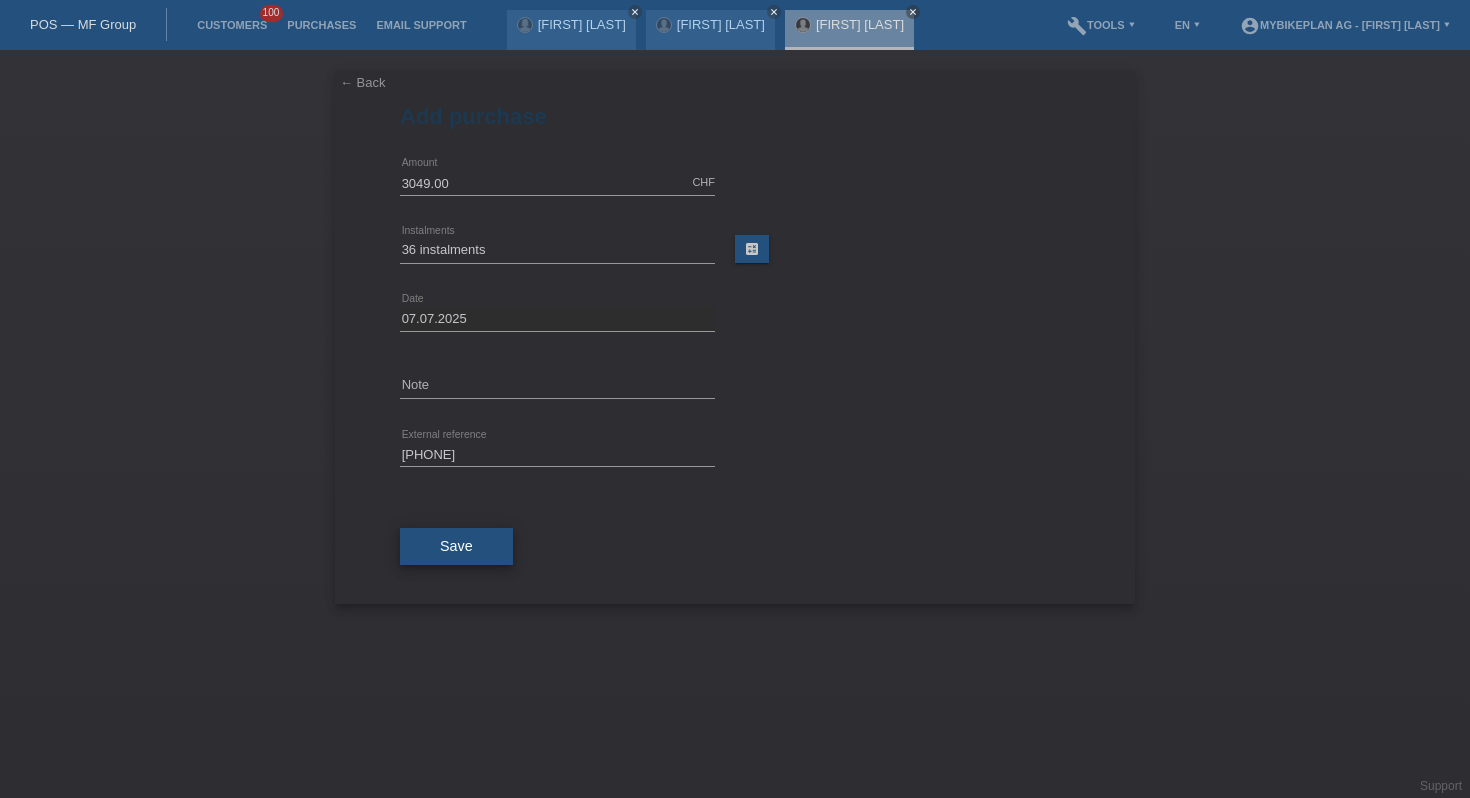 click on "Save" at bounding box center (456, 547) 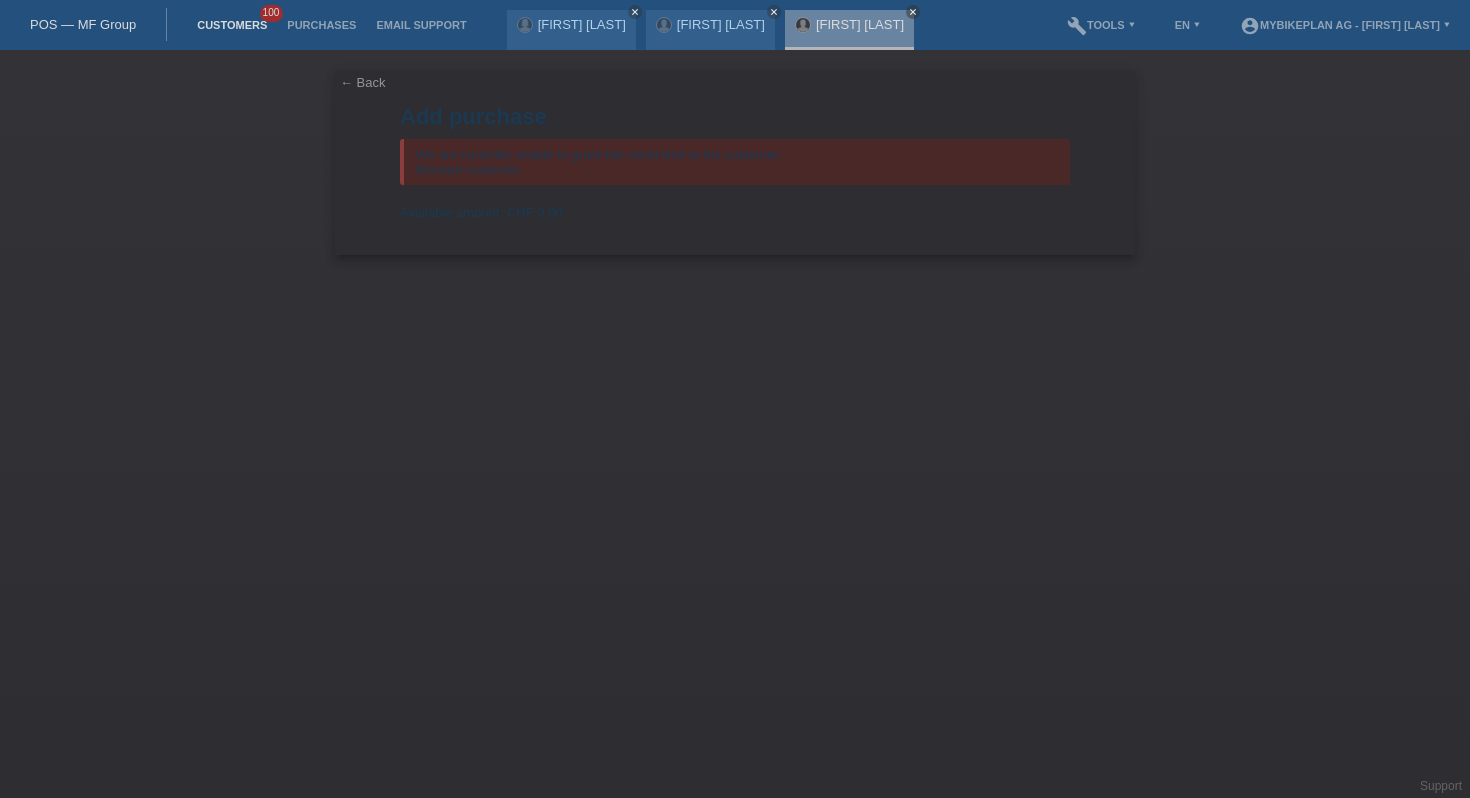 click on "Customers" at bounding box center [232, 25] 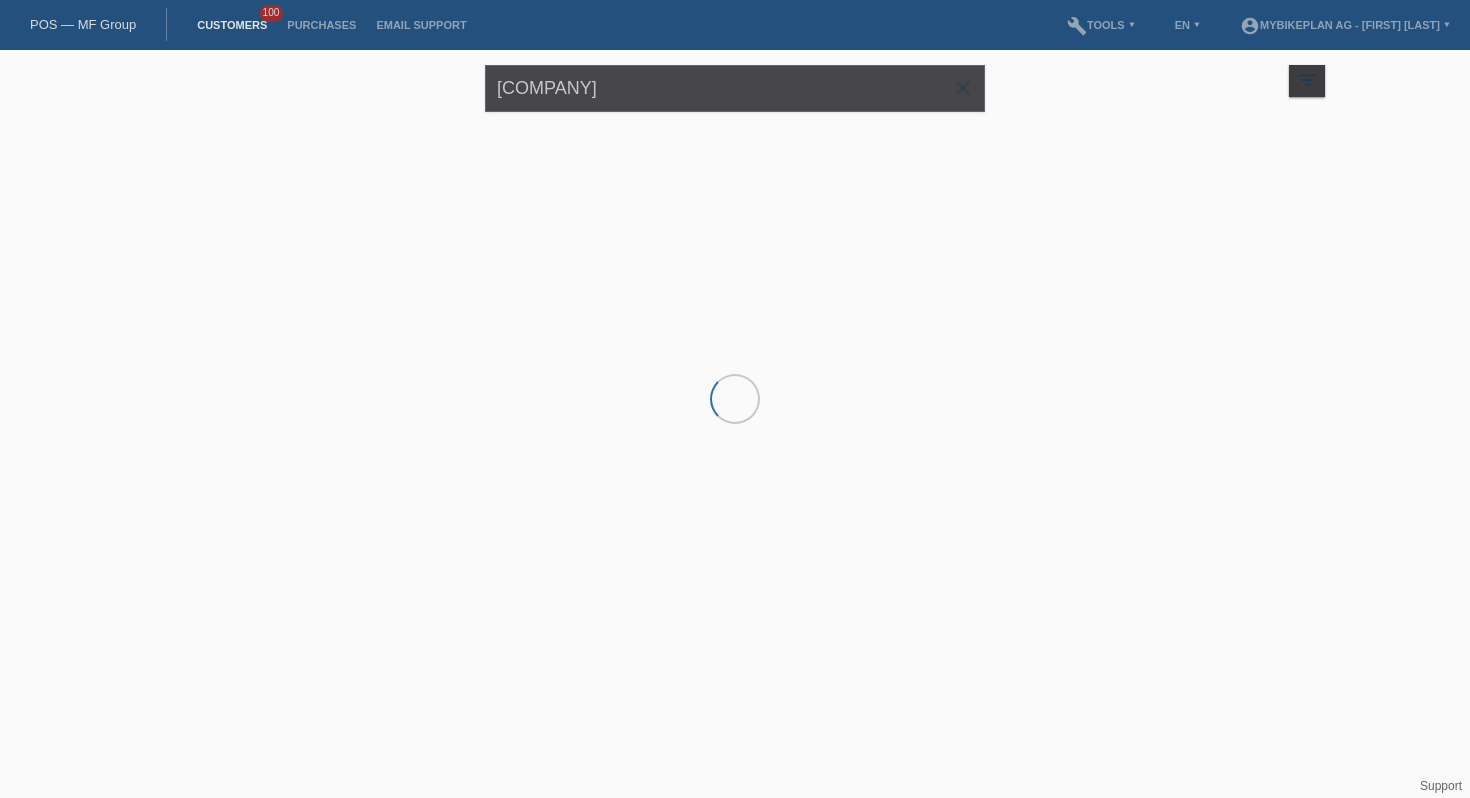 scroll, scrollTop: 0, scrollLeft: 0, axis: both 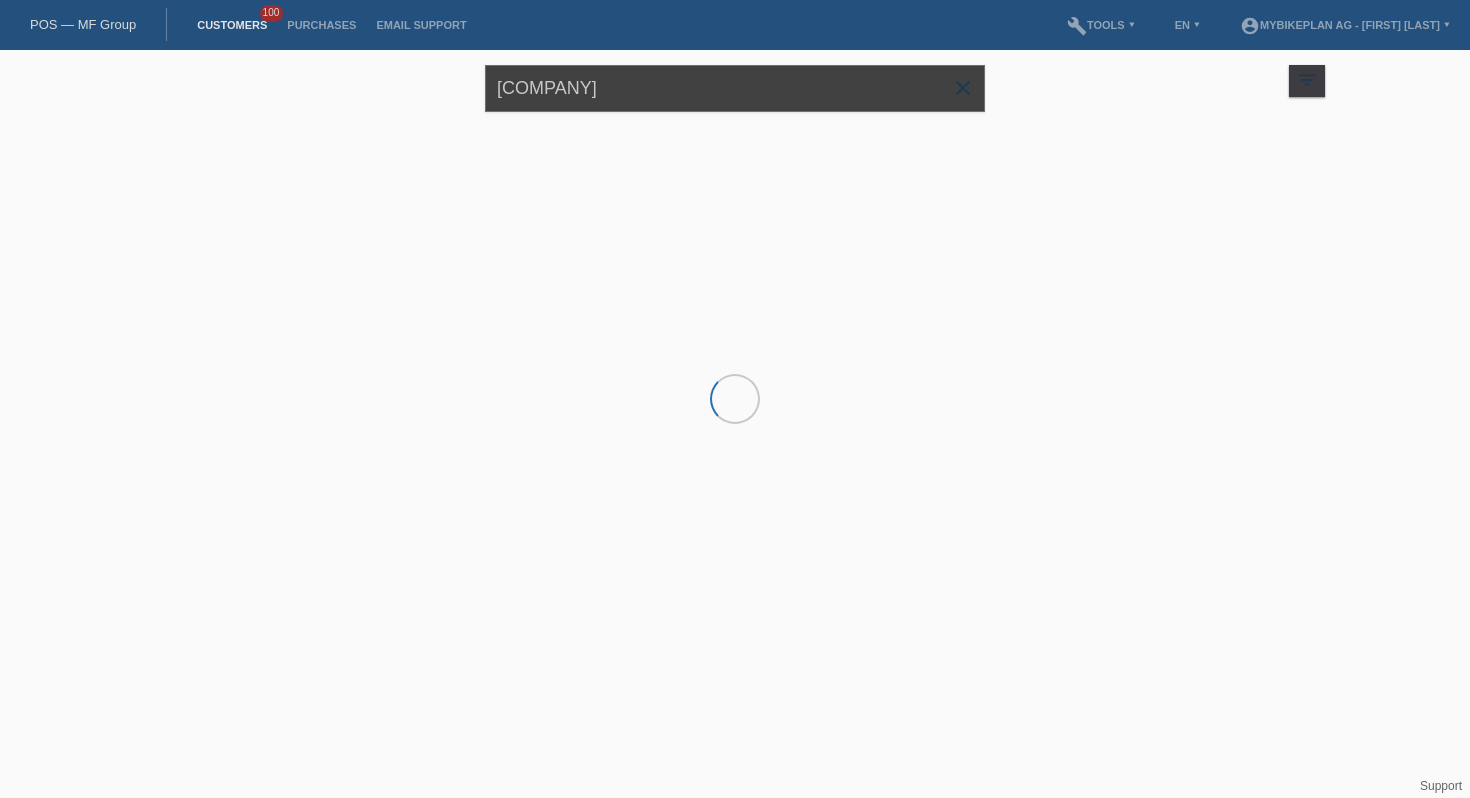 click on "kaymaz" at bounding box center [735, 88] 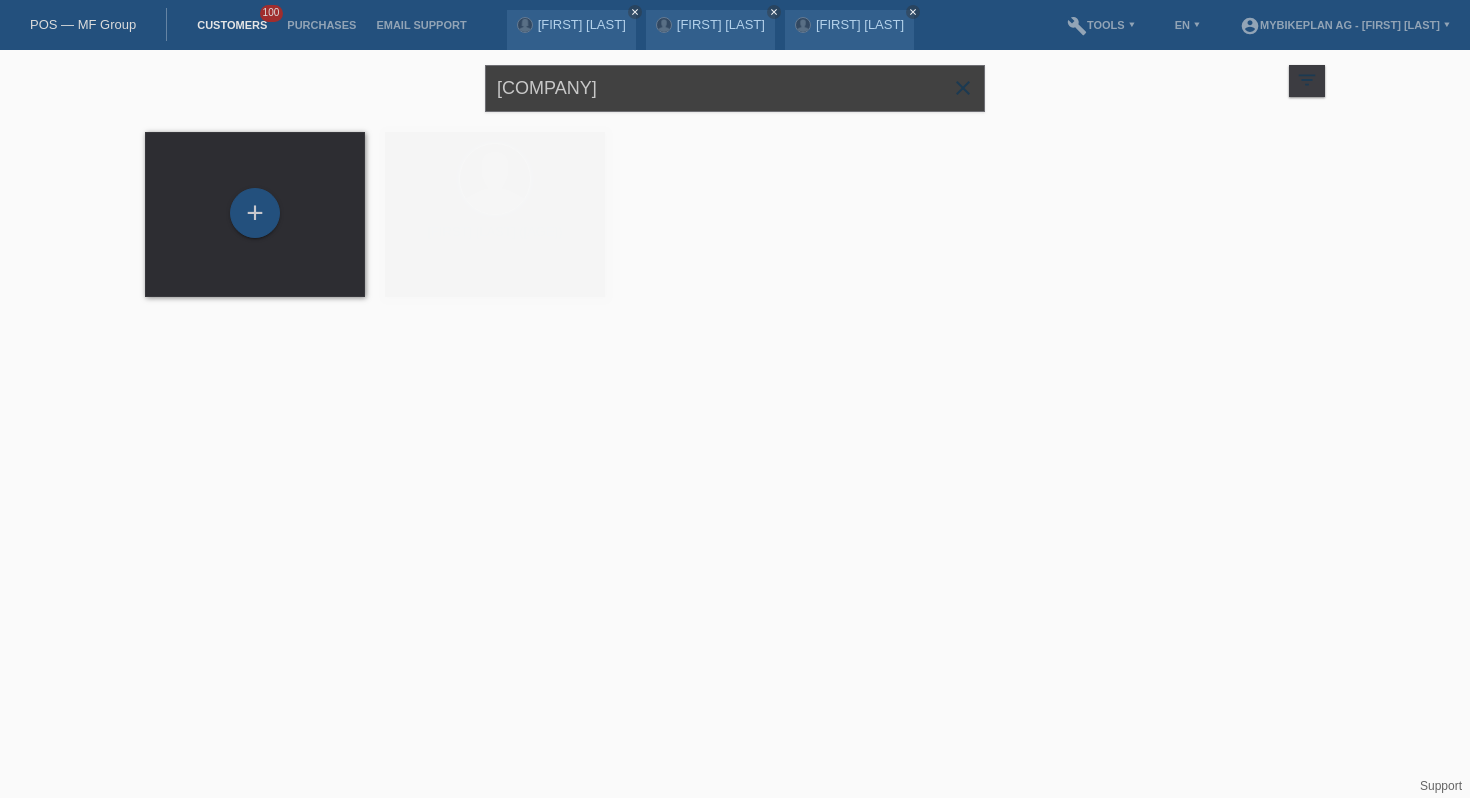 click on "kaymaz" at bounding box center (735, 88) 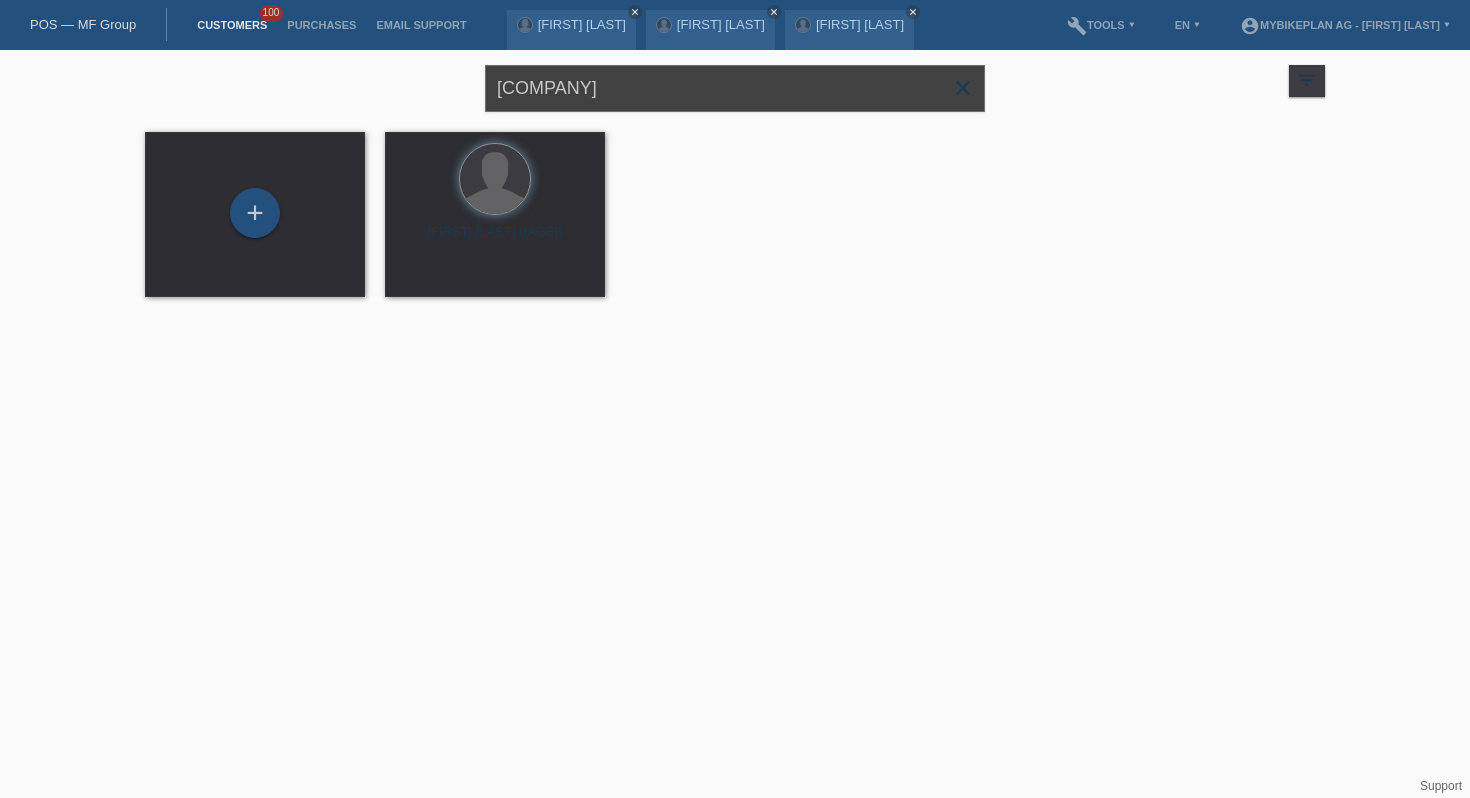 type on "vengrin" 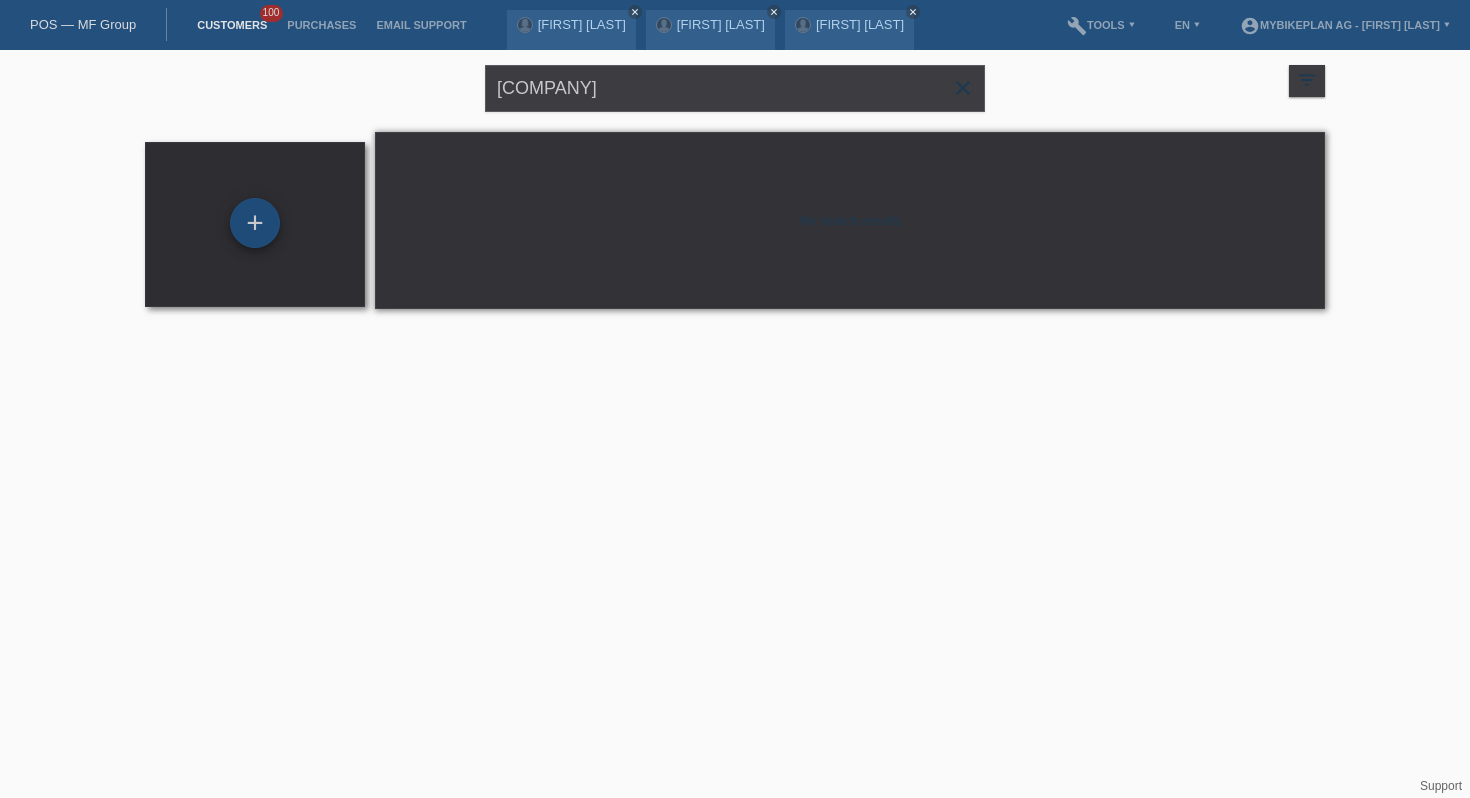 click on "+" at bounding box center [255, 223] 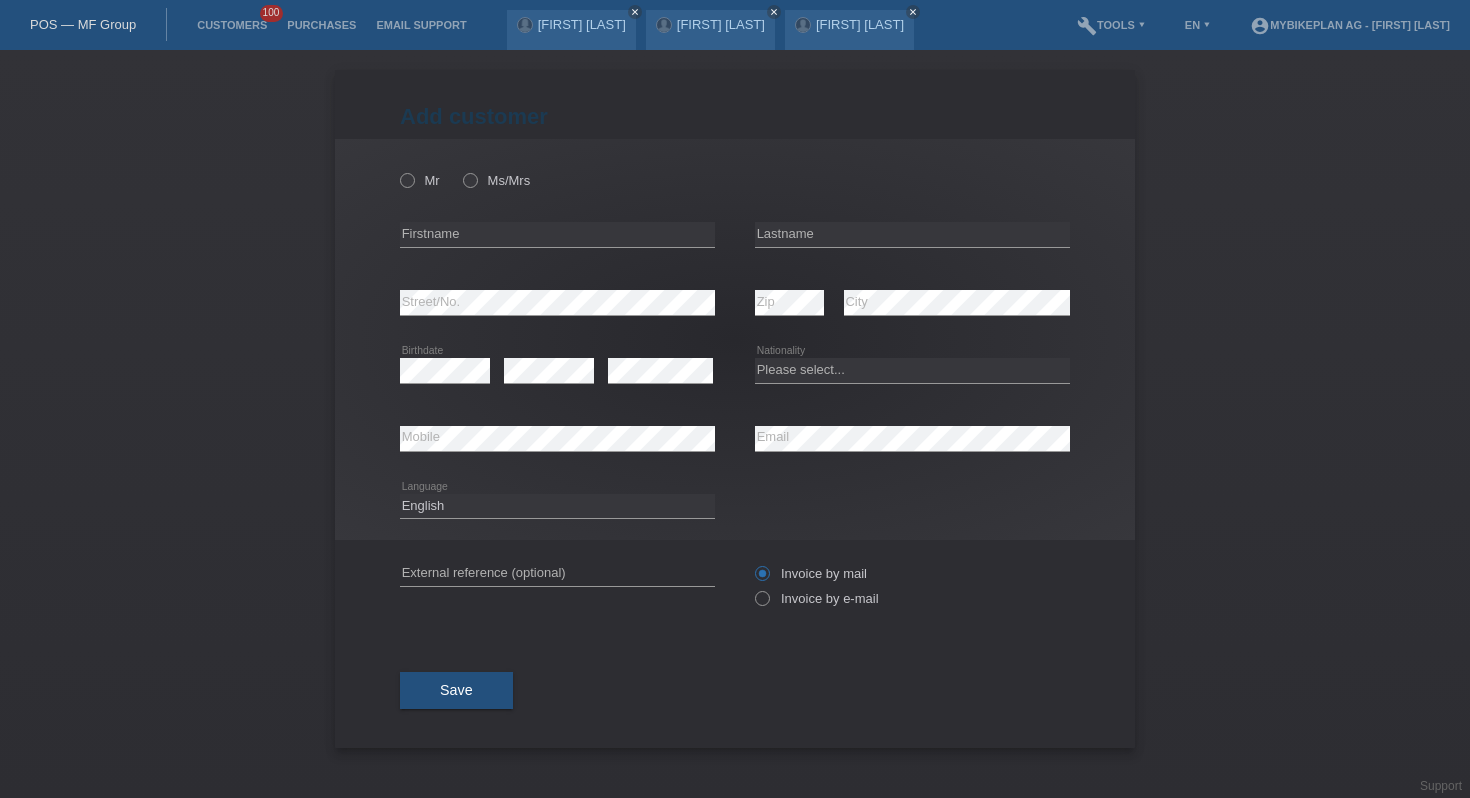 scroll, scrollTop: 0, scrollLeft: 0, axis: both 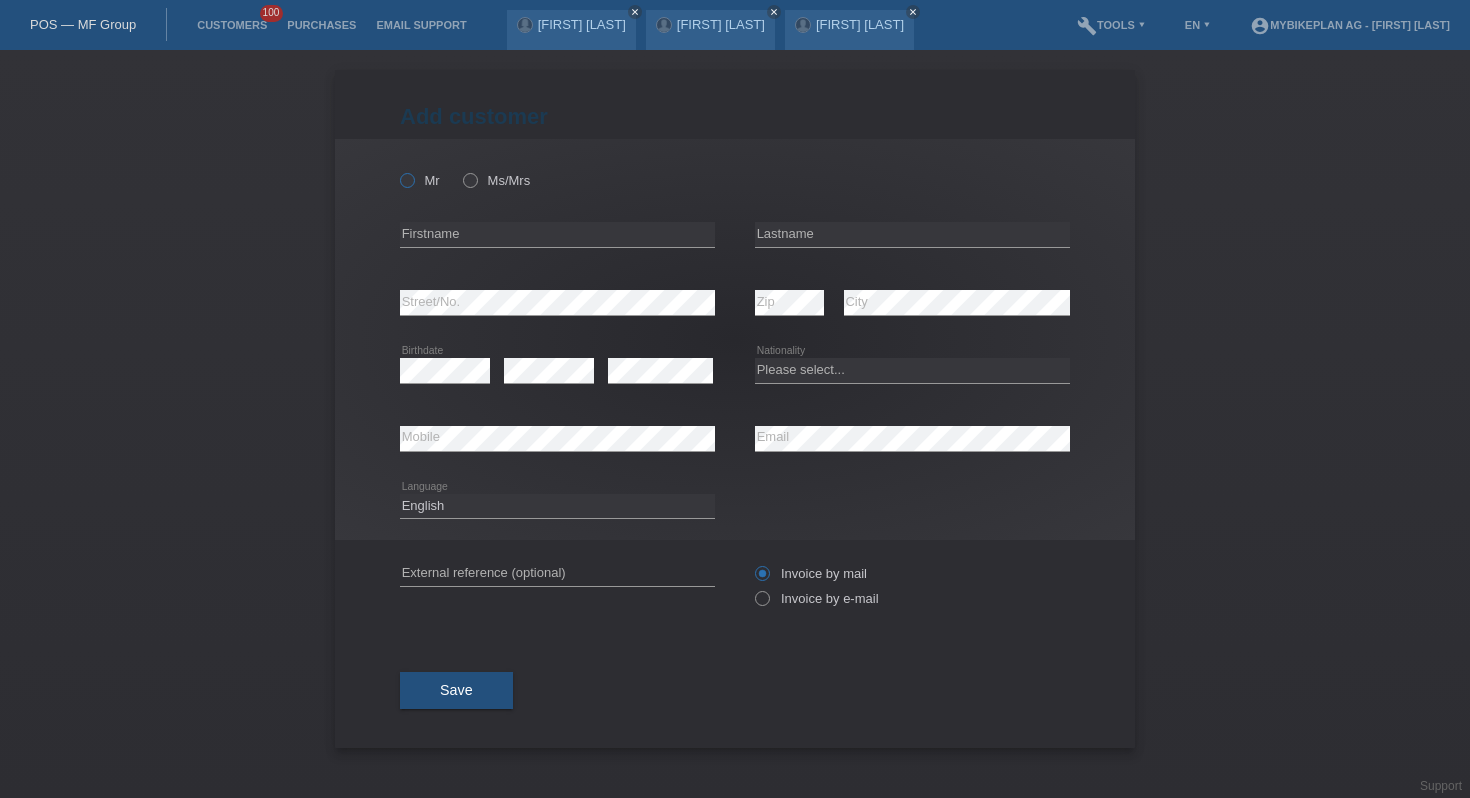 click at bounding box center (397, 170) 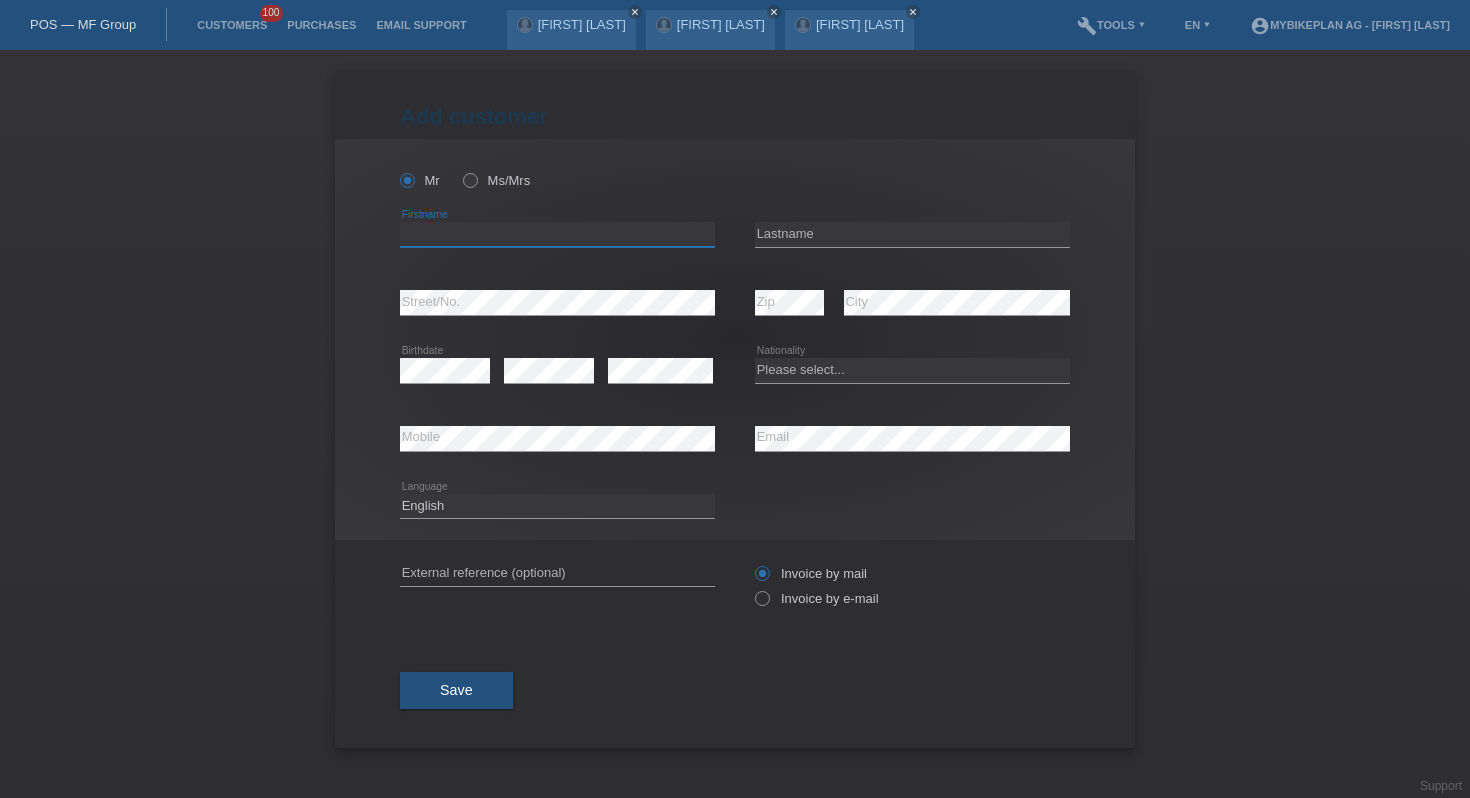 click at bounding box center [557, 234] 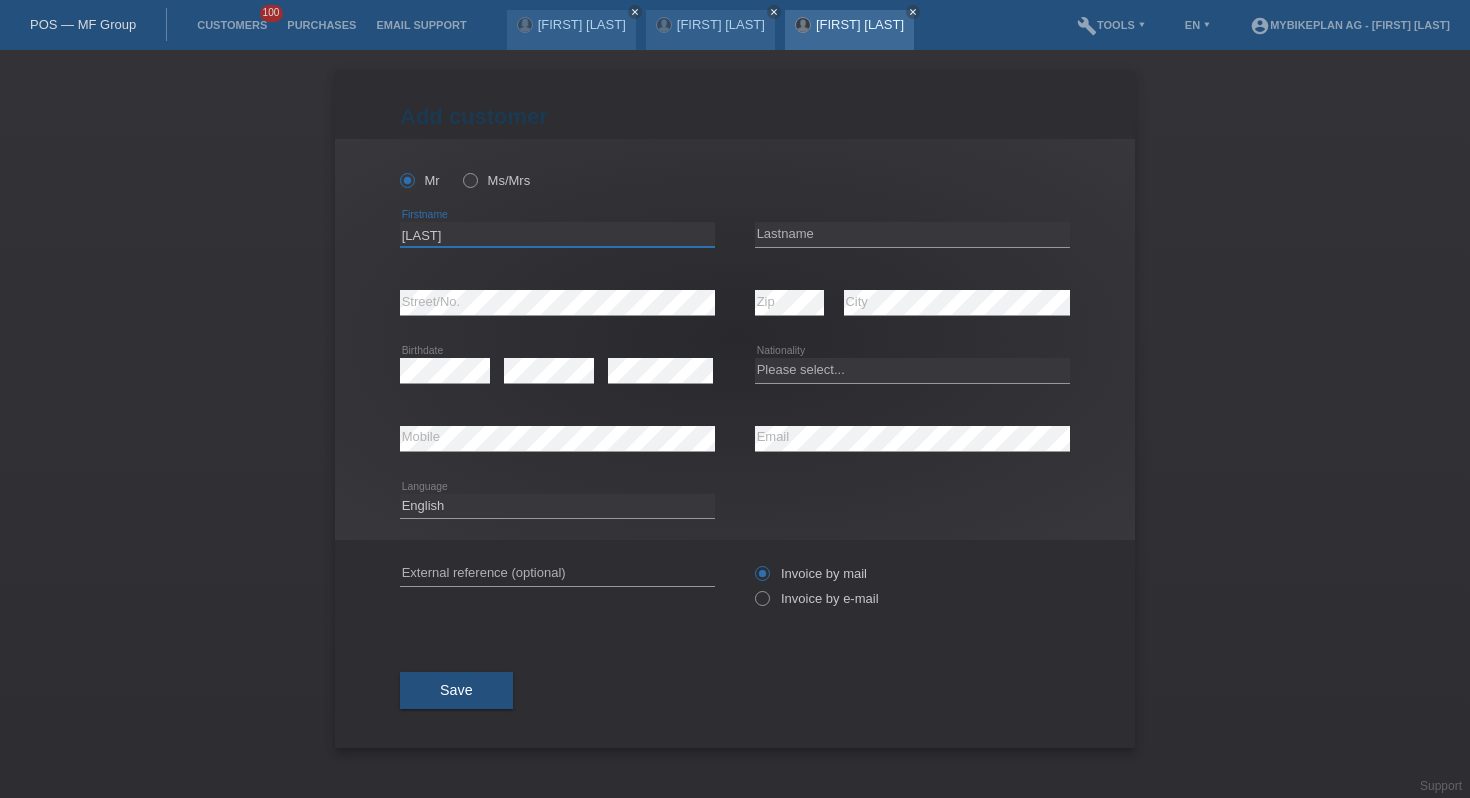 type on "[LAST]" 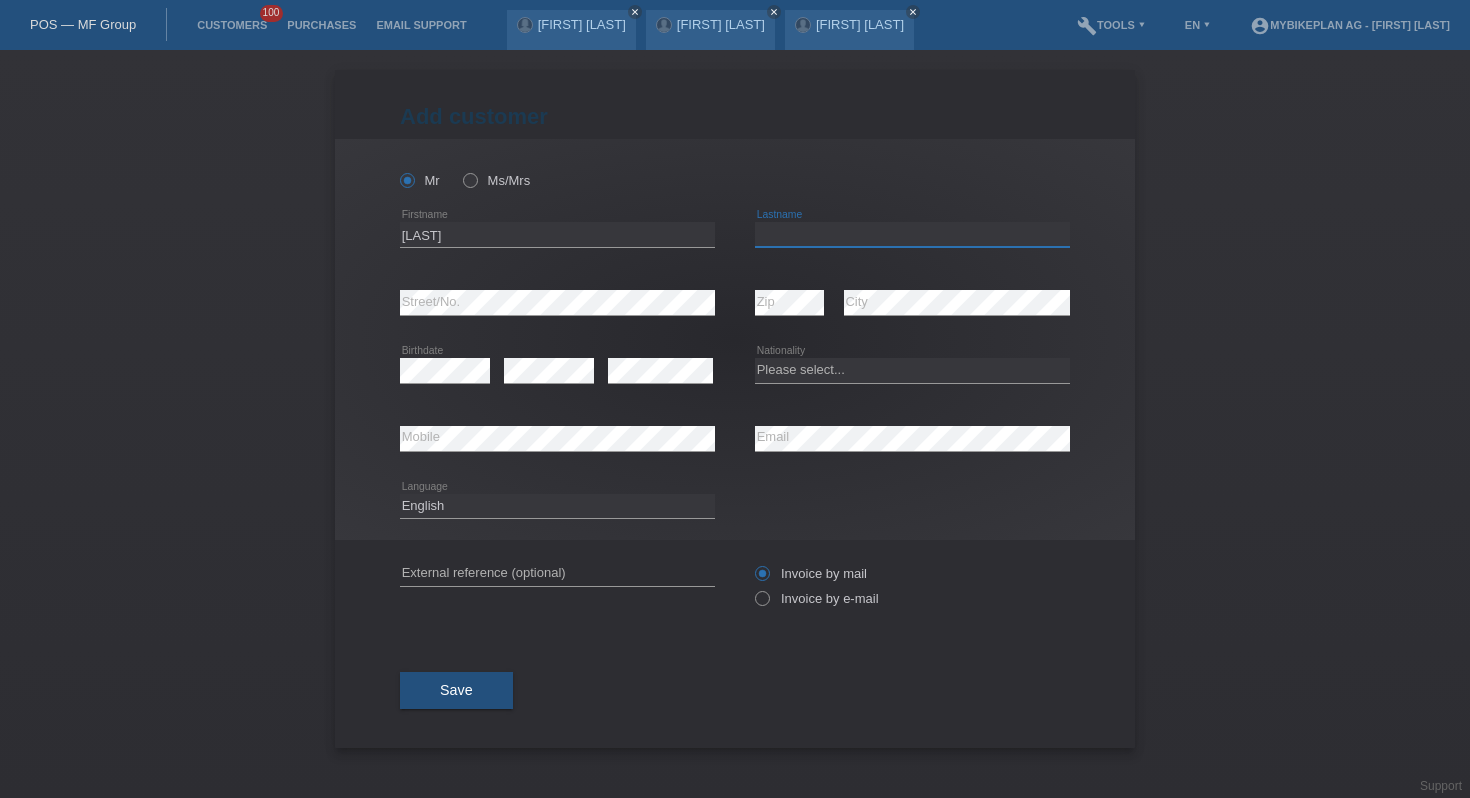 click at bounding box center (912, 234) 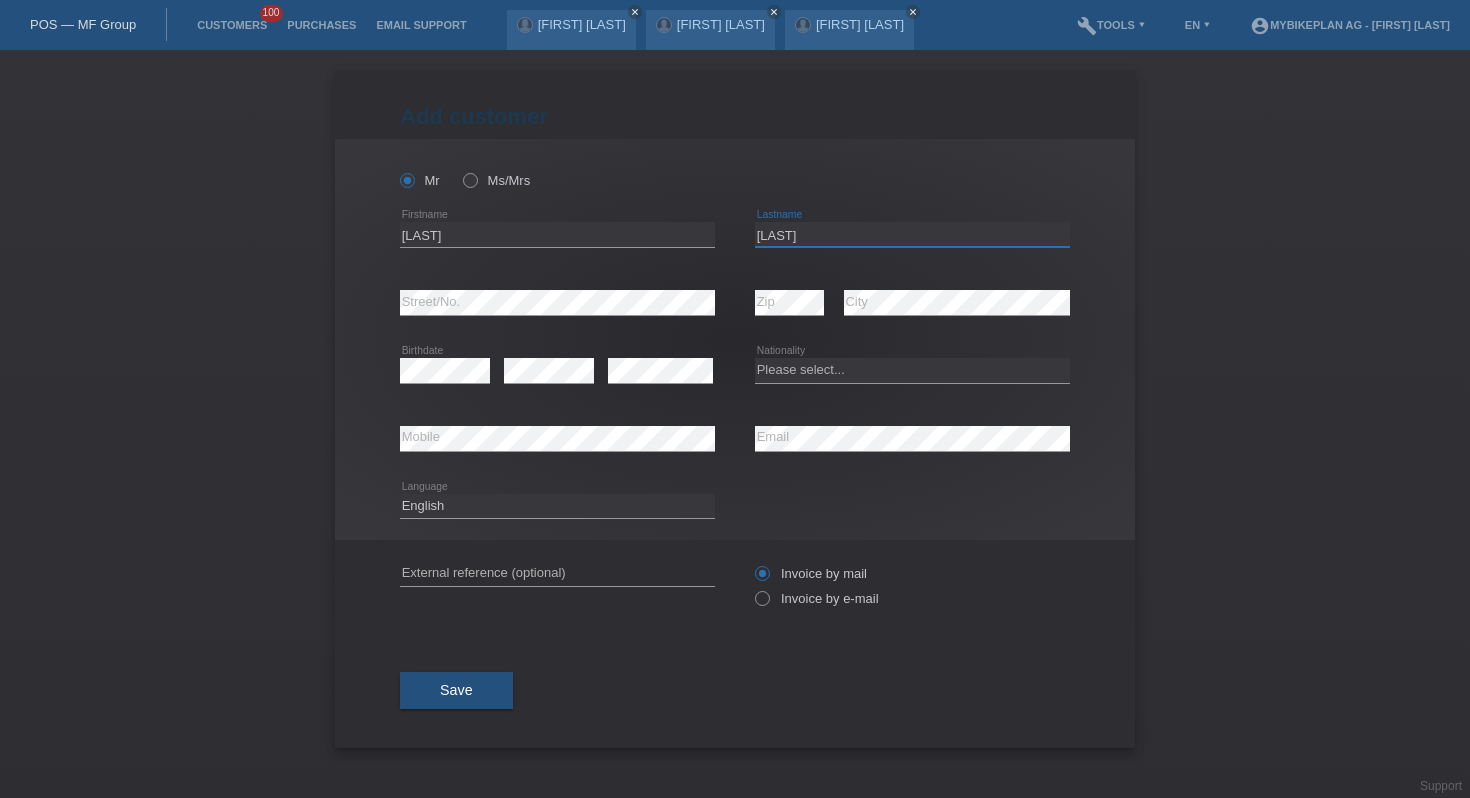 type on "[LAST]" 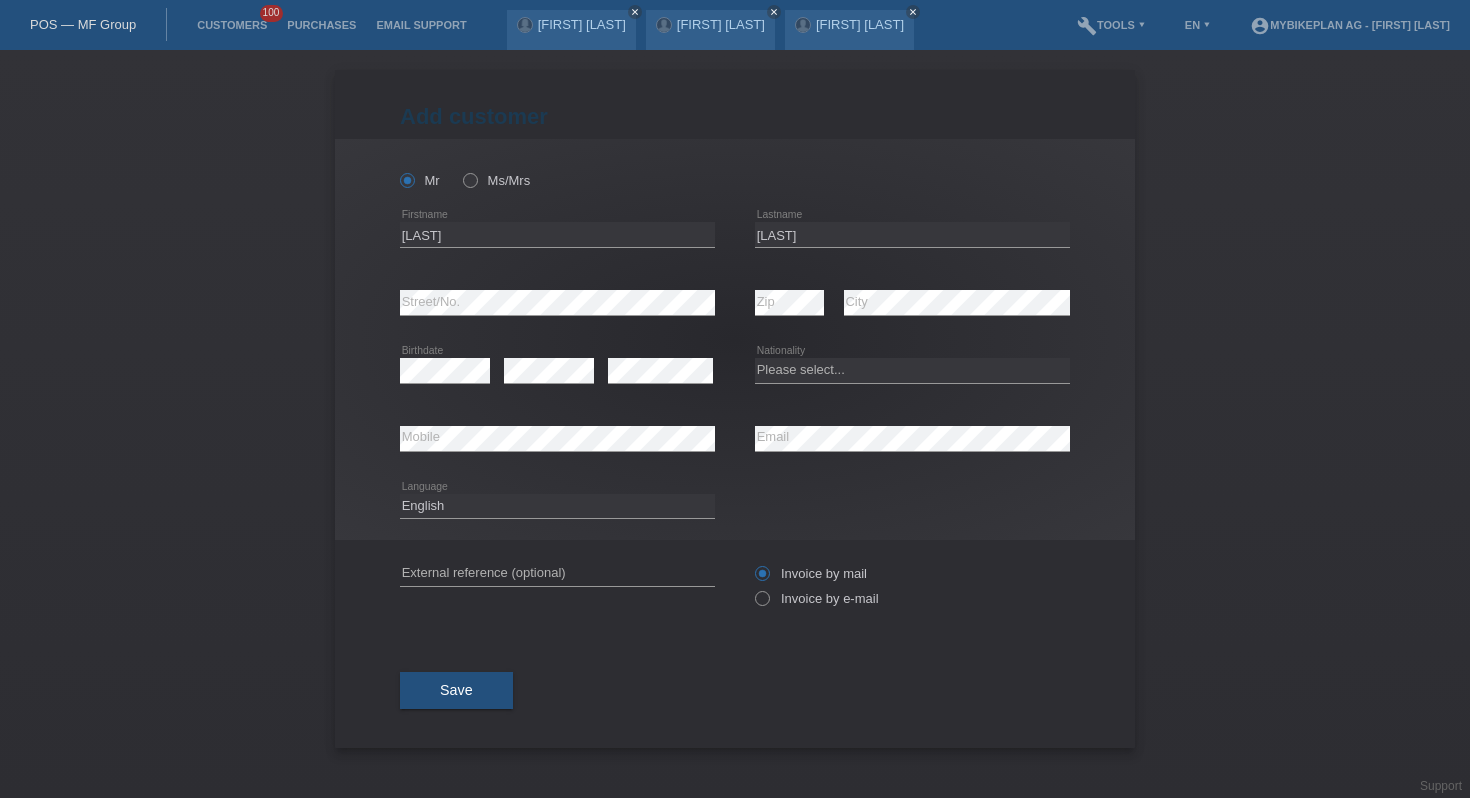 click on "Please select...
Switzerland
Austria
Germany
Liechtenstein
------------
Afghanistan
Åland Islands
Albania
Algeria
American Samoa Andorra Chad" at bounding box center [912, 146] 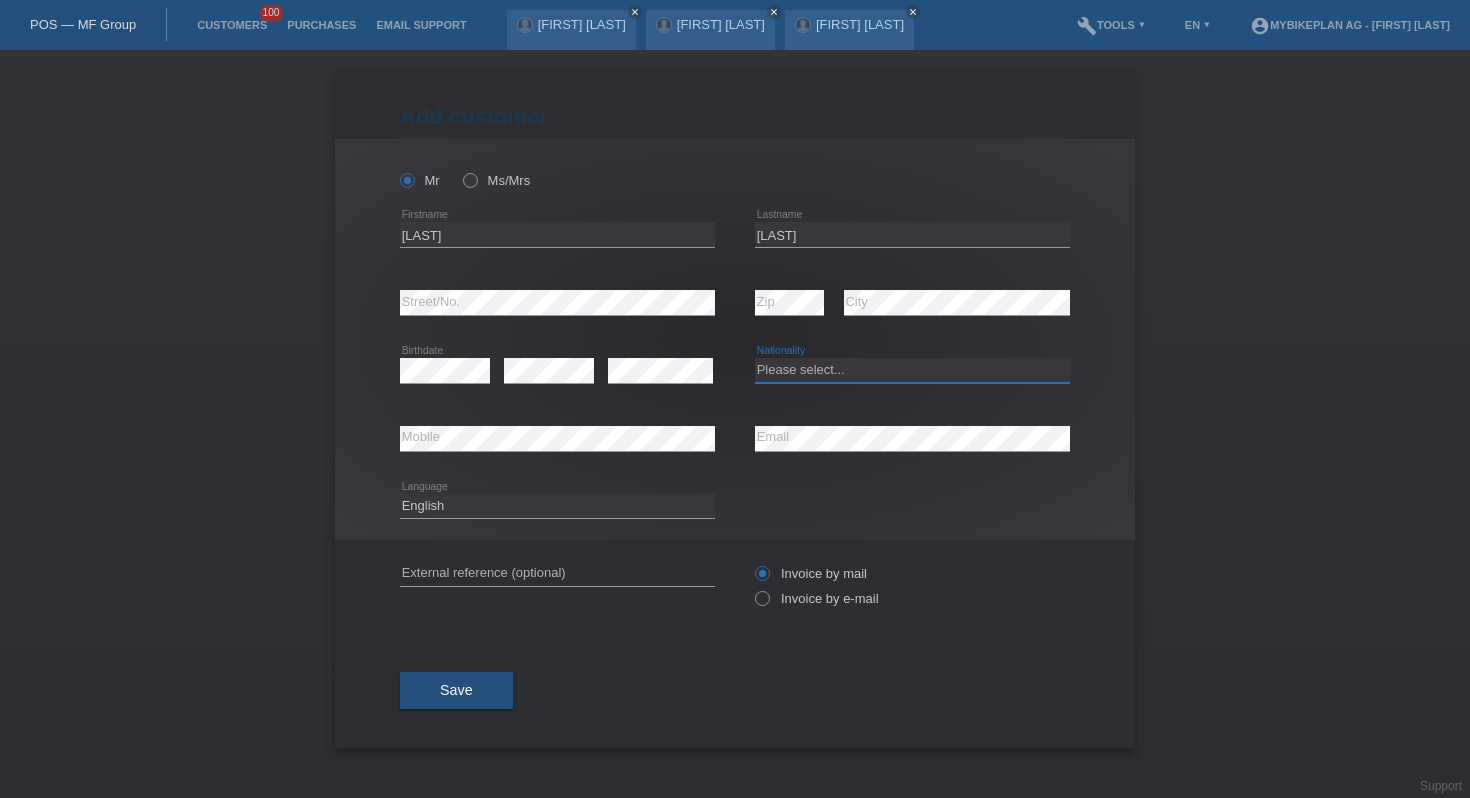 click on "Please select...
Switzerland
Austria
Germany
Liechtenstein
------------
Afghanistan
Åland Islands
Albania
Algeria
American Samoa Andorra Angola Anguilla Antarctica Antigua and Barbuda Argentina Armenia" at bounding box center [912, 370] 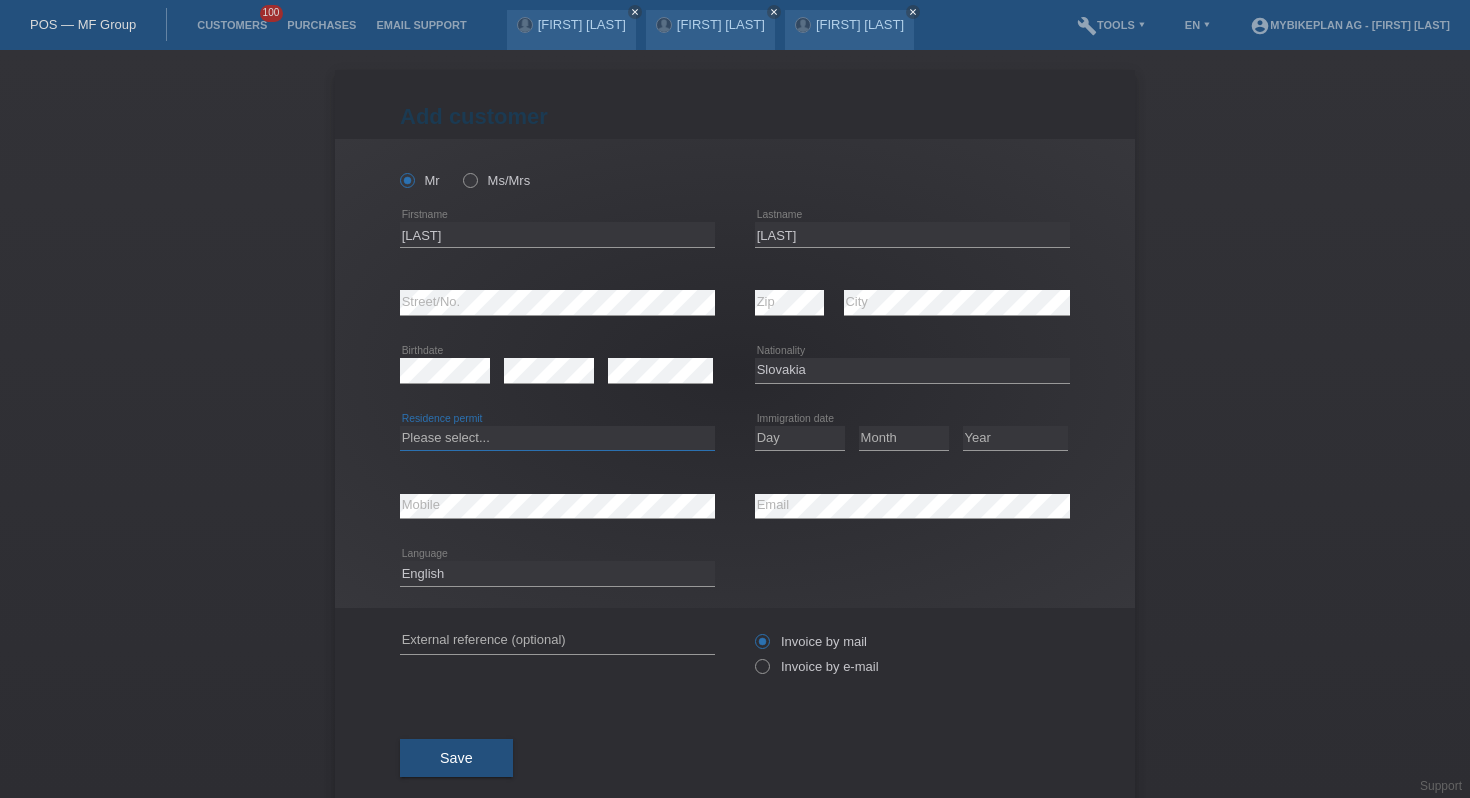 click on "Please select...
C
B
B - Refugee status
Other" at bounding box center [557, 438] 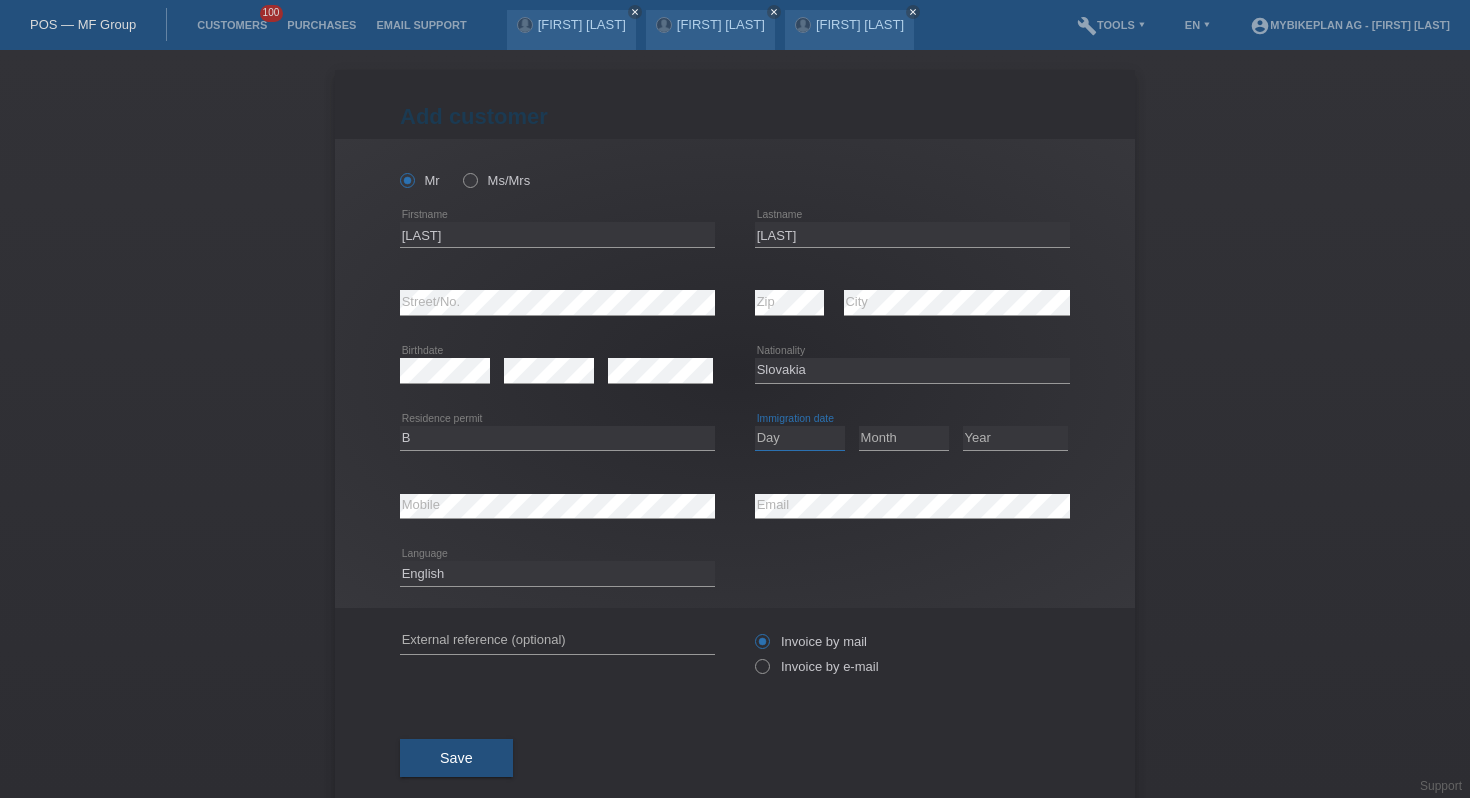 click on "Day
01
02
03
04
05
06
07
08
09
10 11" at bounding box center (800, 438) 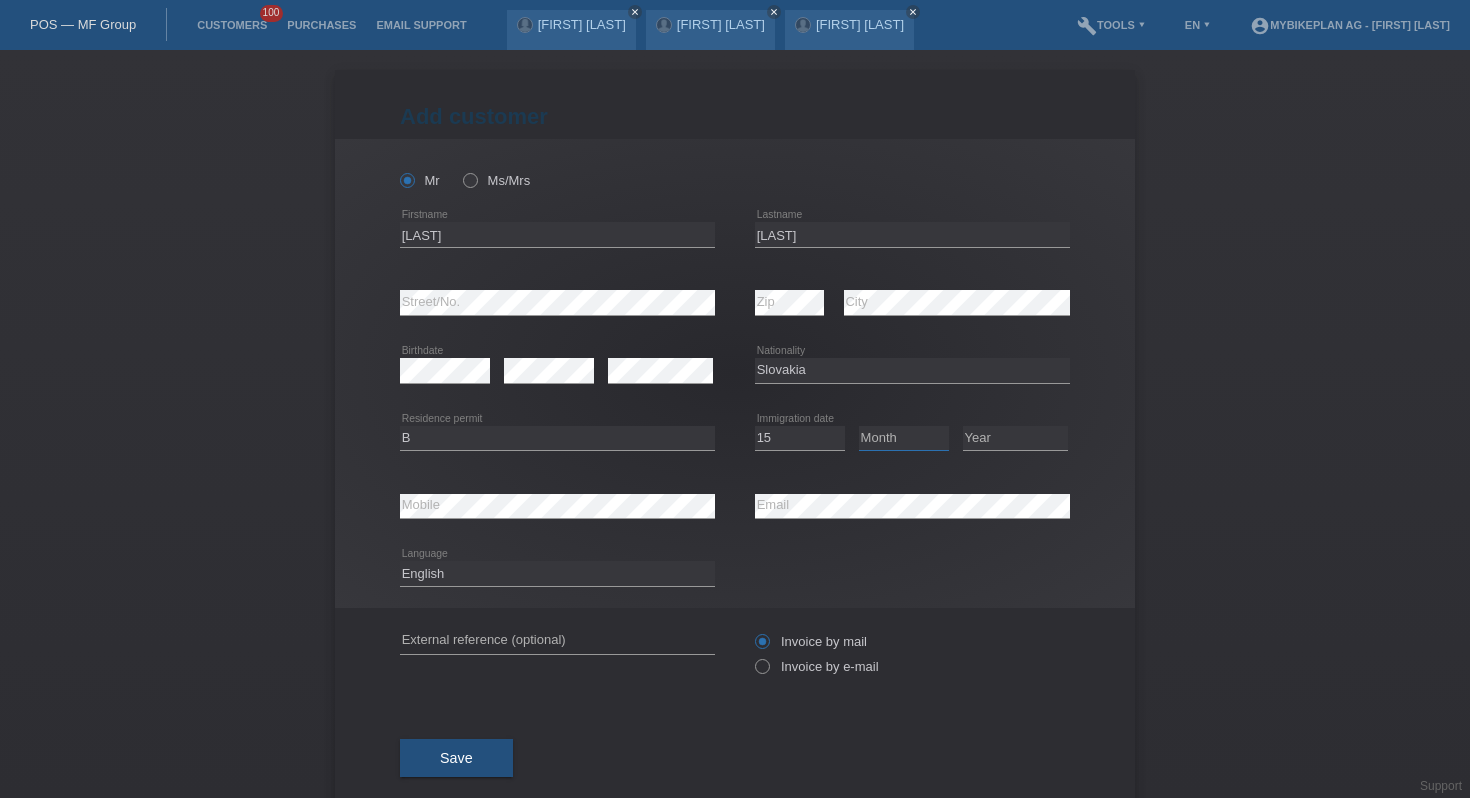click on "Month
01
02
03
04
05
06
07
08
09
10 11" at bounding box center (904, 438) 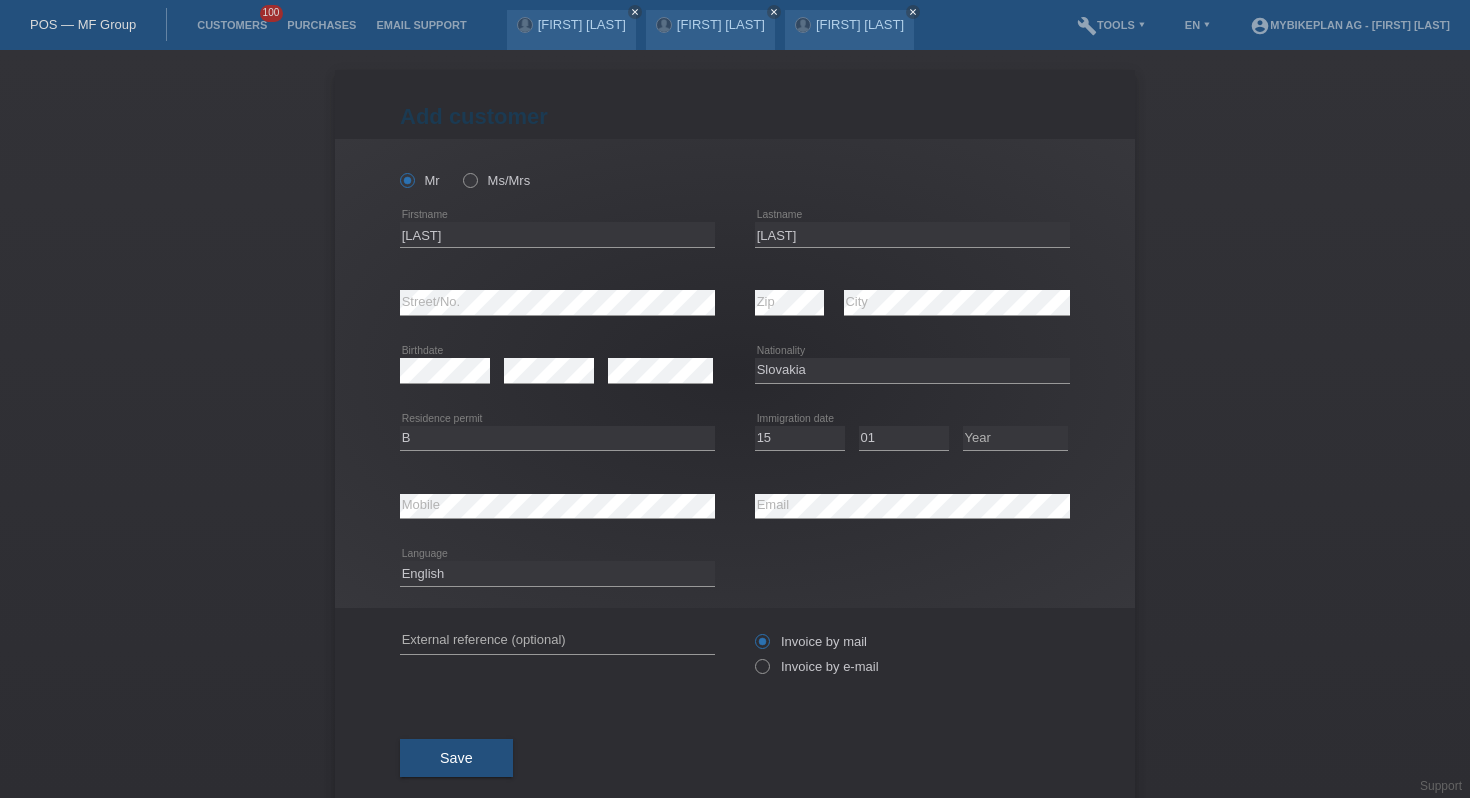 click on "Year
2025
2024
2023
2022
2021
2020
2019
2018
2017" at bounding box center [1015, 439] 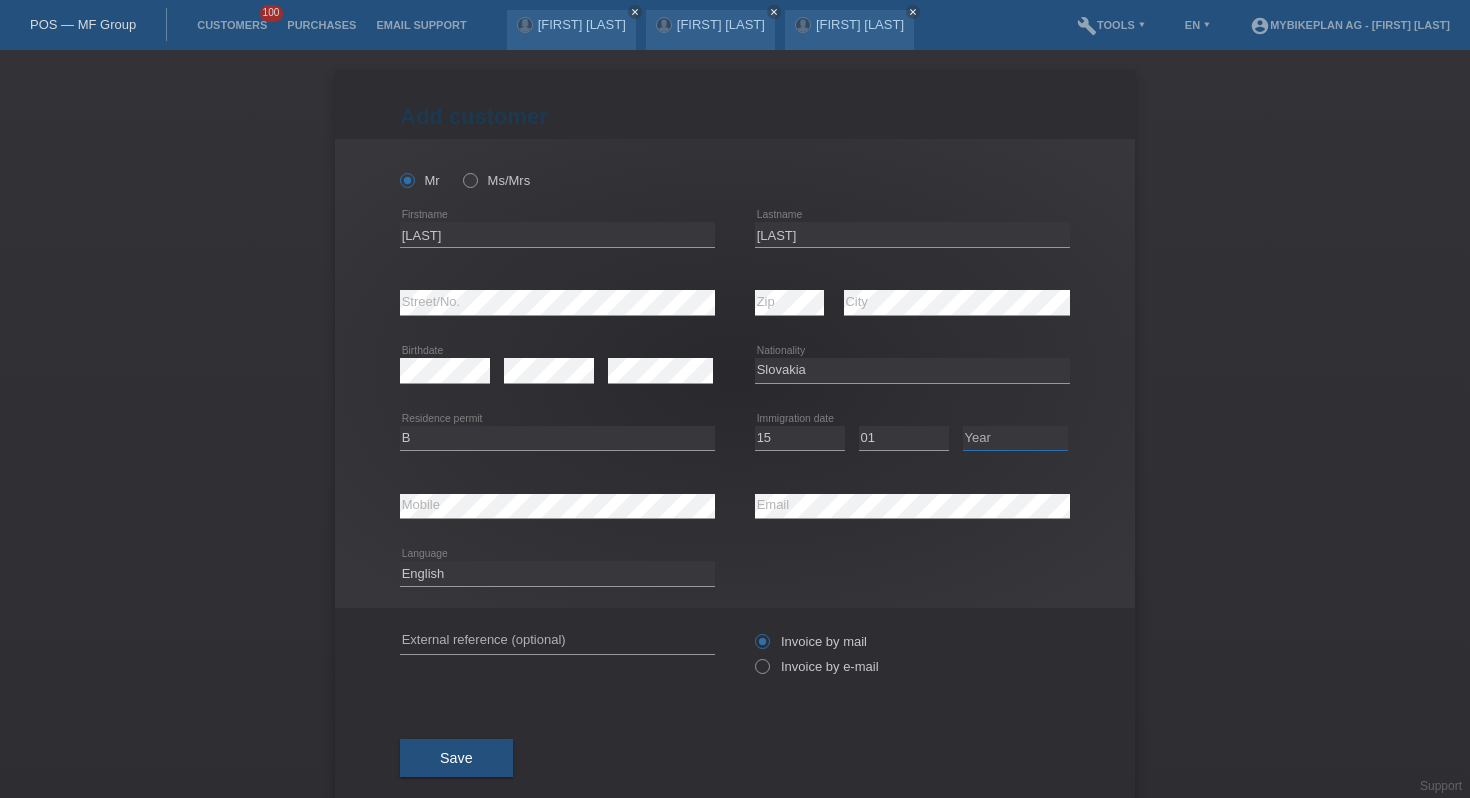 click on "Year
2025
2024
2023
2022
2021
2020
2019
2018
2017 2016 2015 2014 2013 2012 2011 2010 2009 2008 2007 2006 2005 2004 2003 2002 2001" at bounding box center [1015, 438] 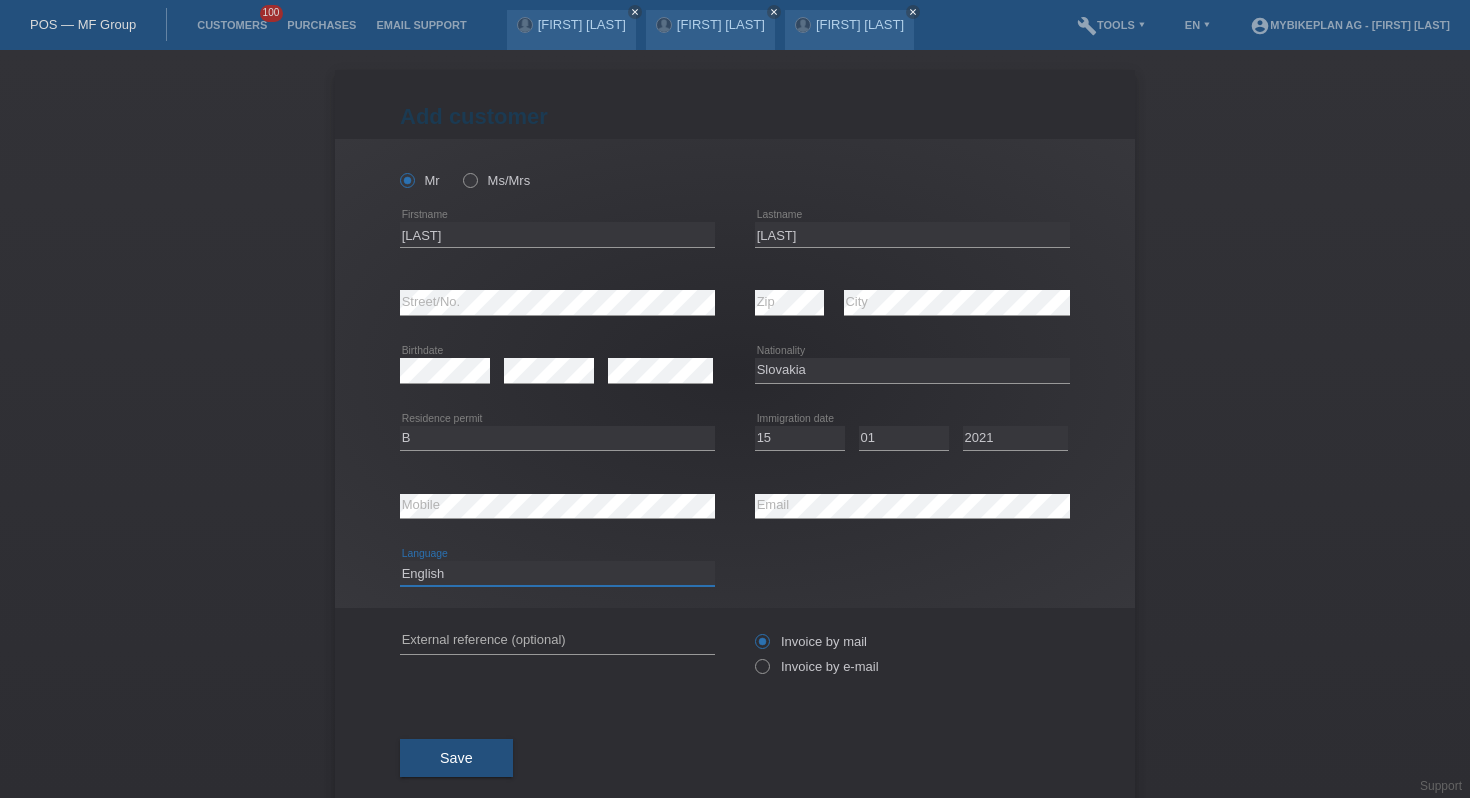 click on "Deutsch
Français
Italiano
English" at bounding box center [557, 573] 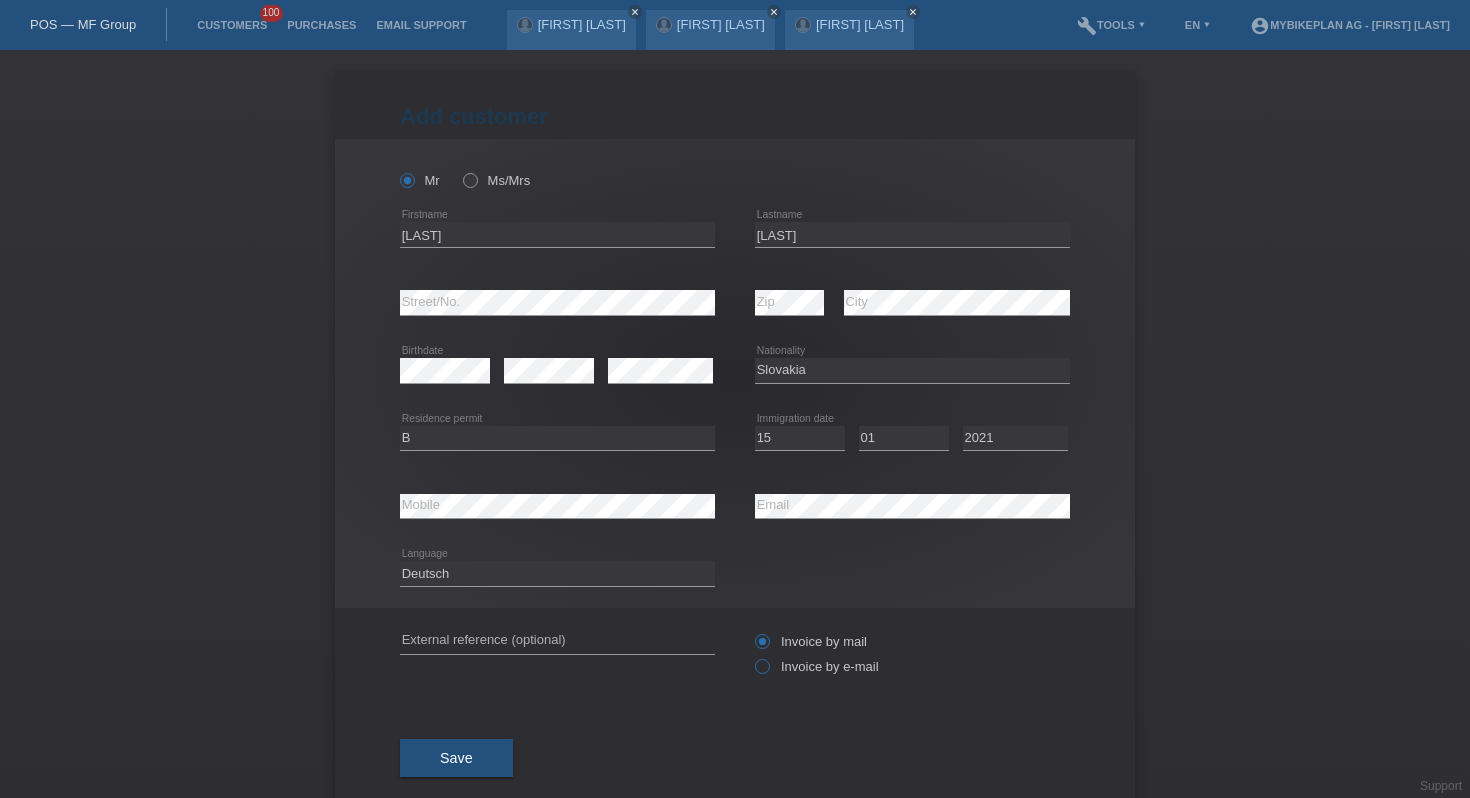 click on "Invoice by e-mail" at bounding box center (811, 641) 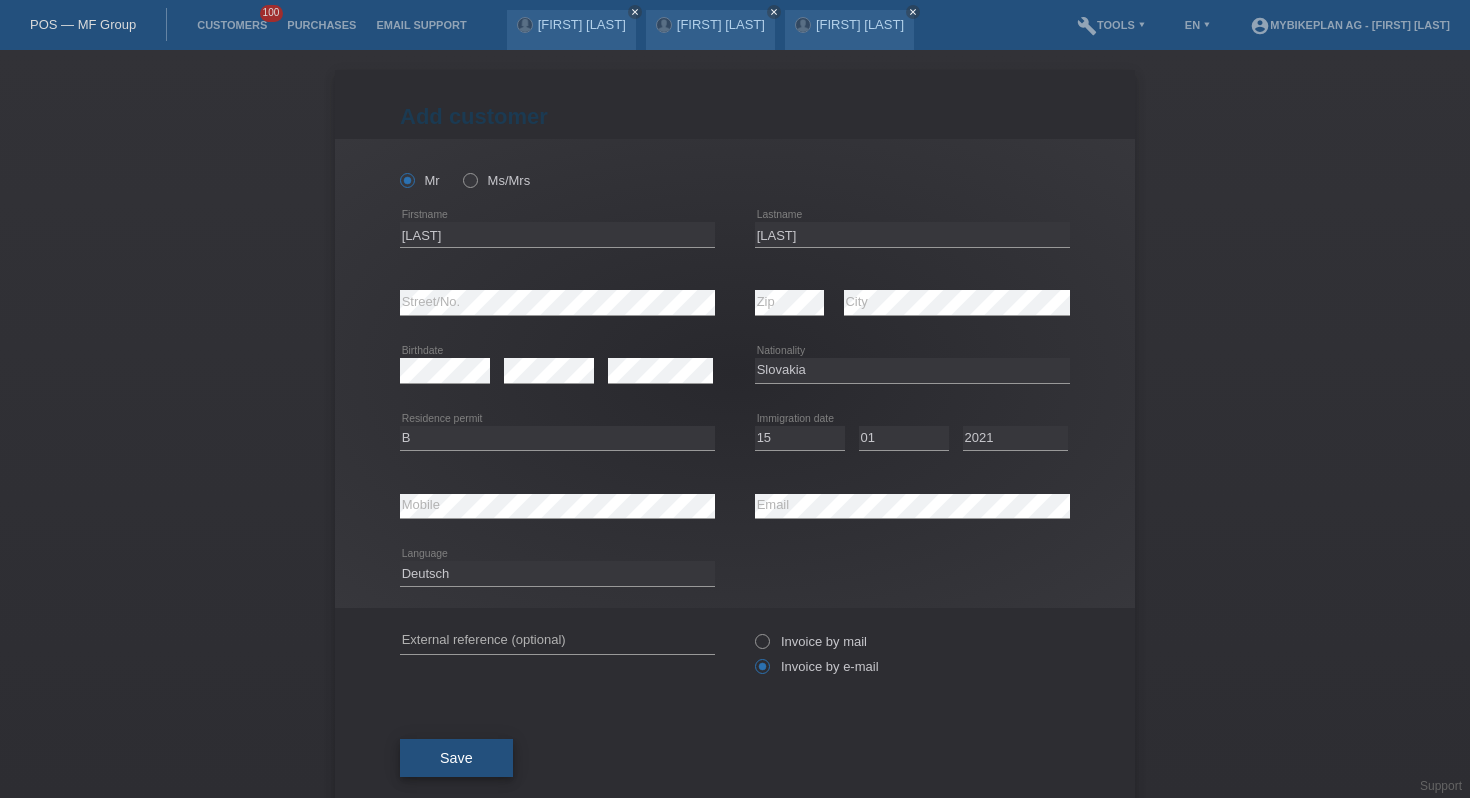 click on "Save" at bounding box center (456, 758) 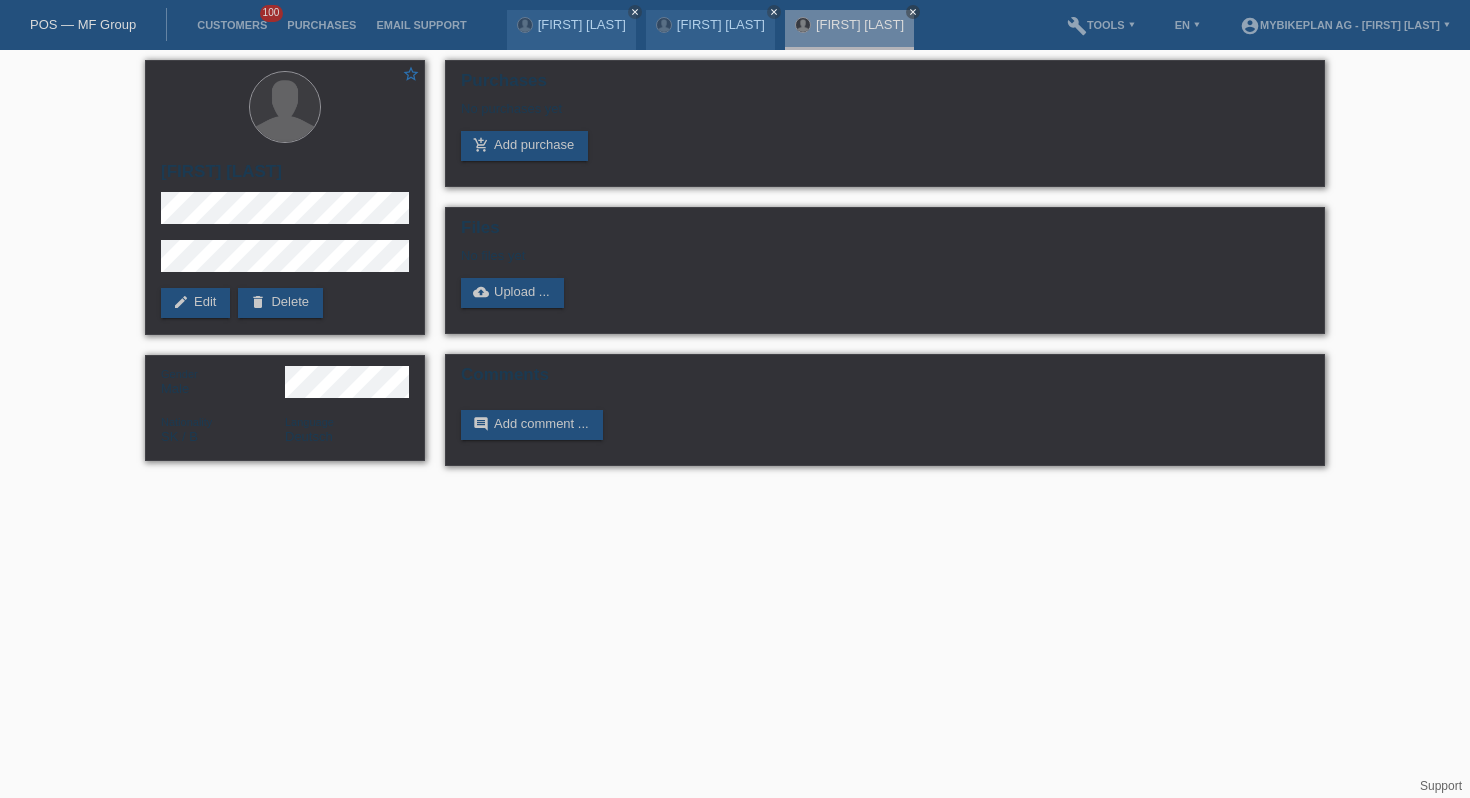 scroll, scrollTop: 0, scrollLeft: 0, axis: both 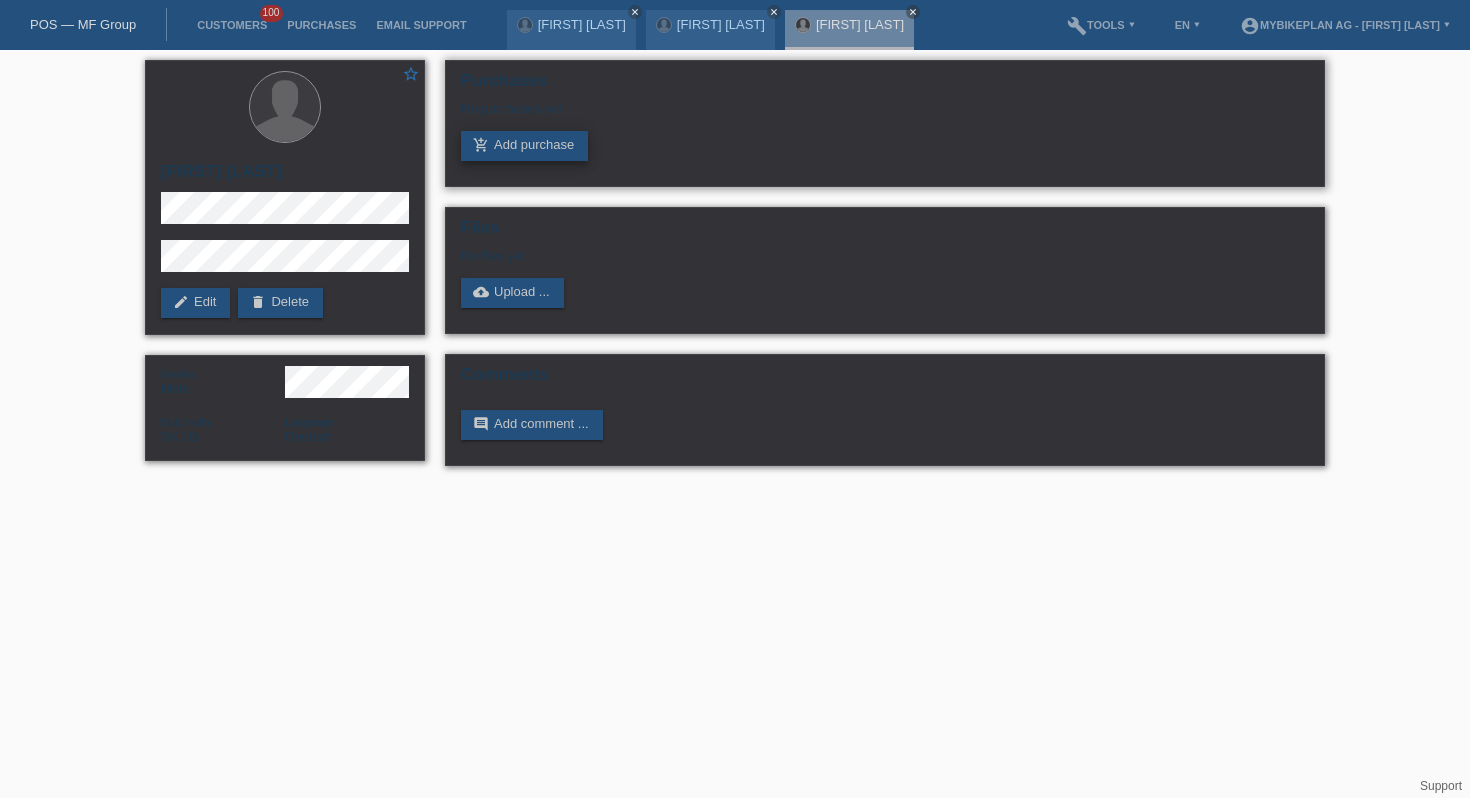 click on "add_shopping_cart  Add purchase" at bounding box center (524, 146) 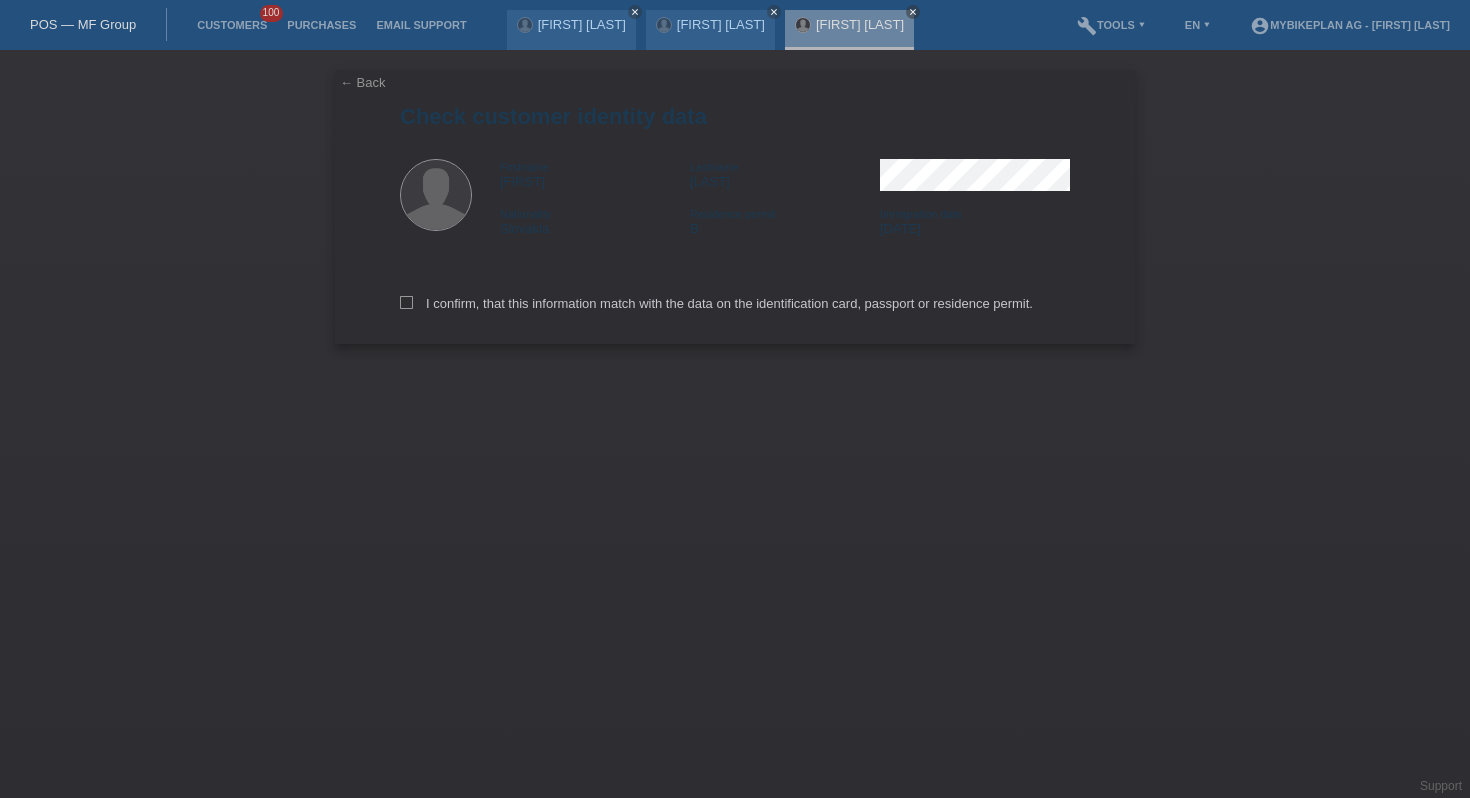 scroll, scrollTop: 0, scrollLeft: 0, axis: both 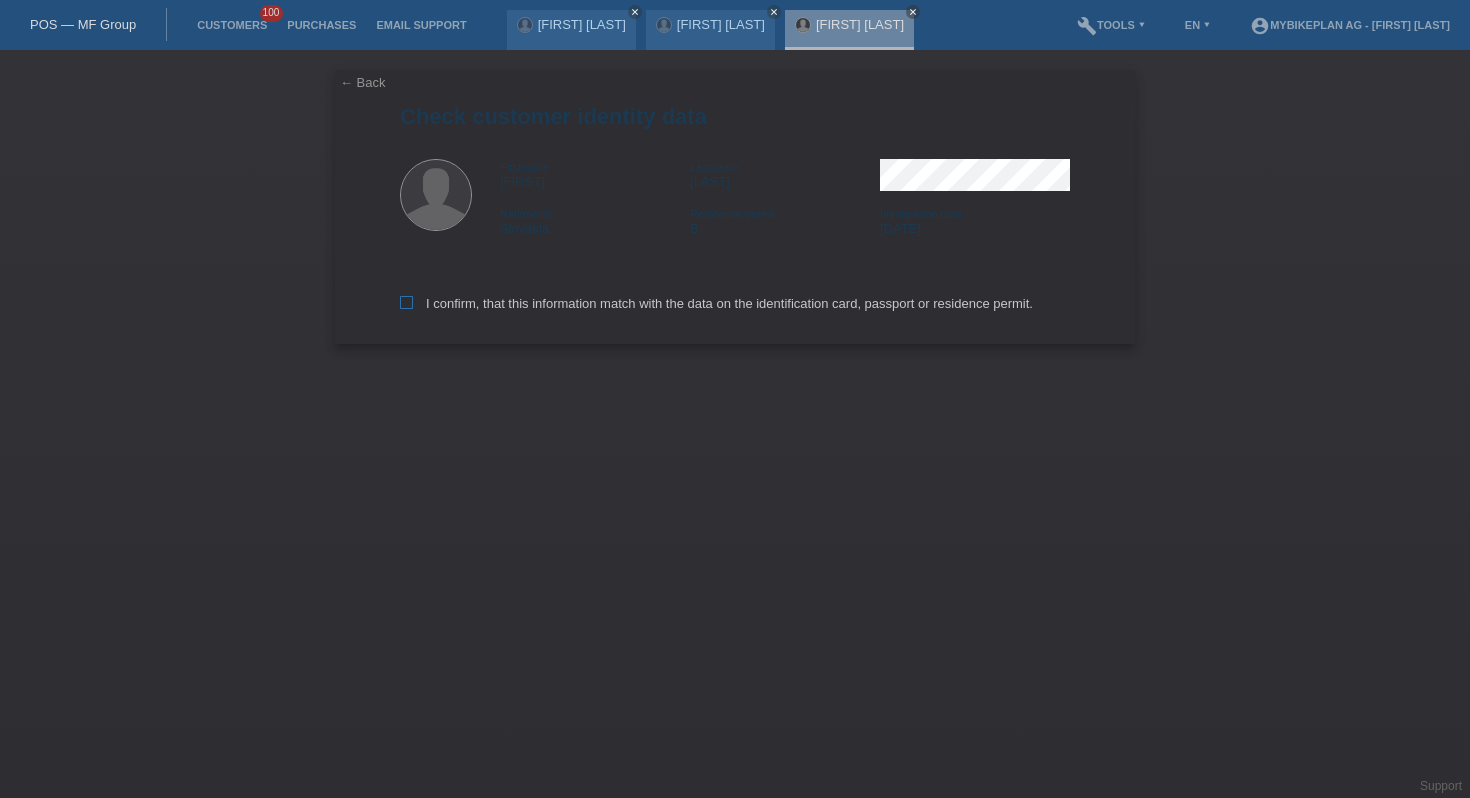 click on "I confirm, that this information match with the data on the identification card, passport or residence permit." at bounding box center [716, 303] 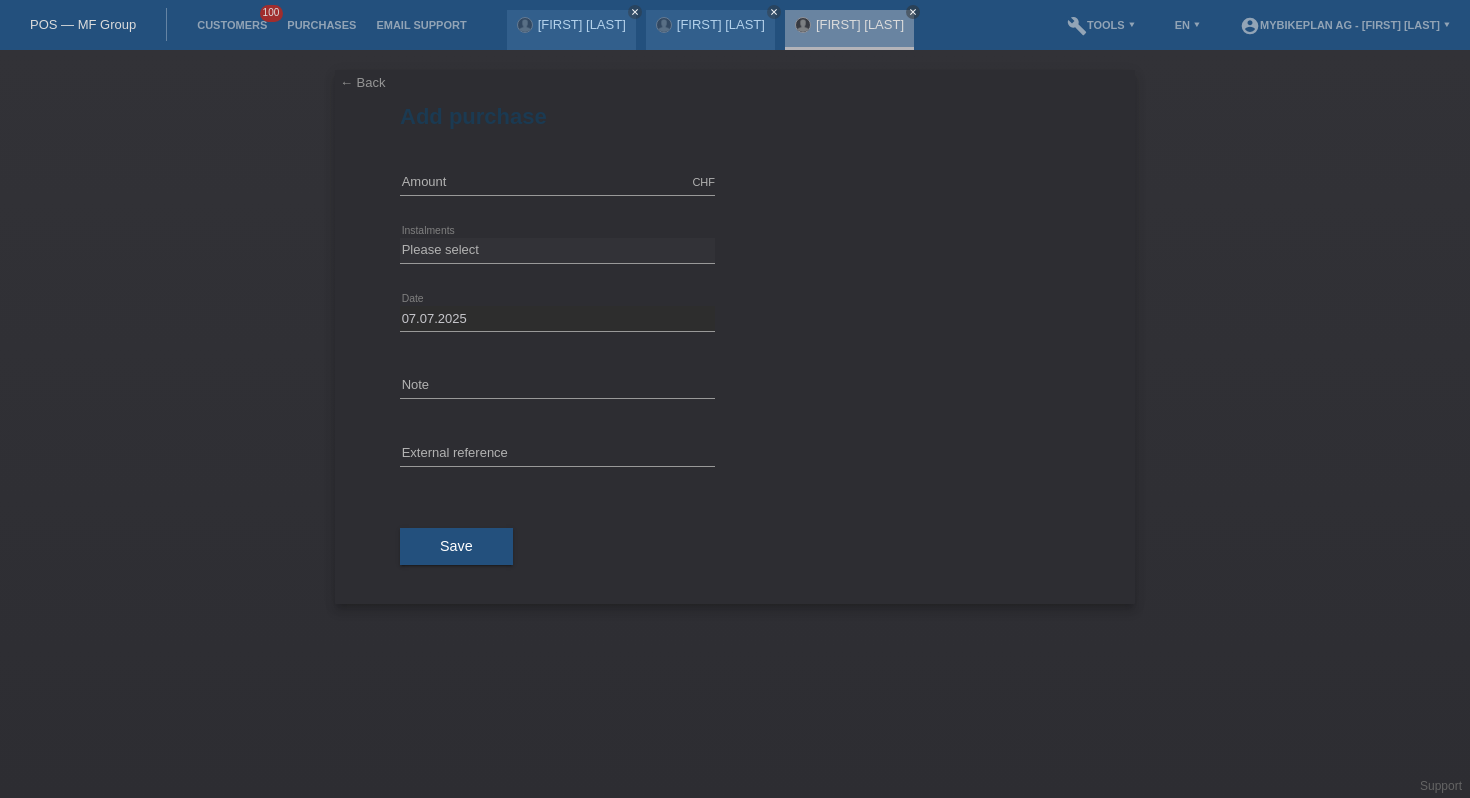 scroll, scrollTop: 0, scrollLeft: 0, axis: both 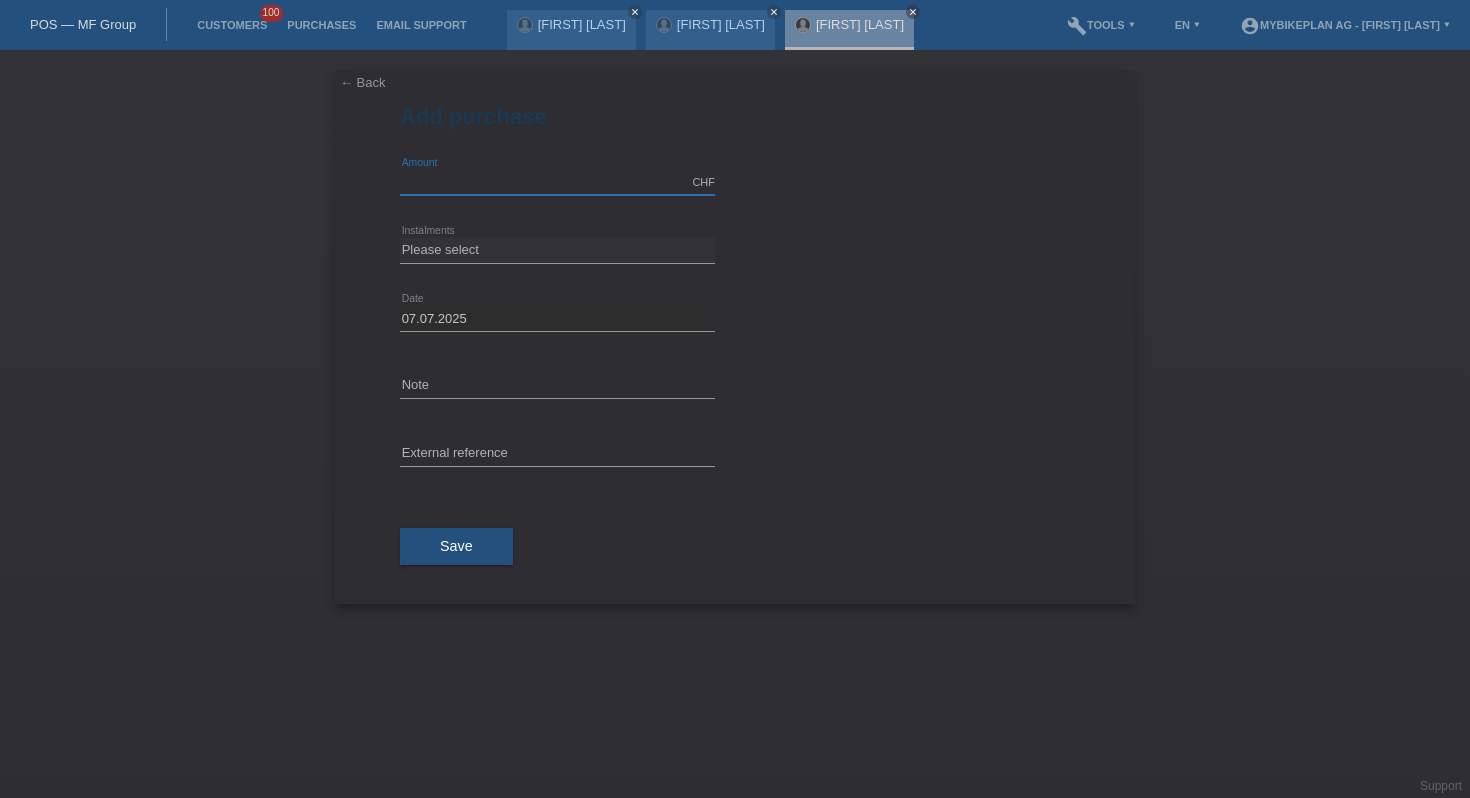 click at bounding box center [557, 182] 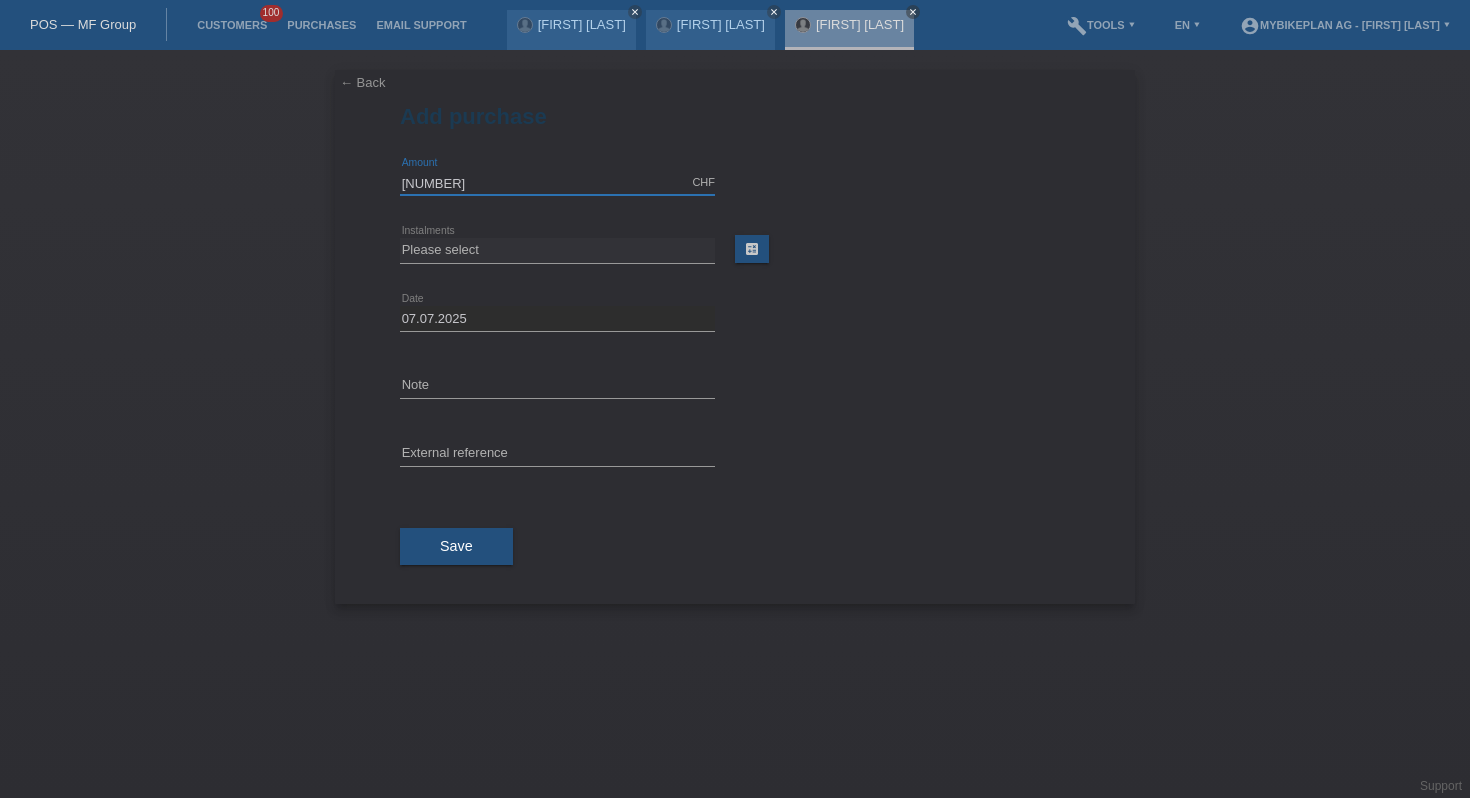 type on "[NUMBER]" 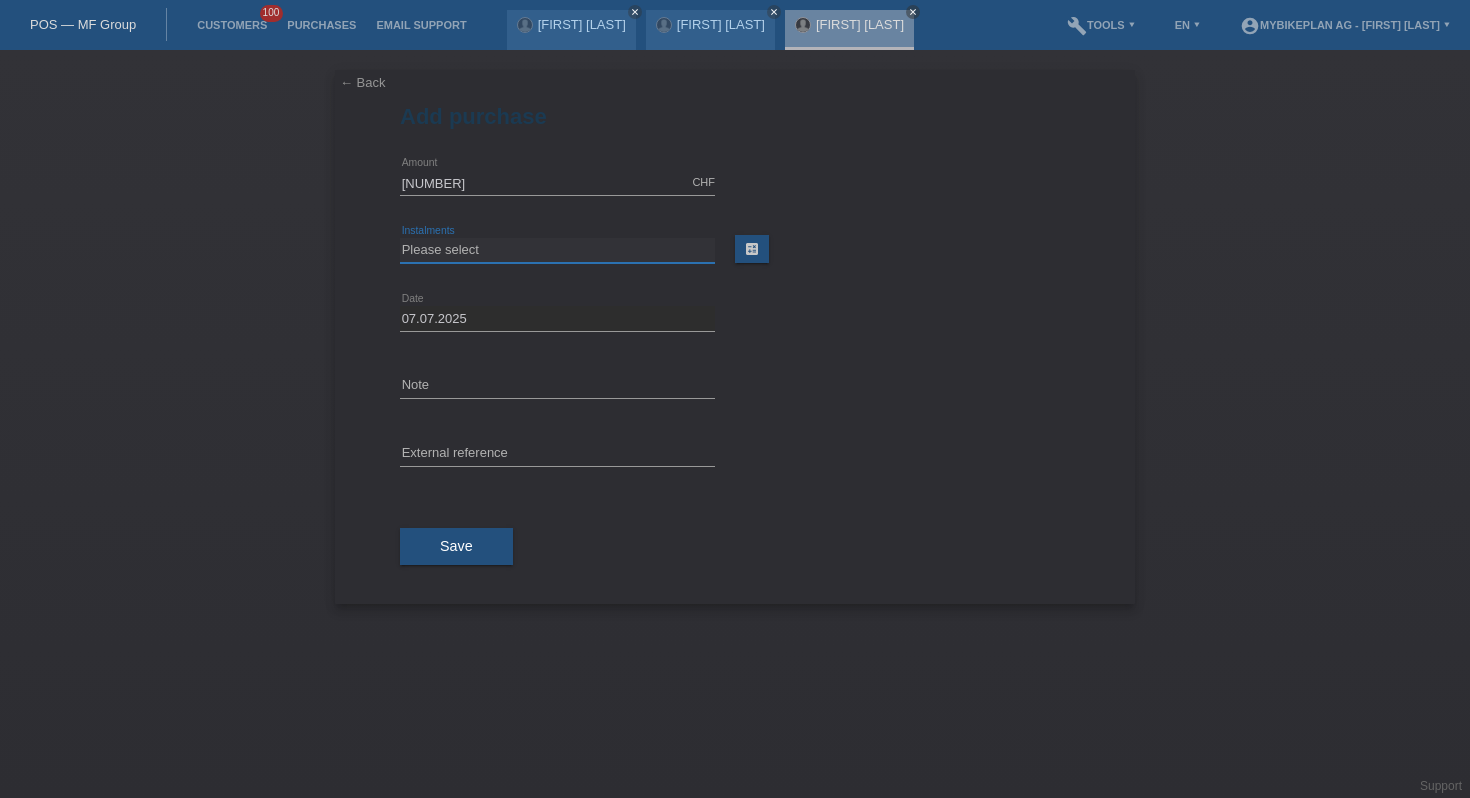 click on "Please select
6 instalments
12 instalments
18 instalments
24 instalments
36 instalments
48 instalments" at bounding box center [557, 250] 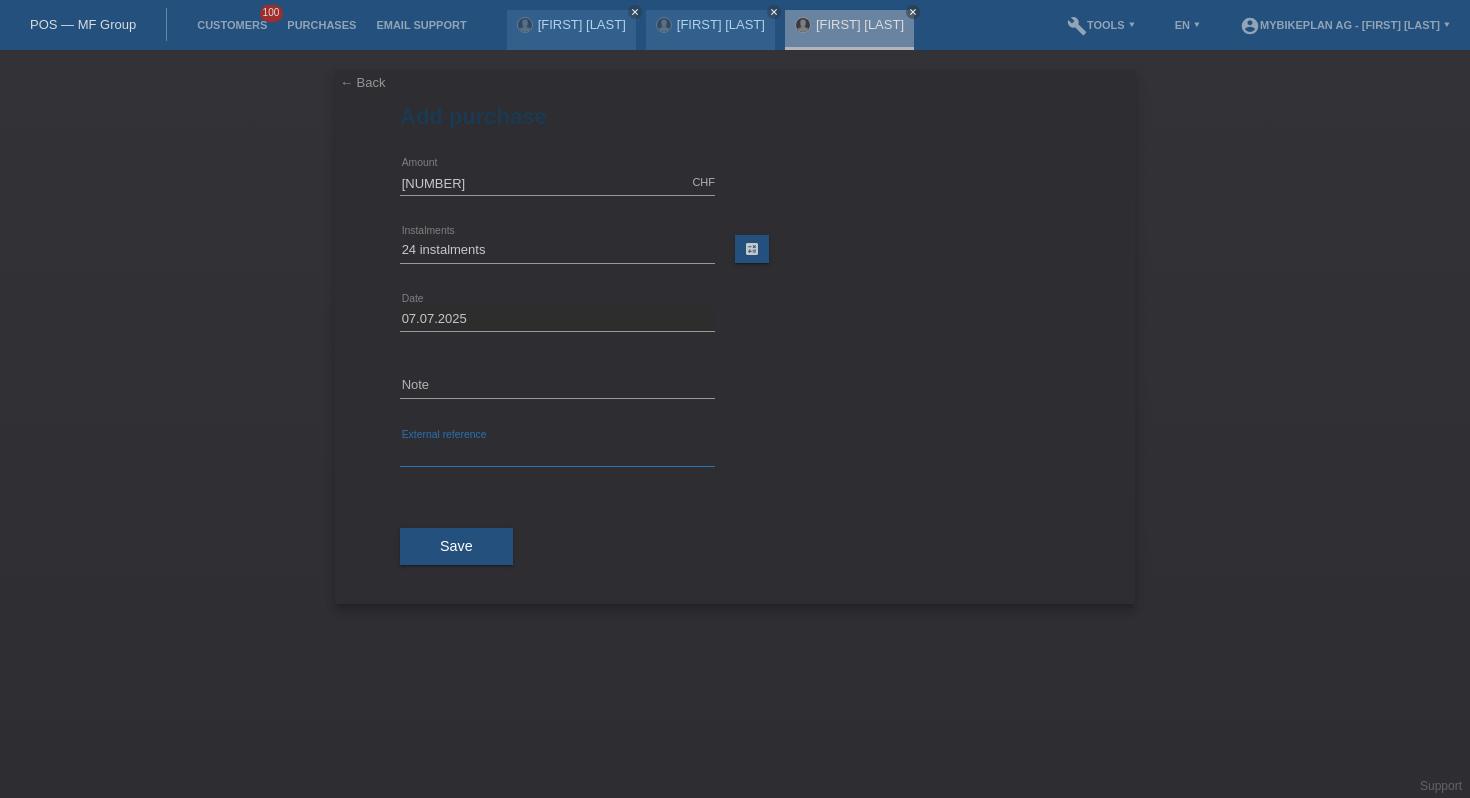 click at bounding box center (557, 454) 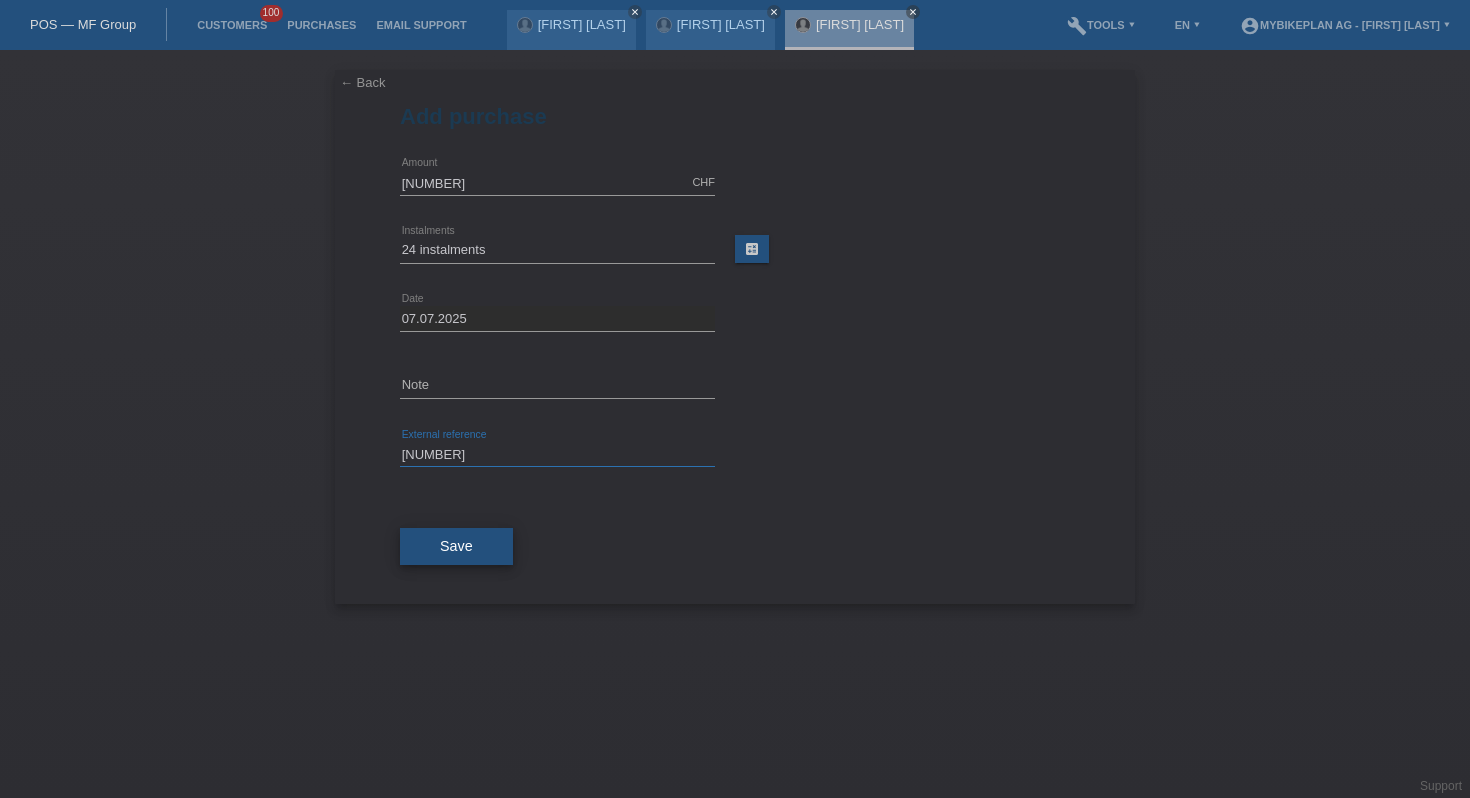 type on "[NUMBER]" 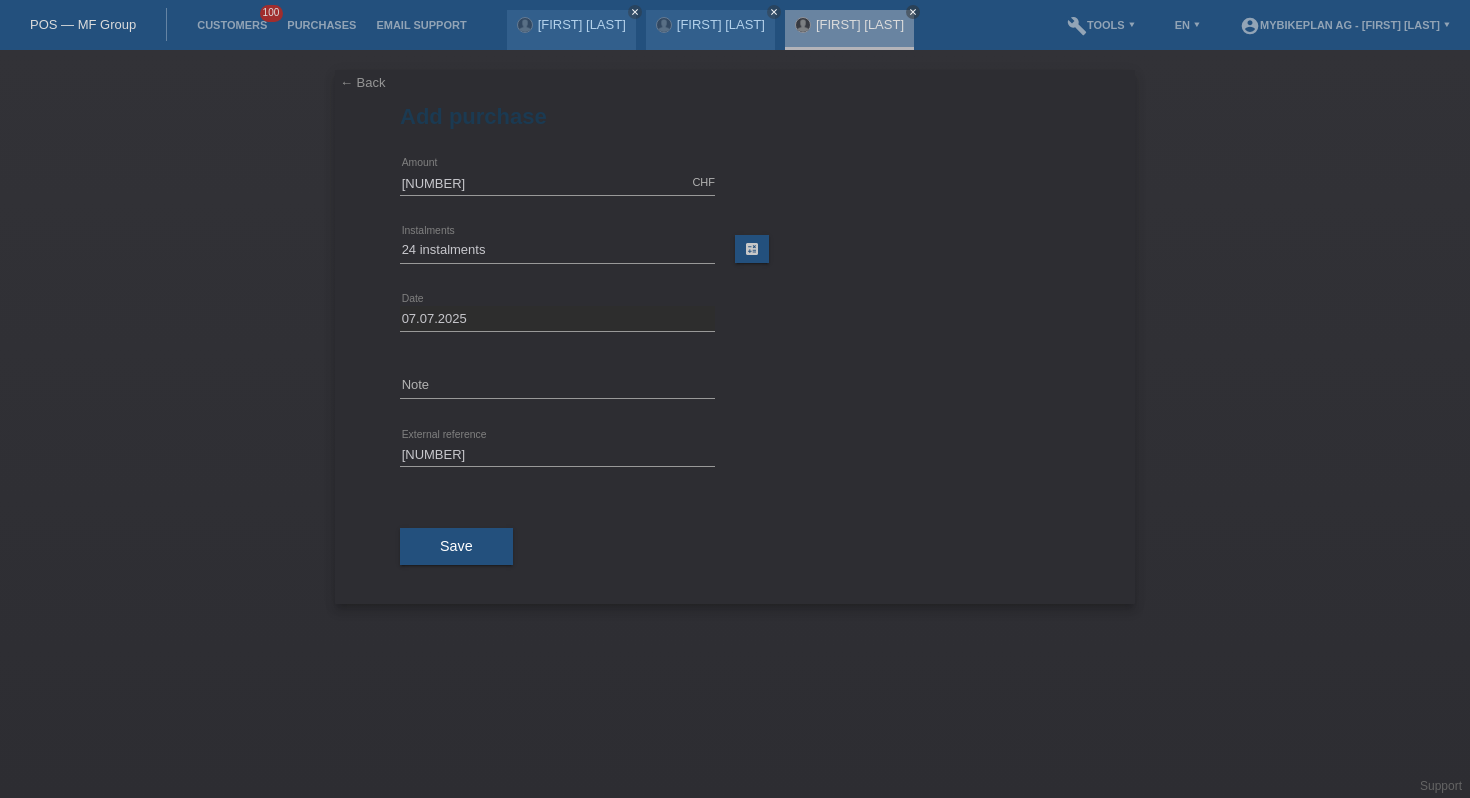 click on "Save" at bounding box center (456, 546) 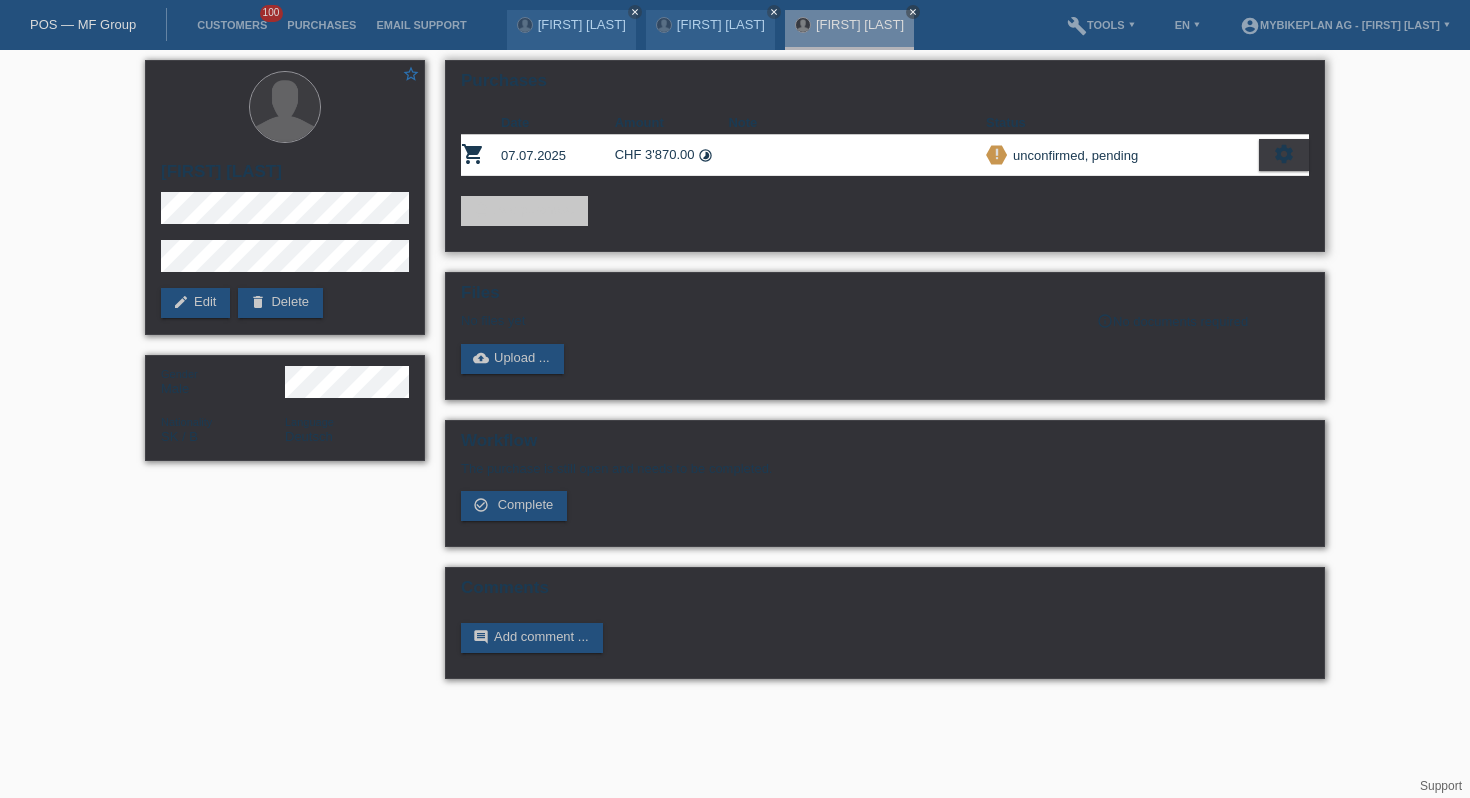scroll, scrollTop: 0, scrollLeft: 0, axis: both 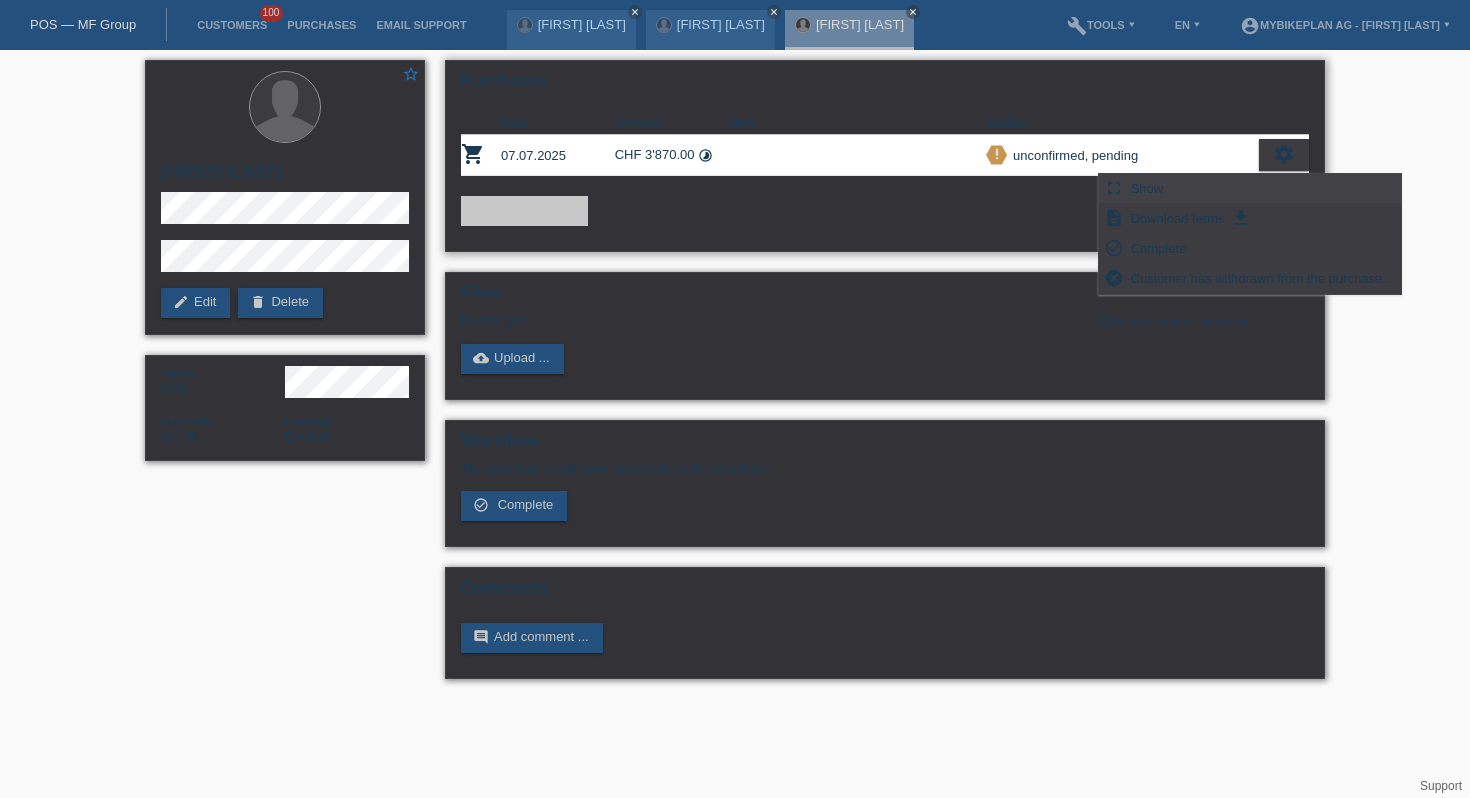 click on "fullscreen   Show" at bounding box center [1250, 189] 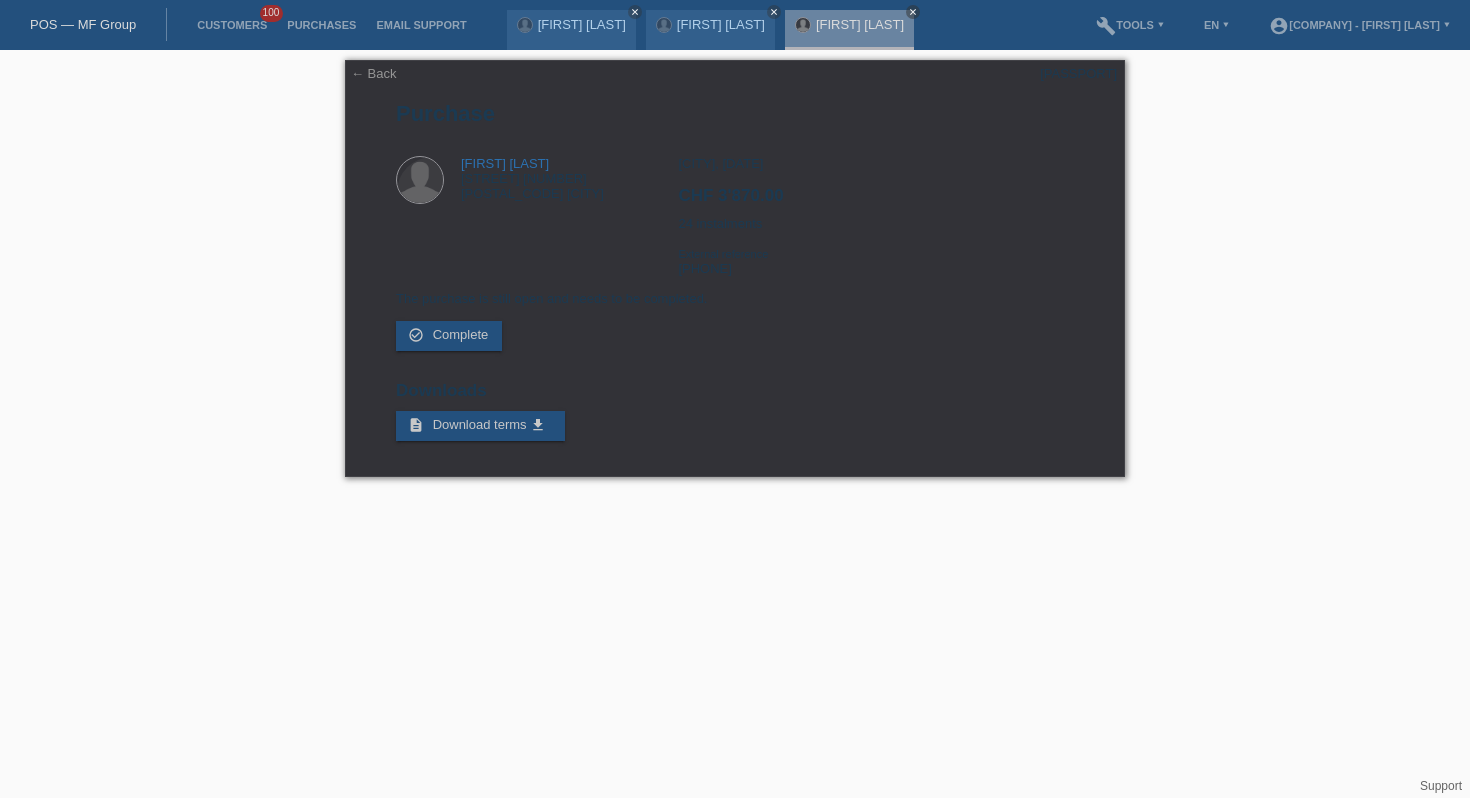 scroll, scrollTop: 0, scrollLeft: 0, axis: both 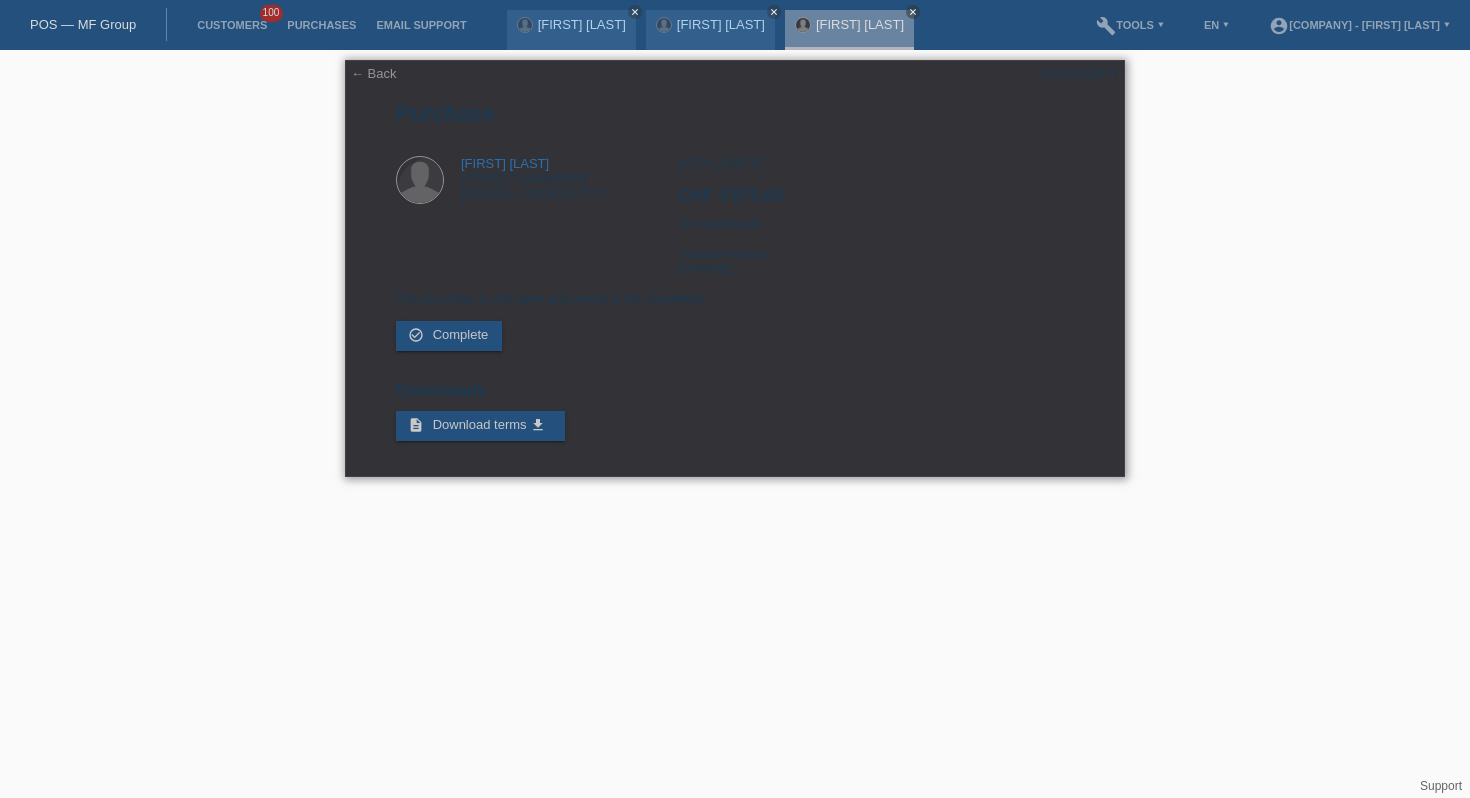 click on "[PASSPORT]" at bounding box center [1078, 73] 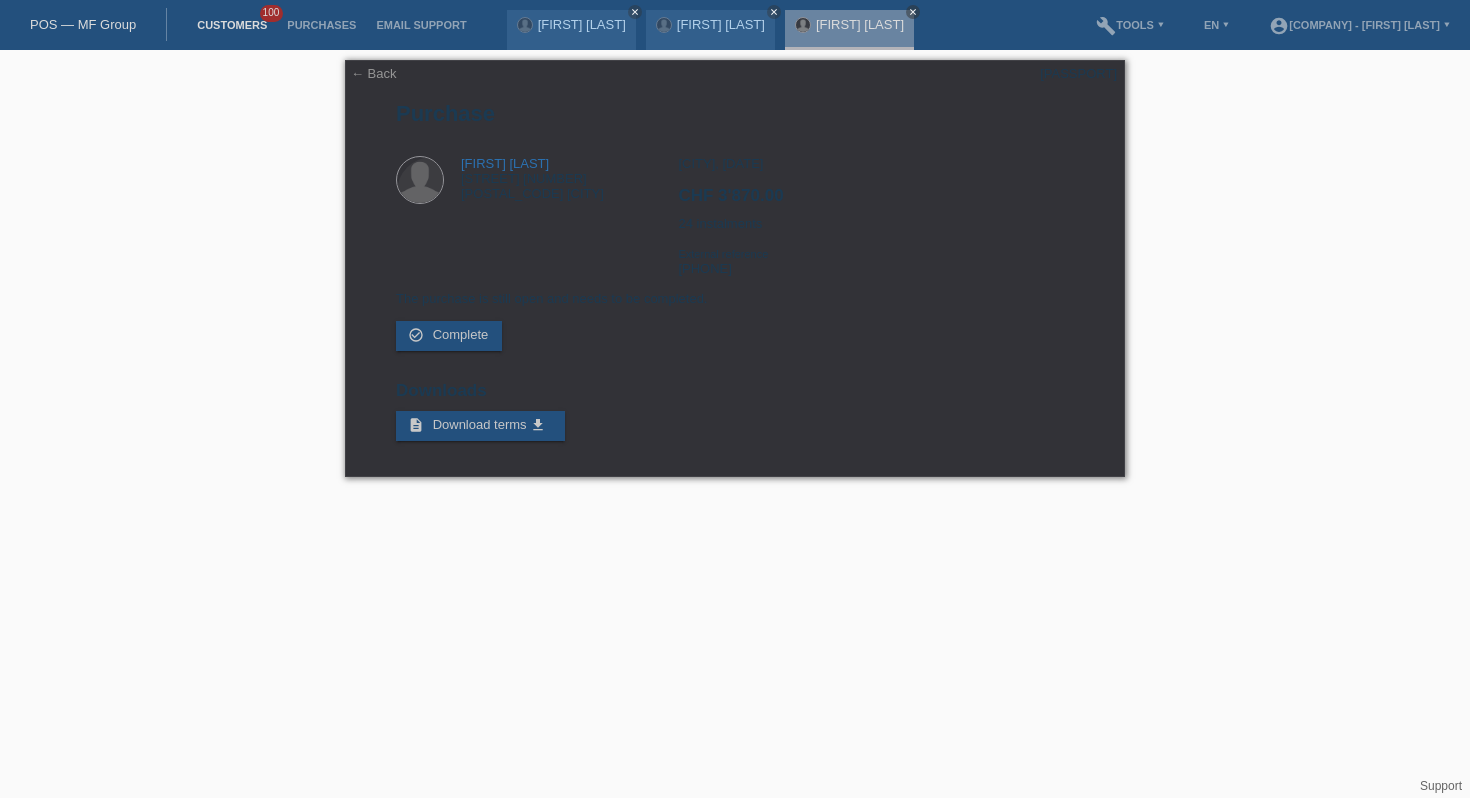 click on "Customers" at bounding box center [232, 25] 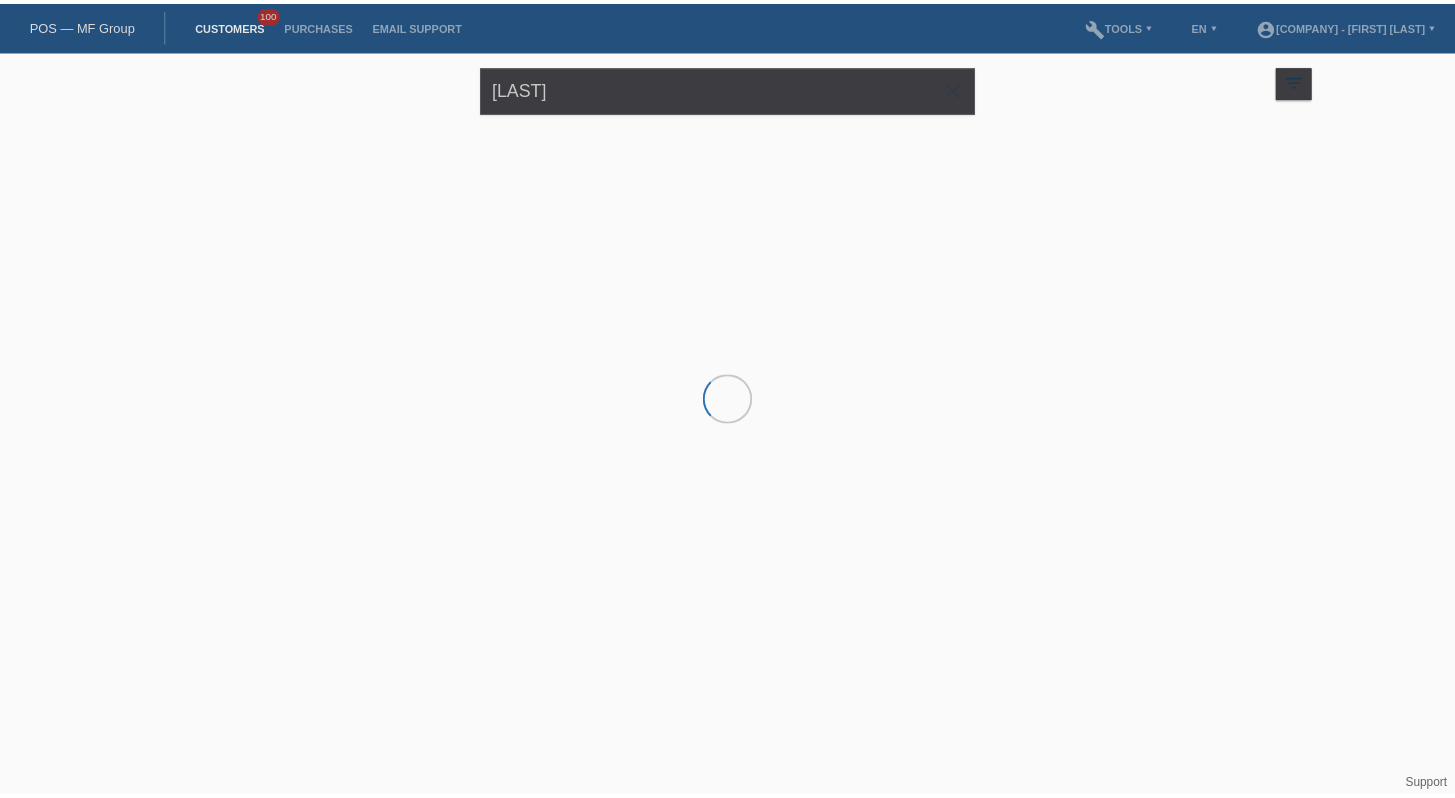 scroll, scrollTop: 0, scrollLeft: 0, axis: both 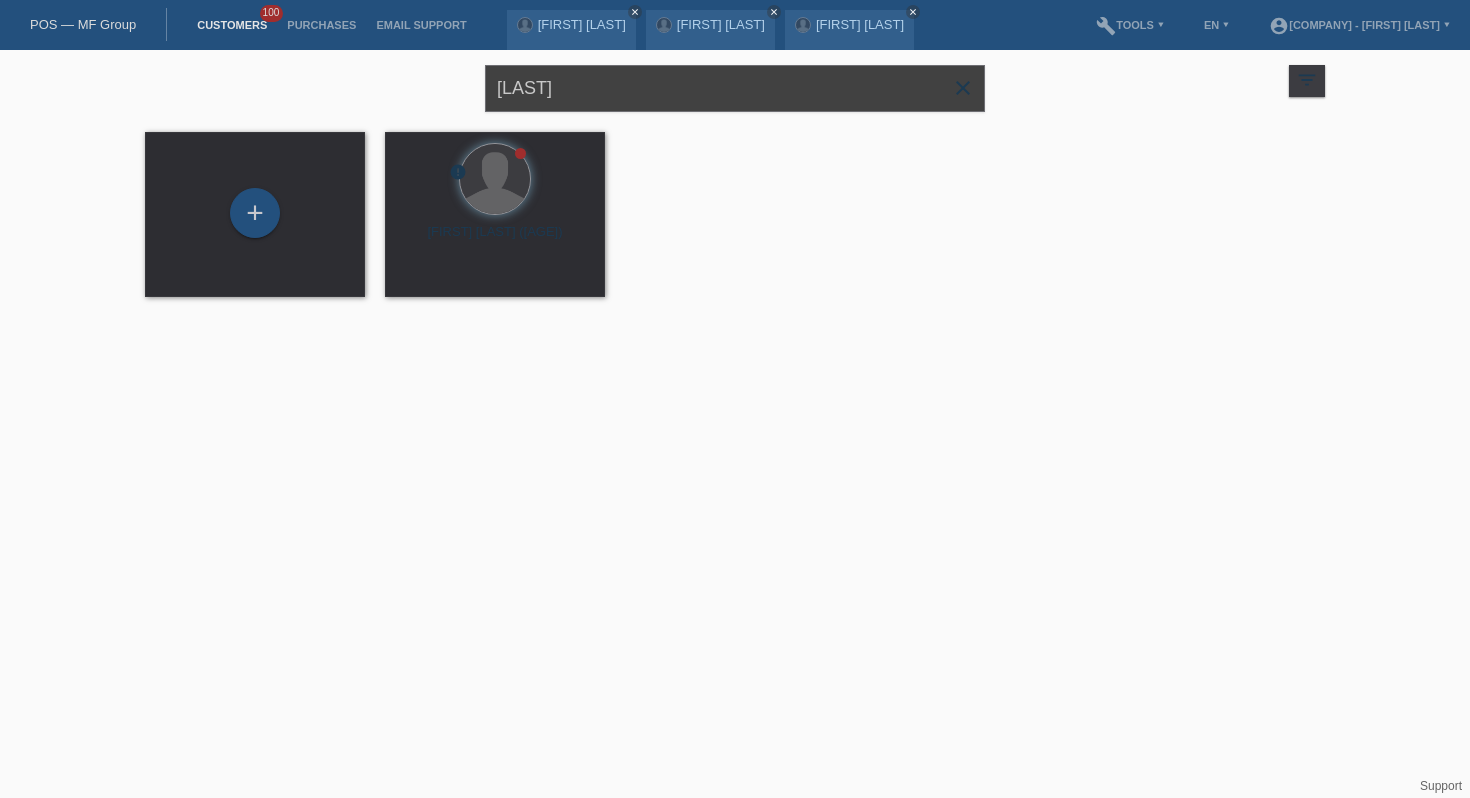 click on "[LAST]" at bounding box center [735, 88] 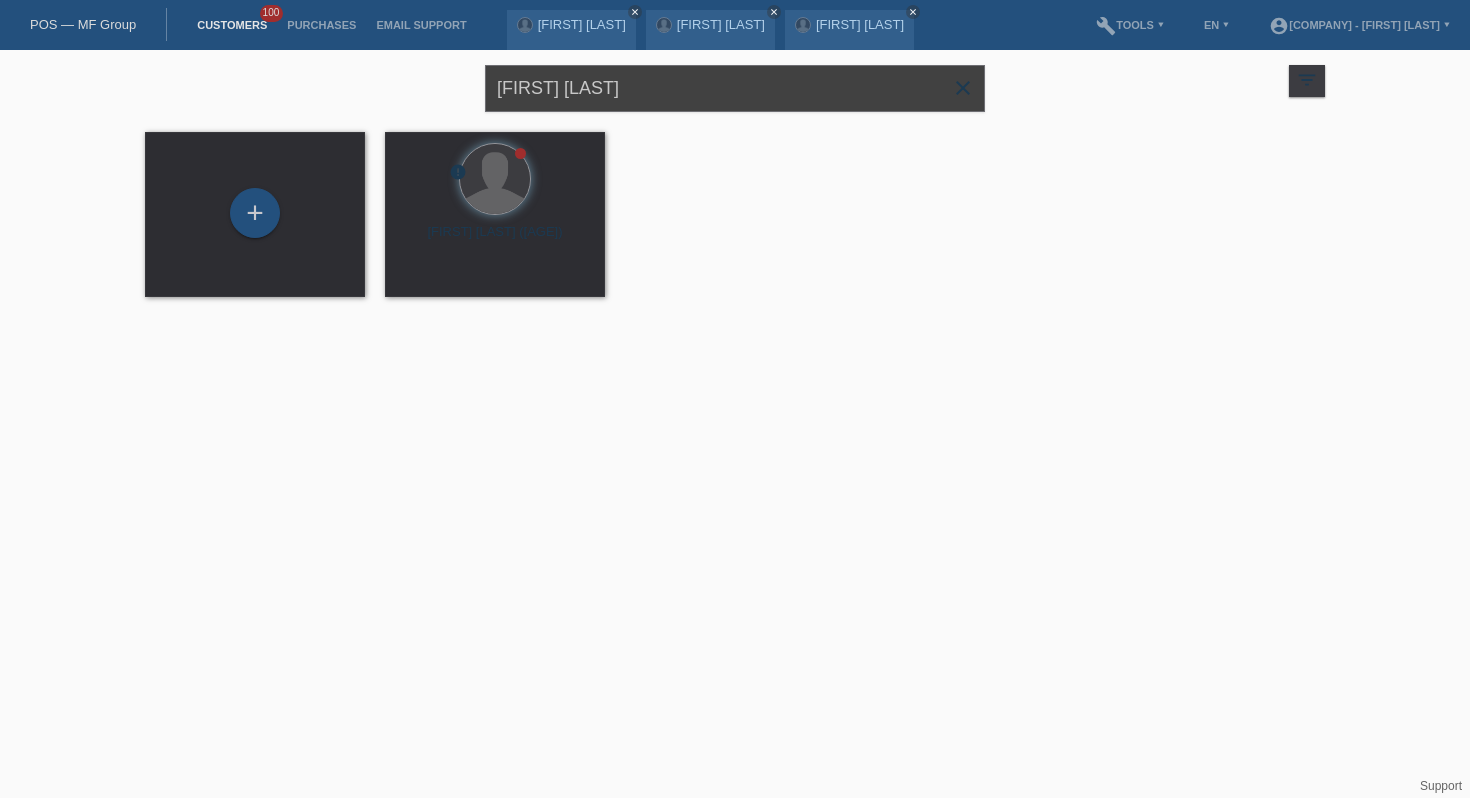 type on "lukas schmid" 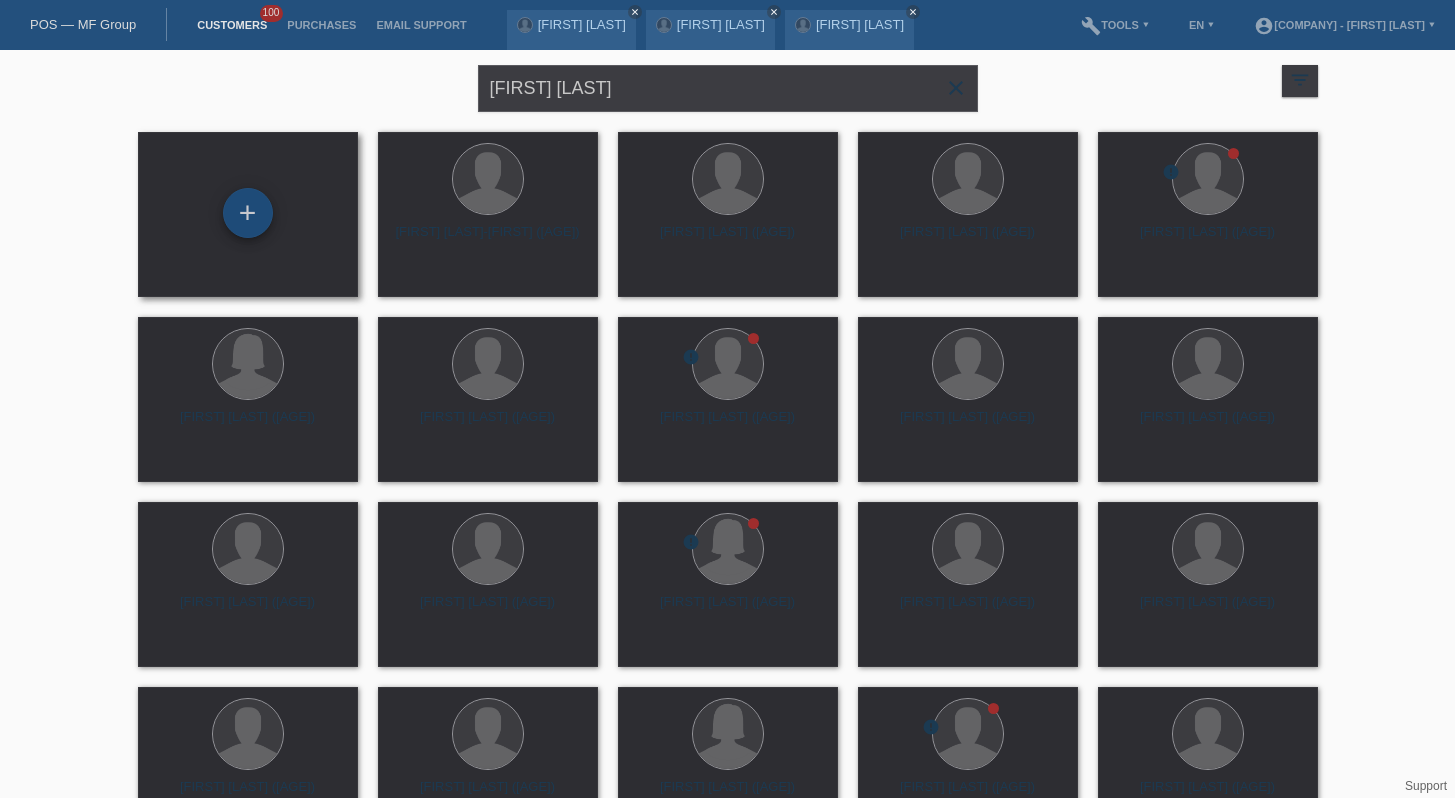click on "+" at bounding box center (248, 213) 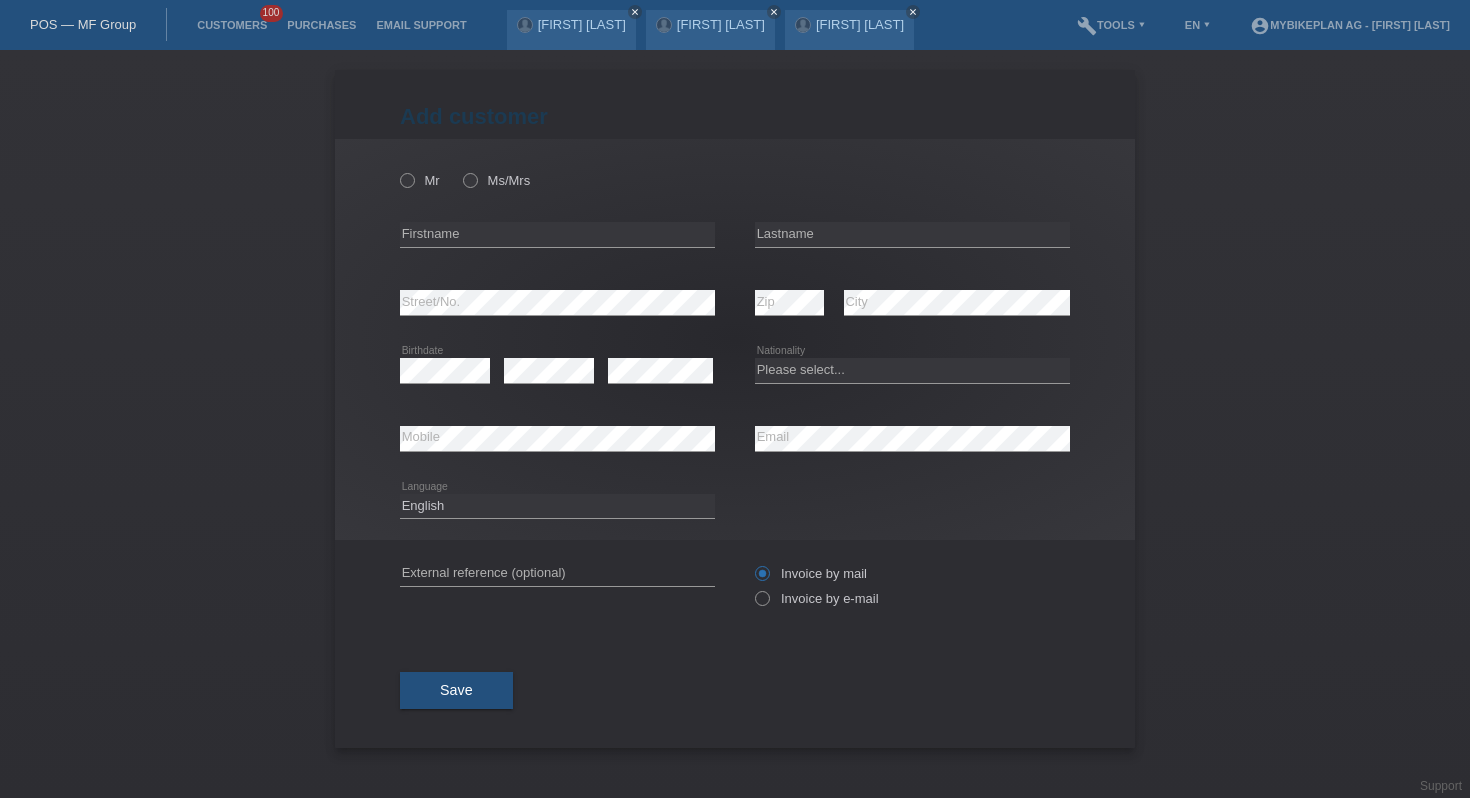 scroll, scrollTop: 0, scrollLeft: 0, axis: both 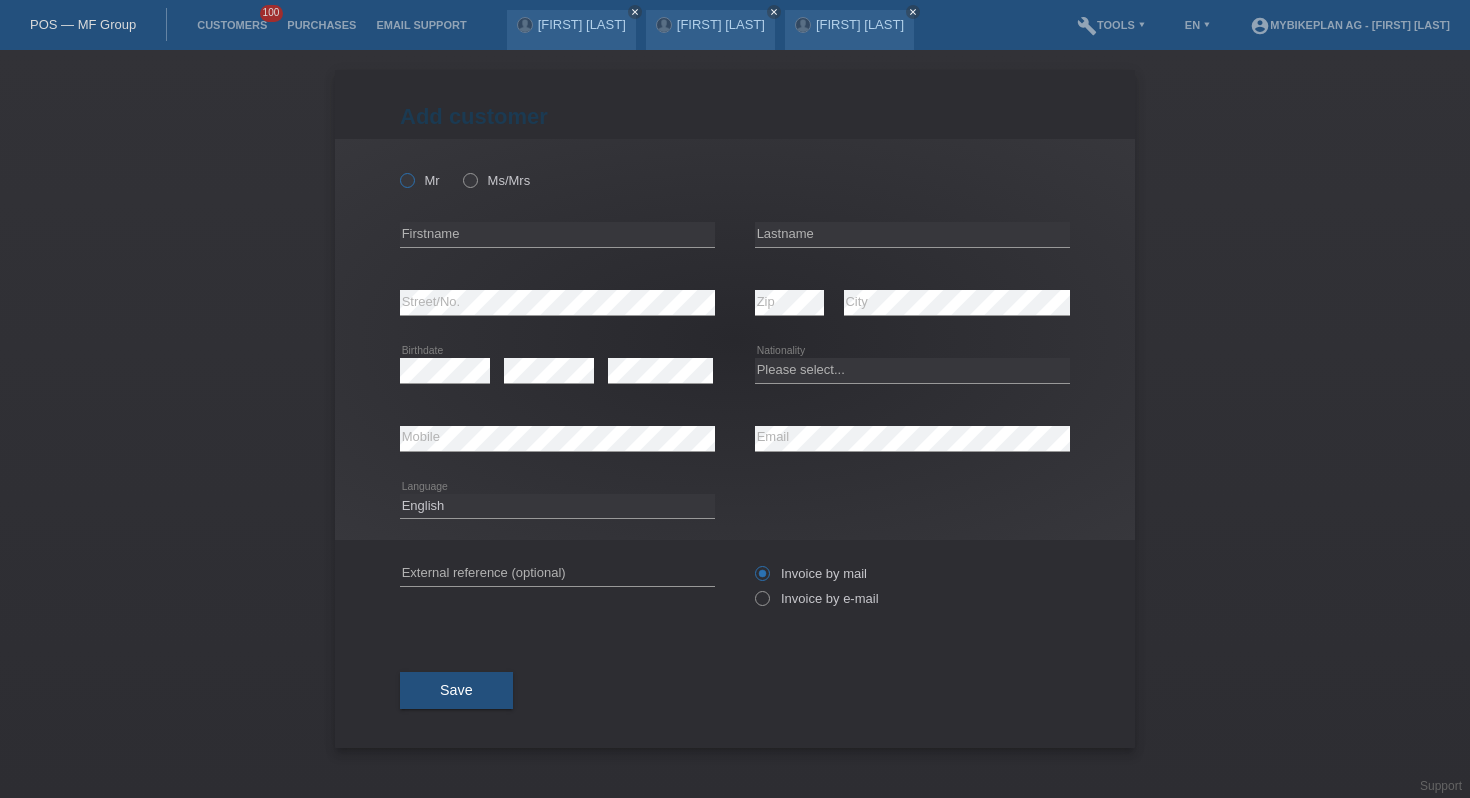 click at bounding box center [397, 170] 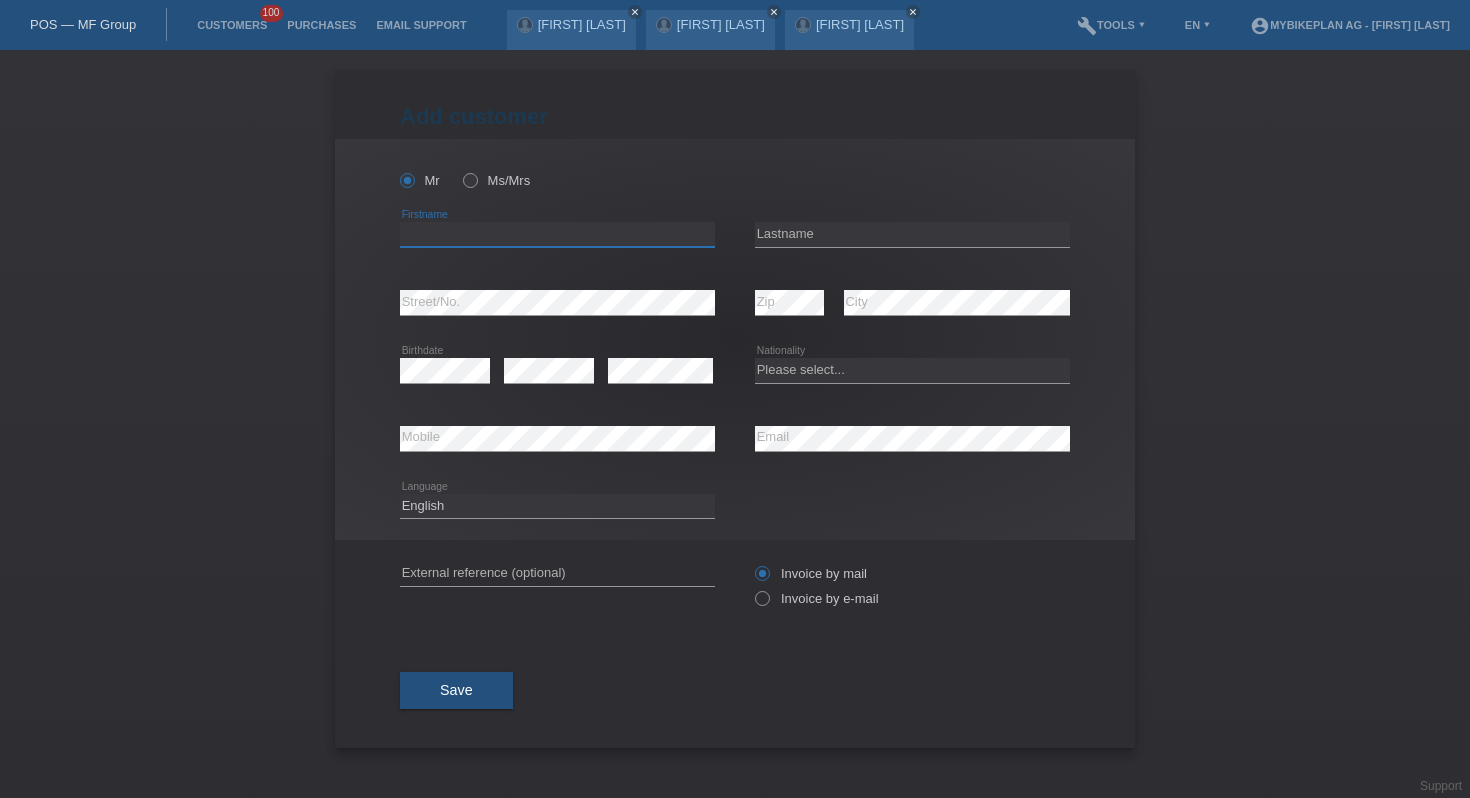 click at bounding box center (557, 234) 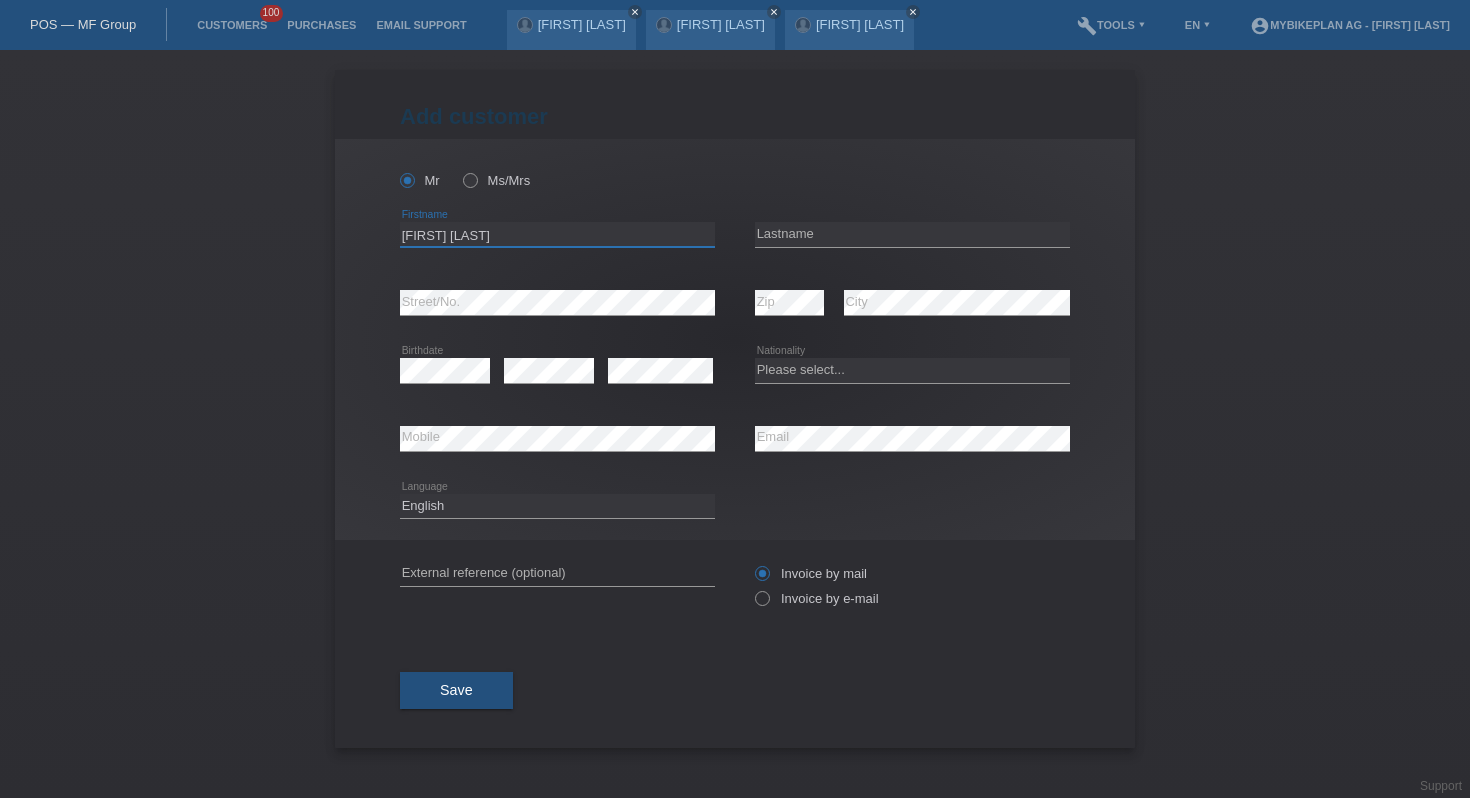 type on "[FIRST] [LAST]" 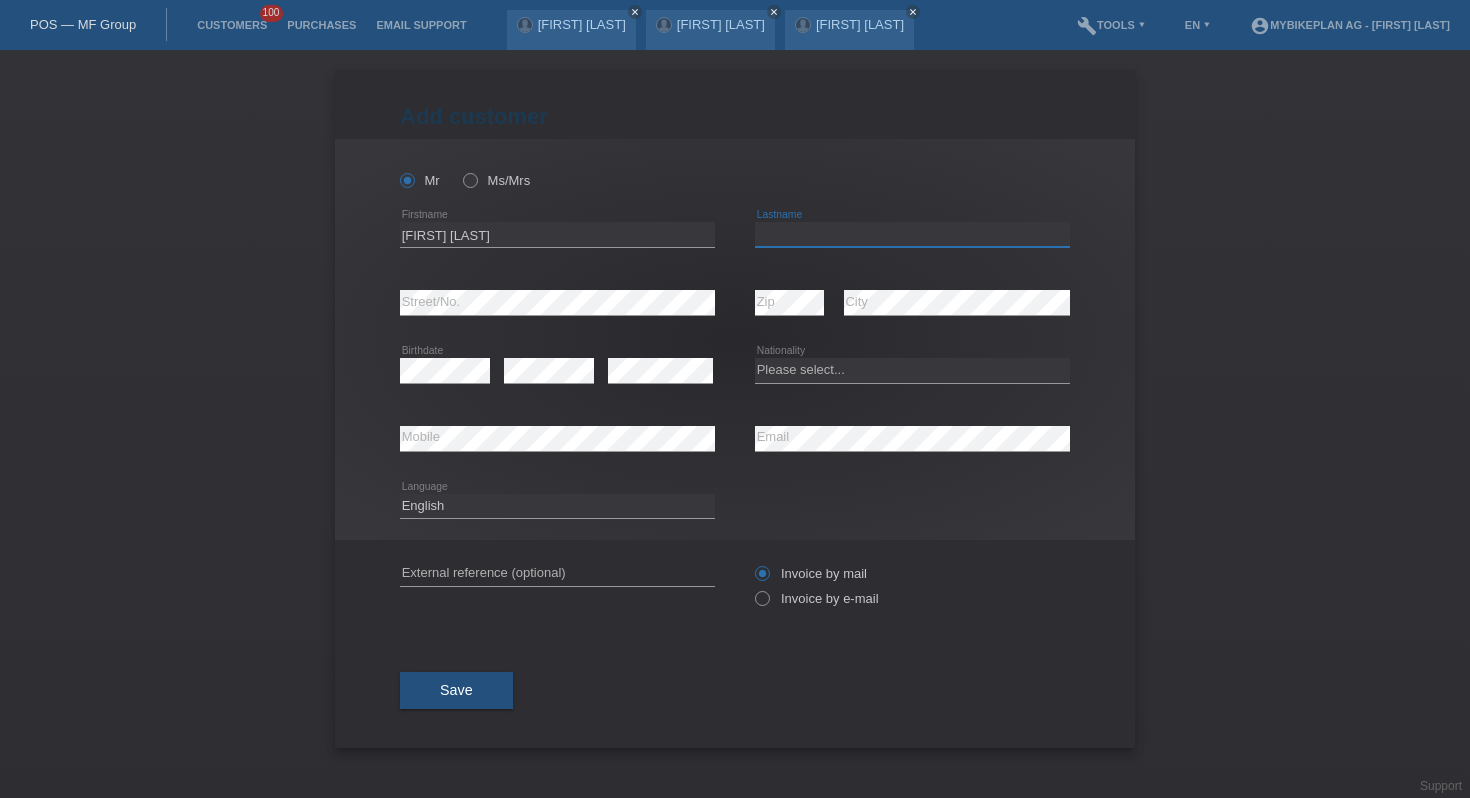 click at bounding box center (912, 234) 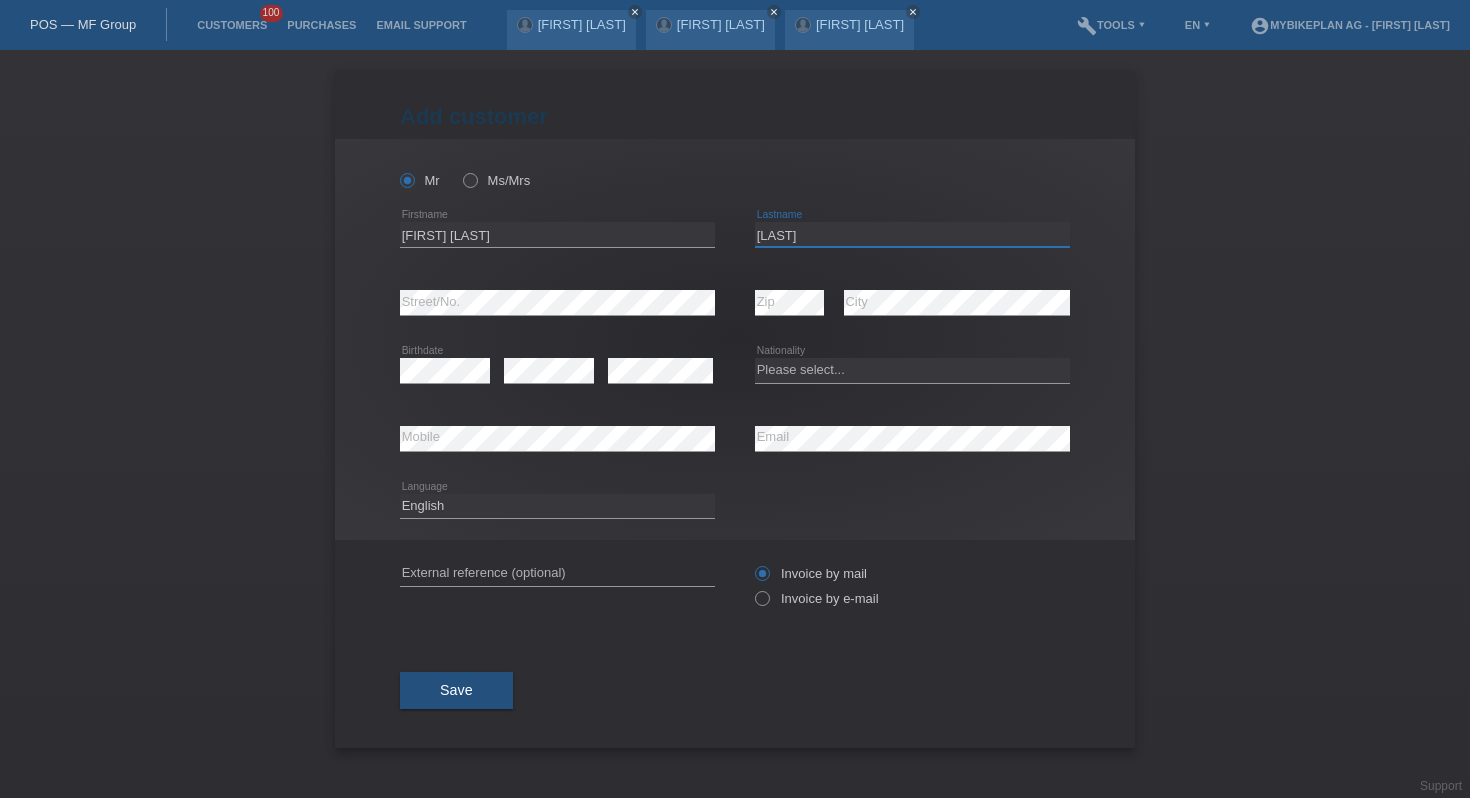 type on "[LAST]" 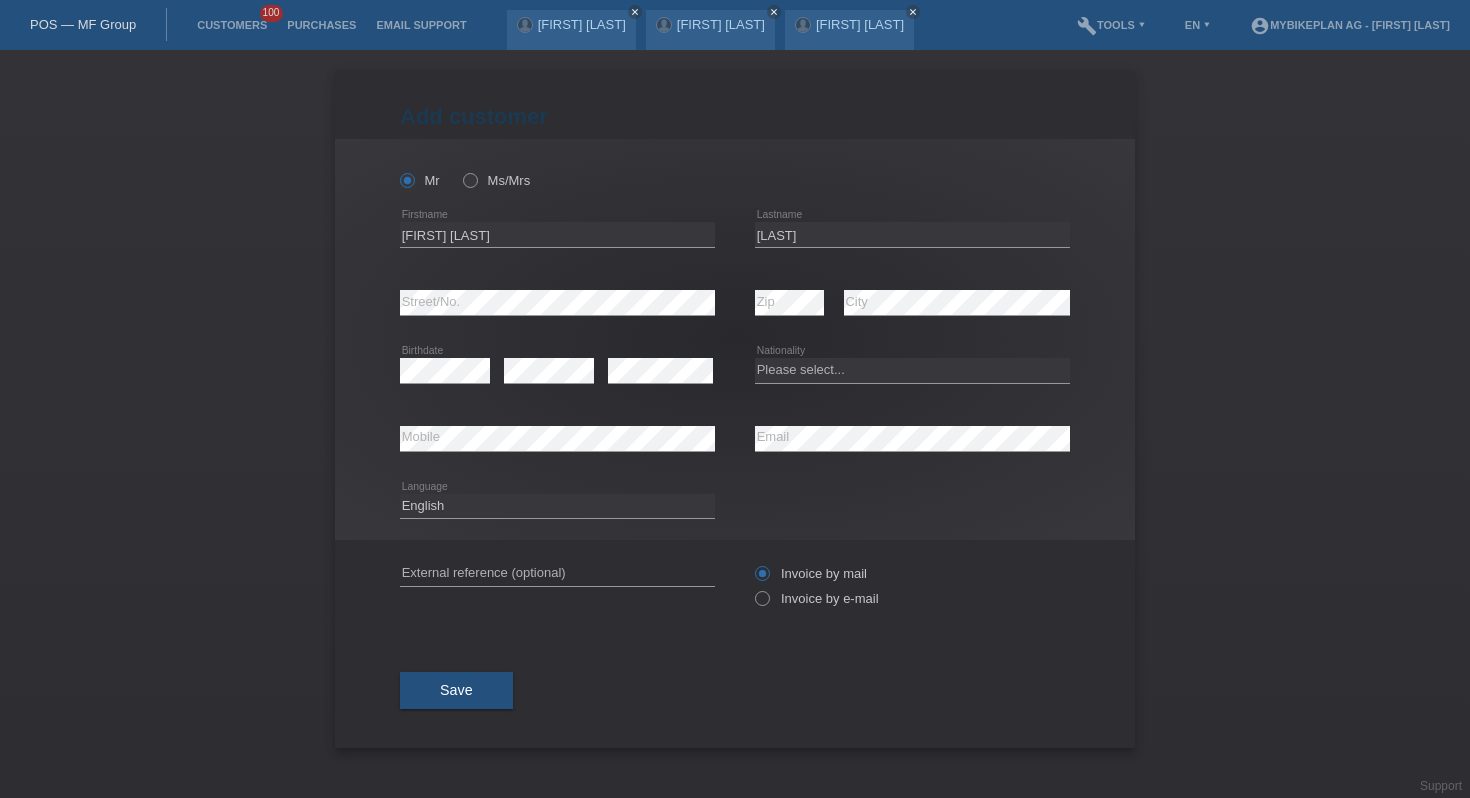 click at bounding box center (557, 247) 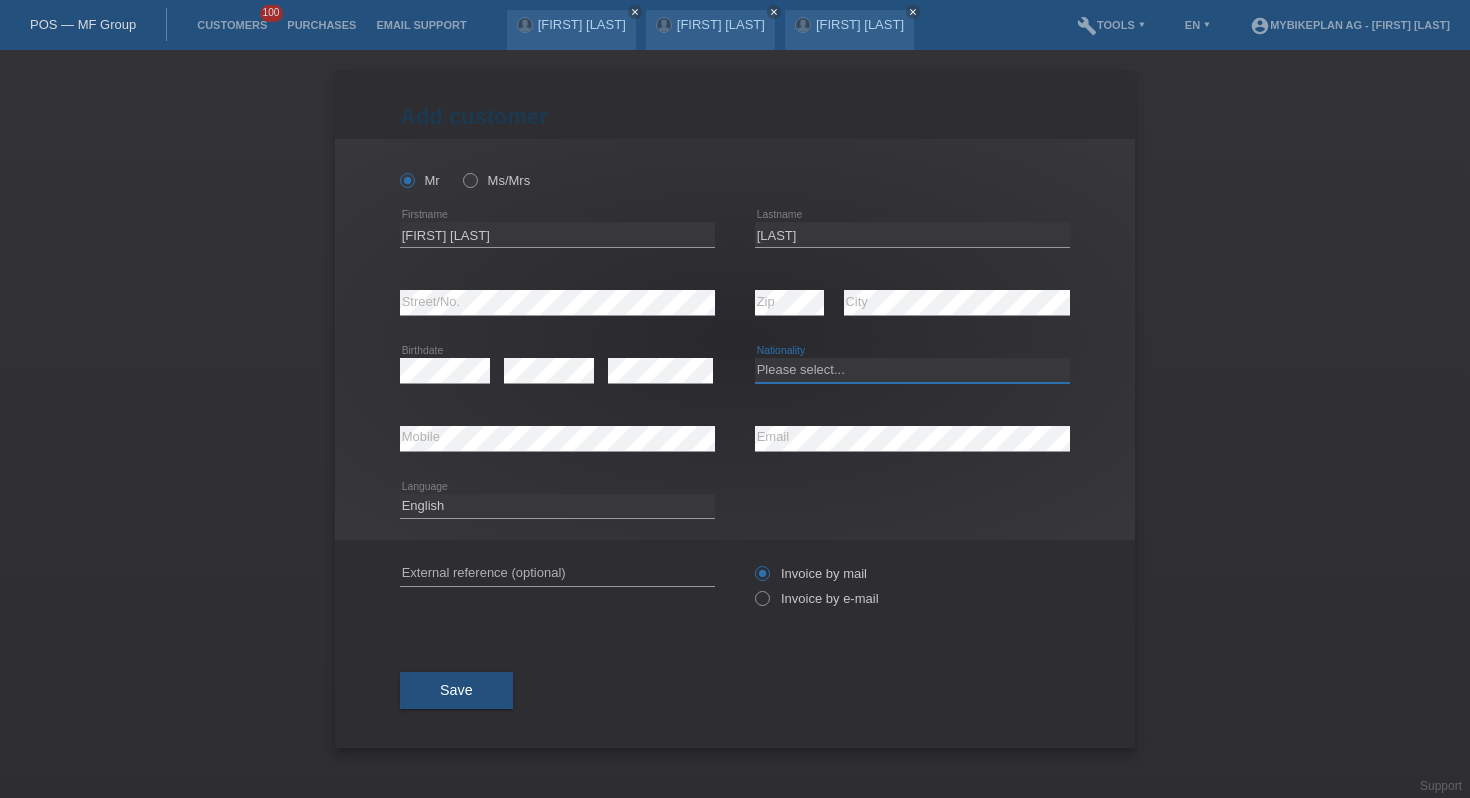 click on "Please select...
Switzerland
Austria
Germany
Liechtenstein
------------
Afghanistan
Åland Islands
Albania
Algeria
American Samoa Andorra Angola Anguilla Antarctica Antigua and Barbuda Argentina Armenia" at bounding box center (912, 370) 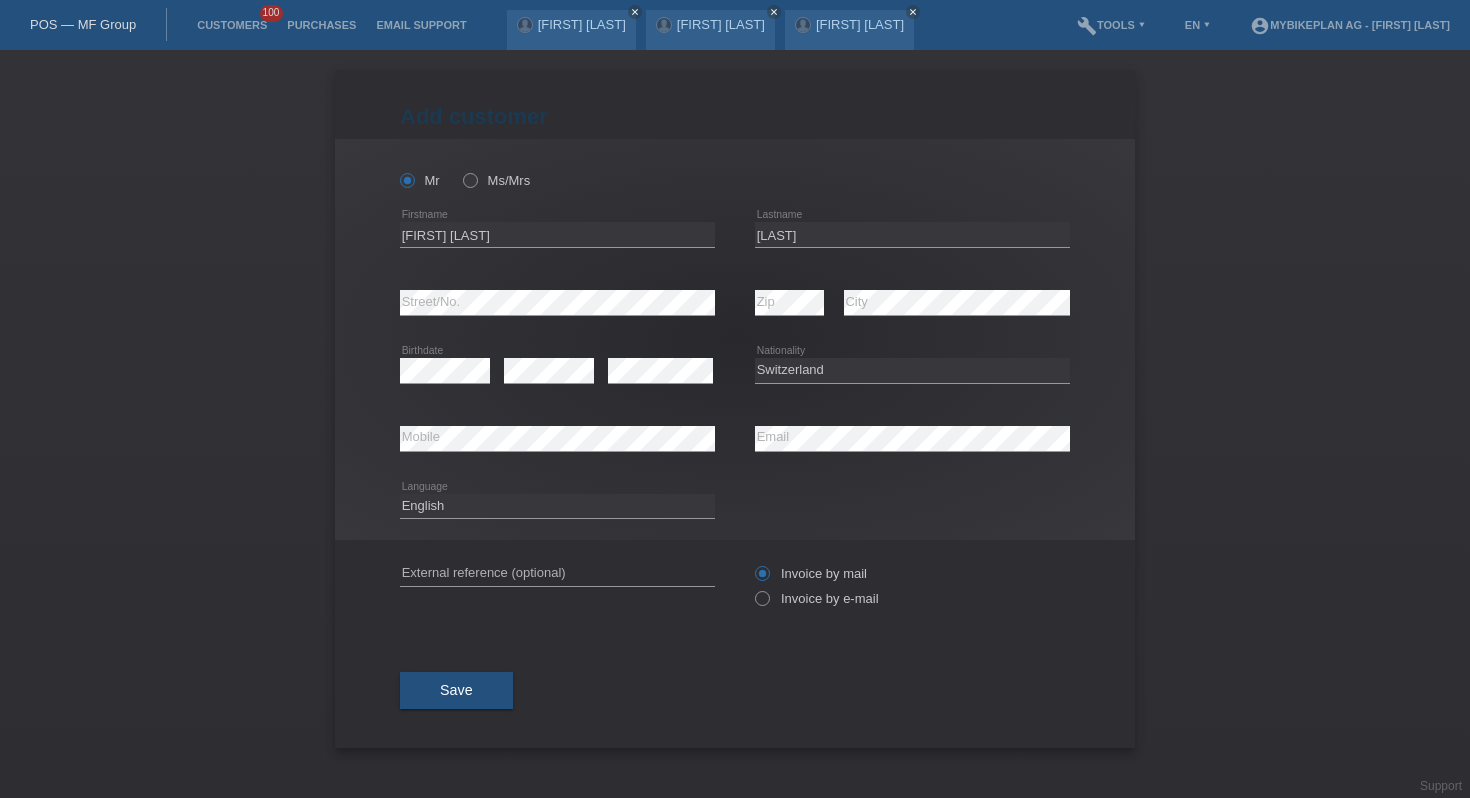 click on "error
Mobile" at bounding box center (557, 170) 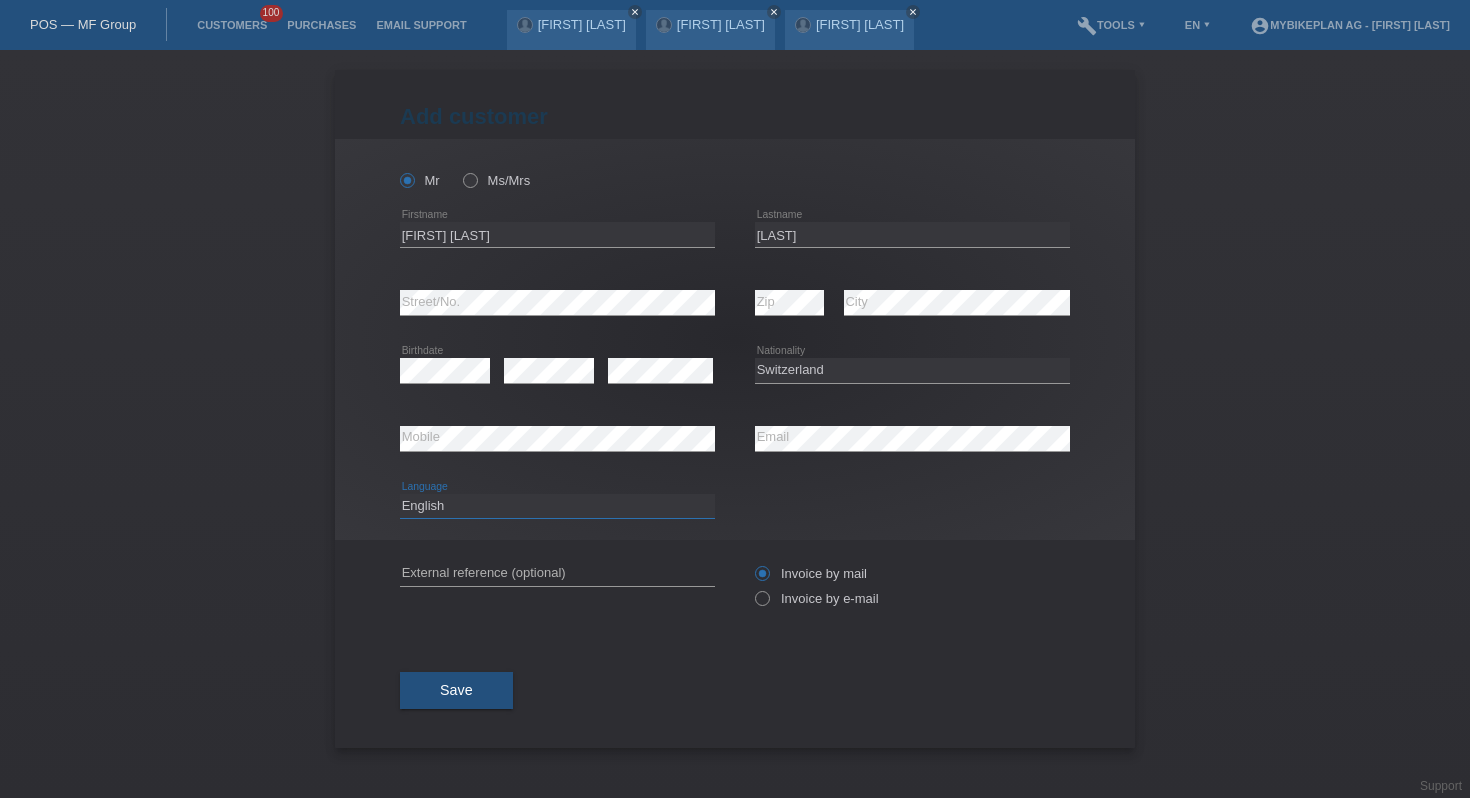 click on "Deutsch
Français
Italiano
English" at bounding box center (557, 506) 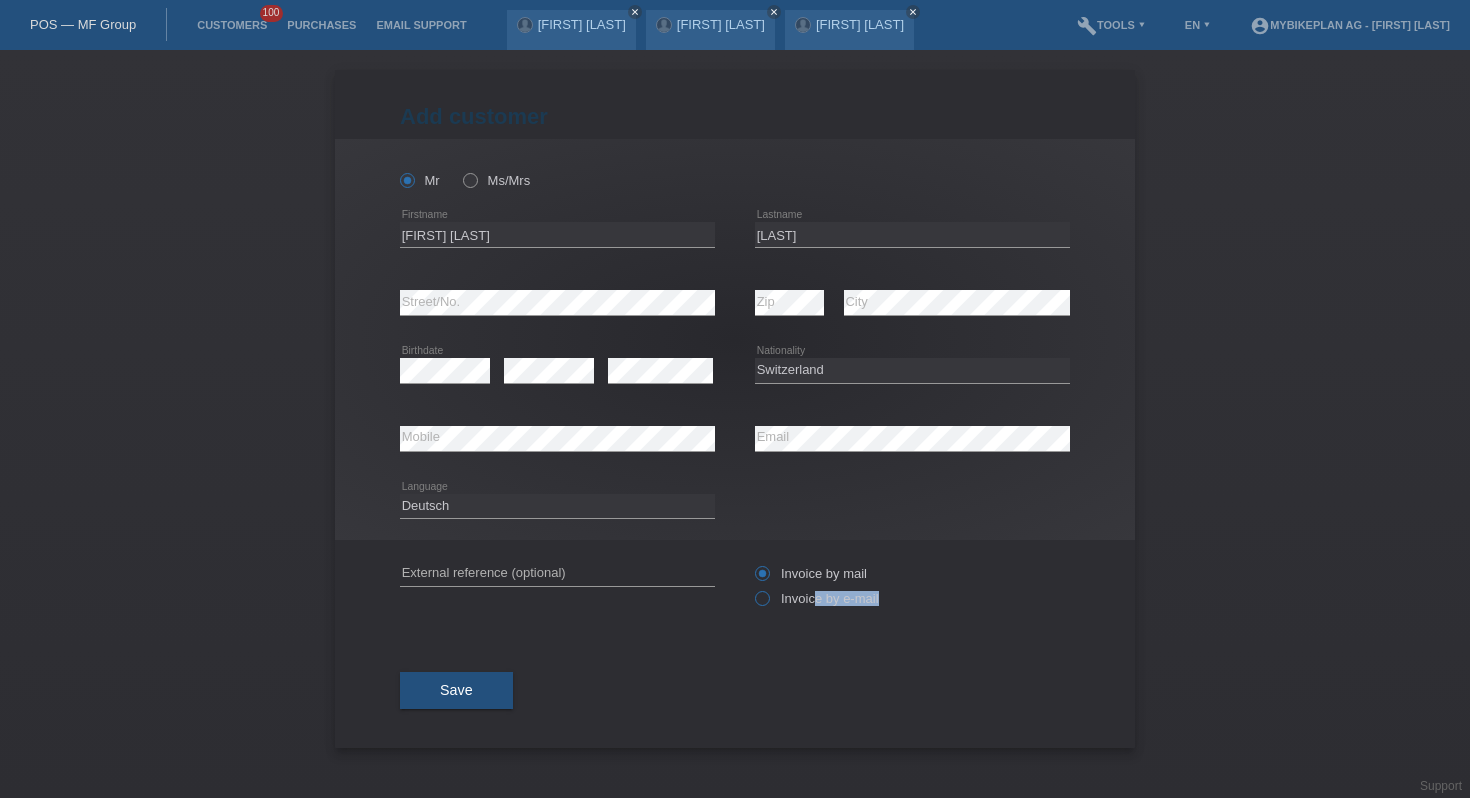 click on "Invoice by mail
Invoice by e-mail" at bounding box center (912, 586) 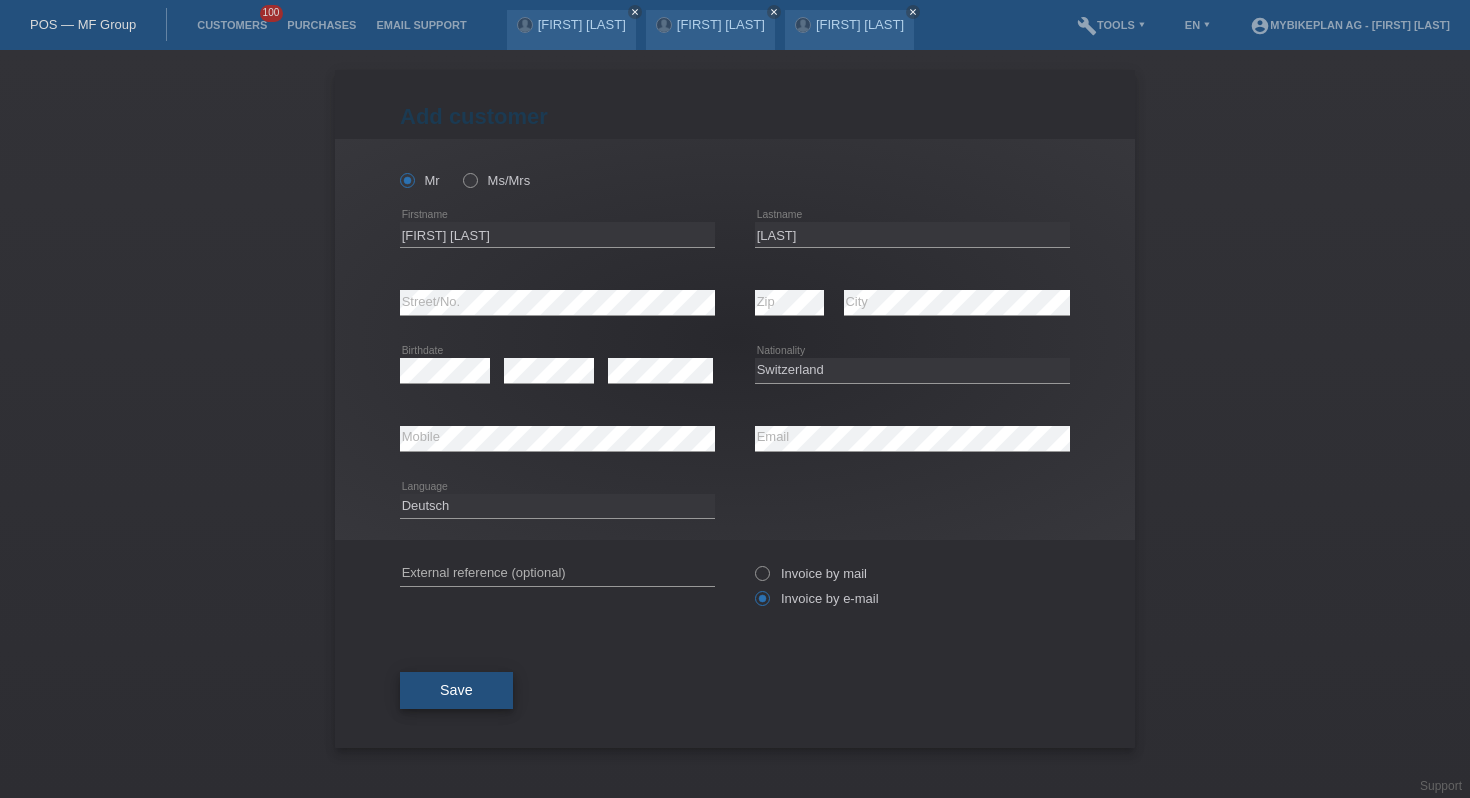 click on "Save" at bounding box center (456, 690) 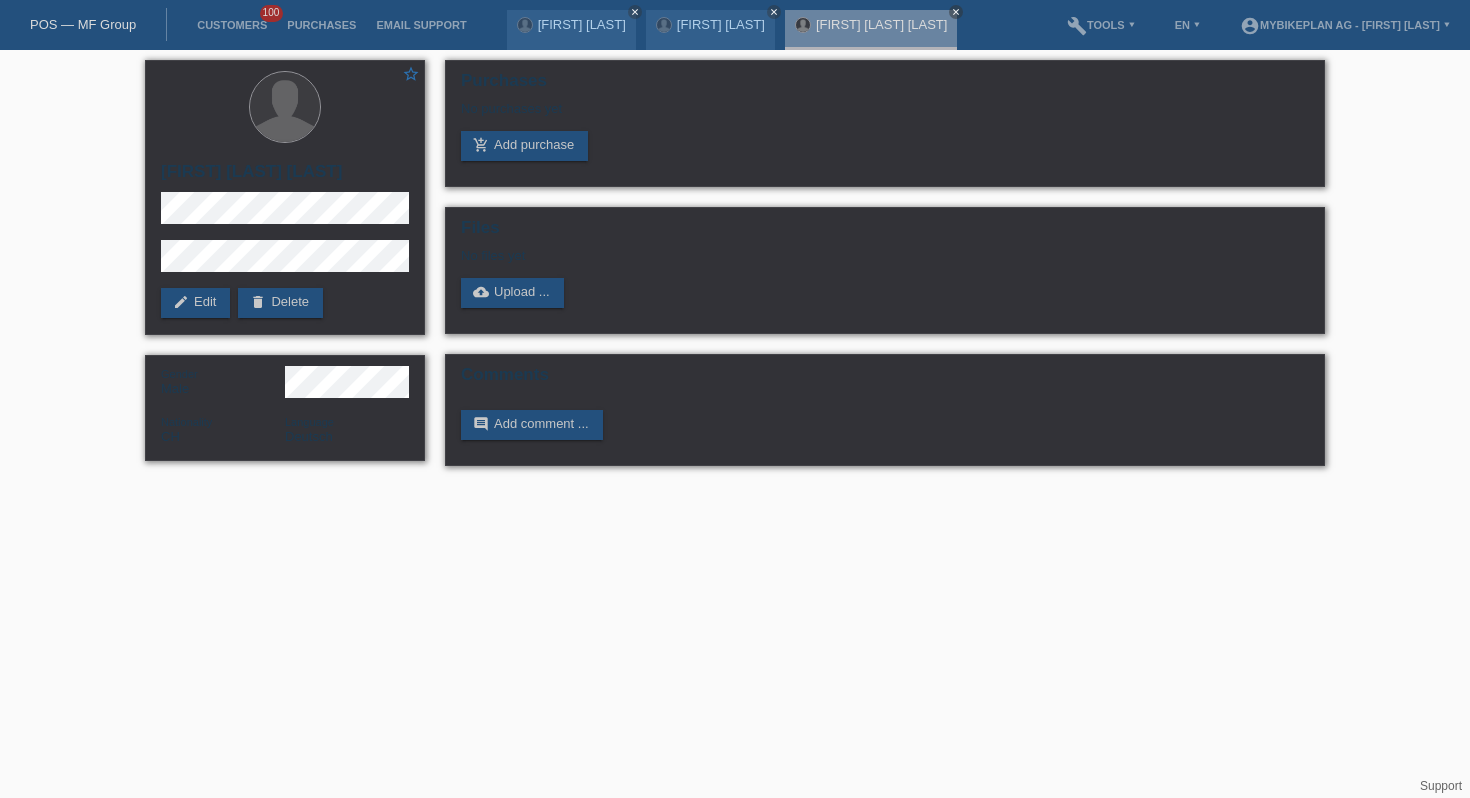 scroll, scrollTop: 0, scrollLeft: 0, axis: both 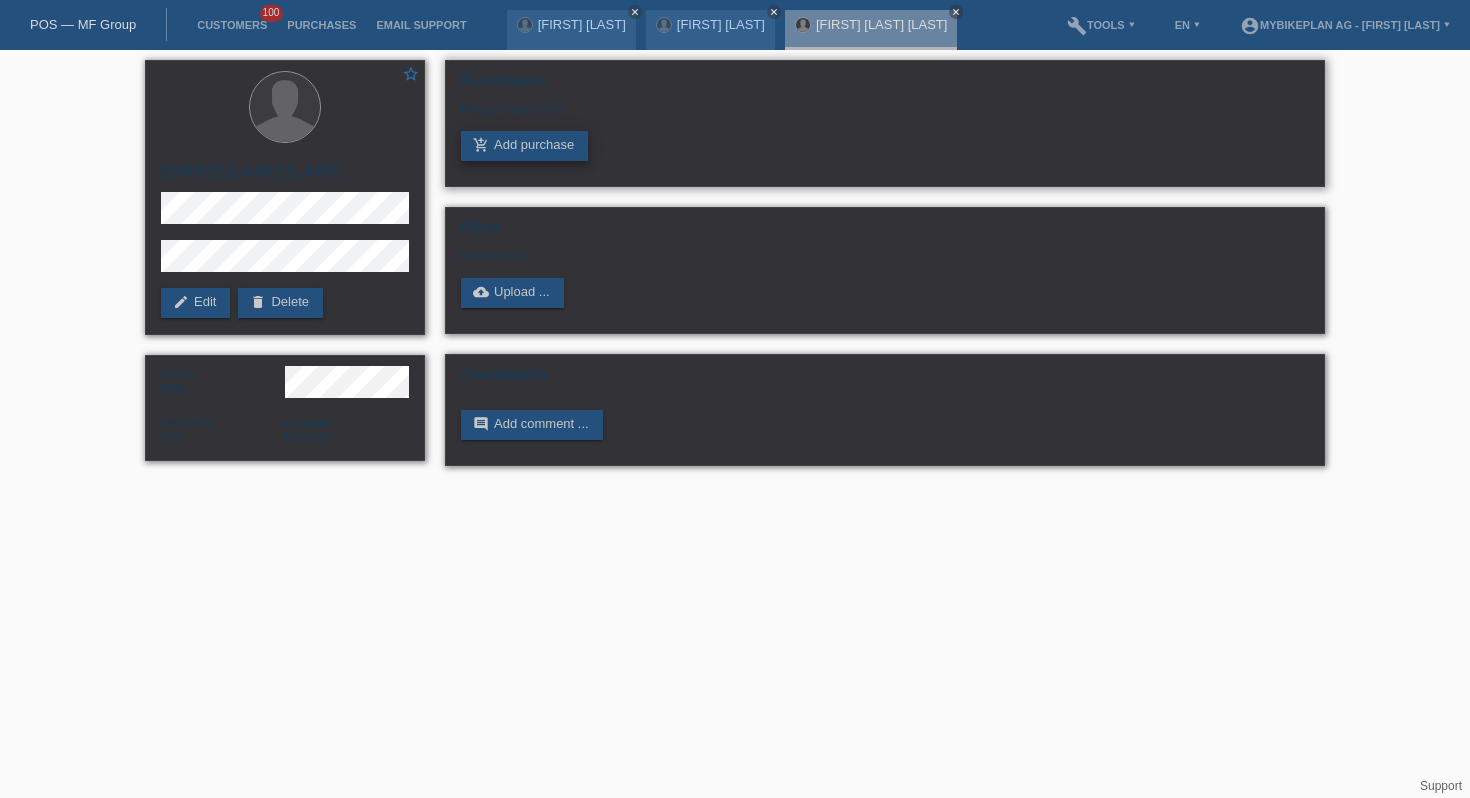 click on "add_shopping_cart  Add purchase" at bounding box center [524, 146] 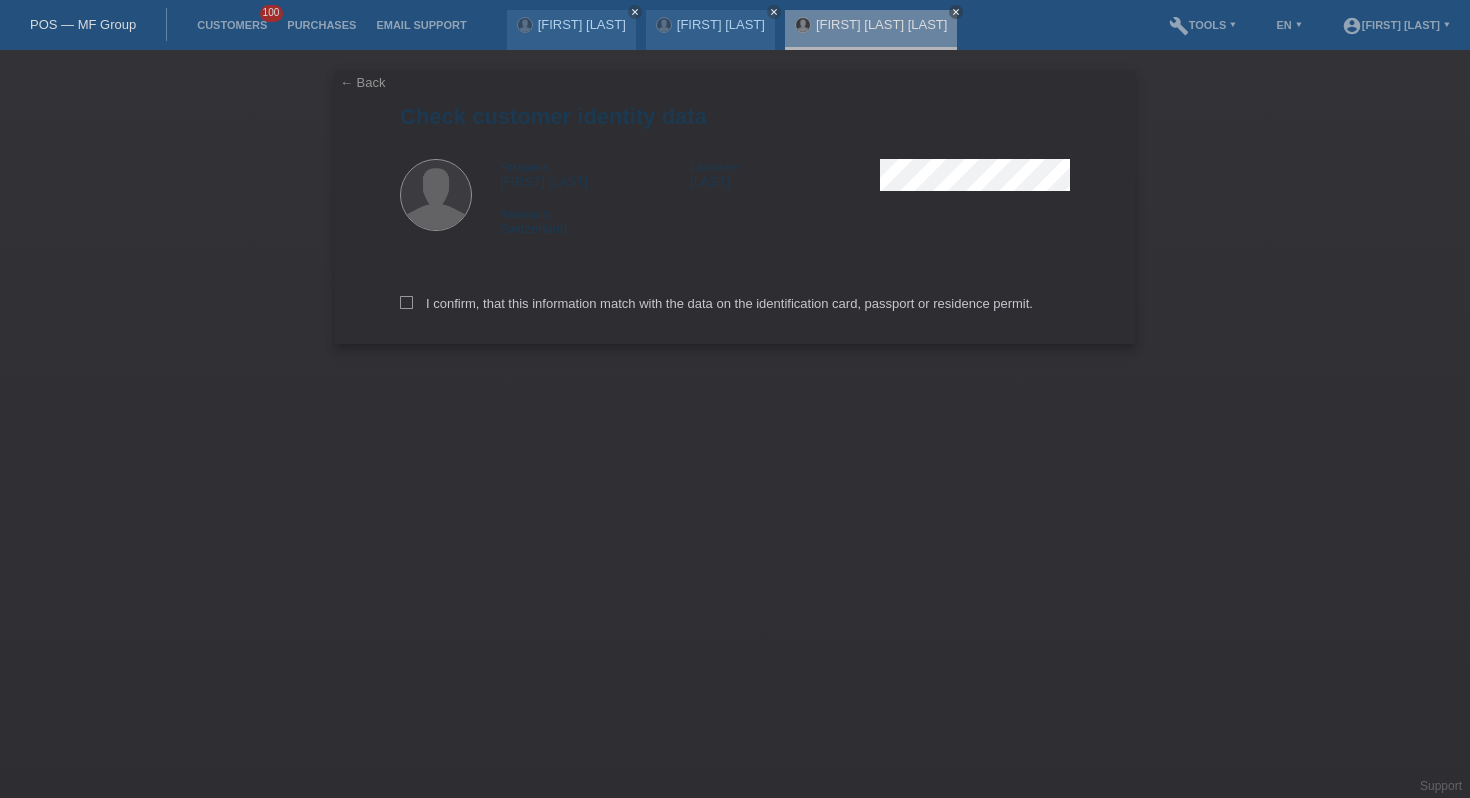 scroll, scrollTop: 0, scrollLeft: 0, axis: both 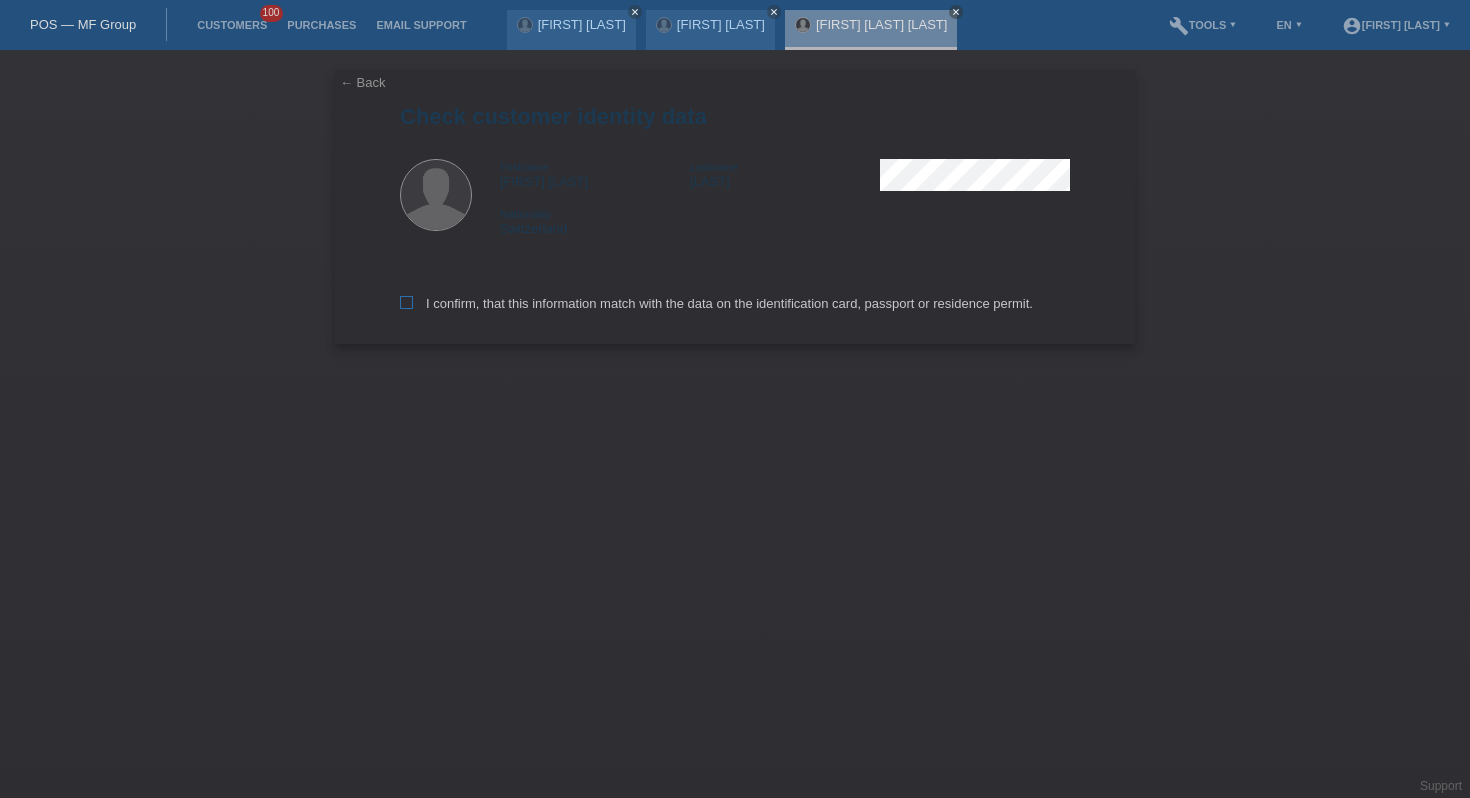 click on "I confirm, that this information match with the data on the identification card, passport or residence permit." at bounding box center [716, 303] 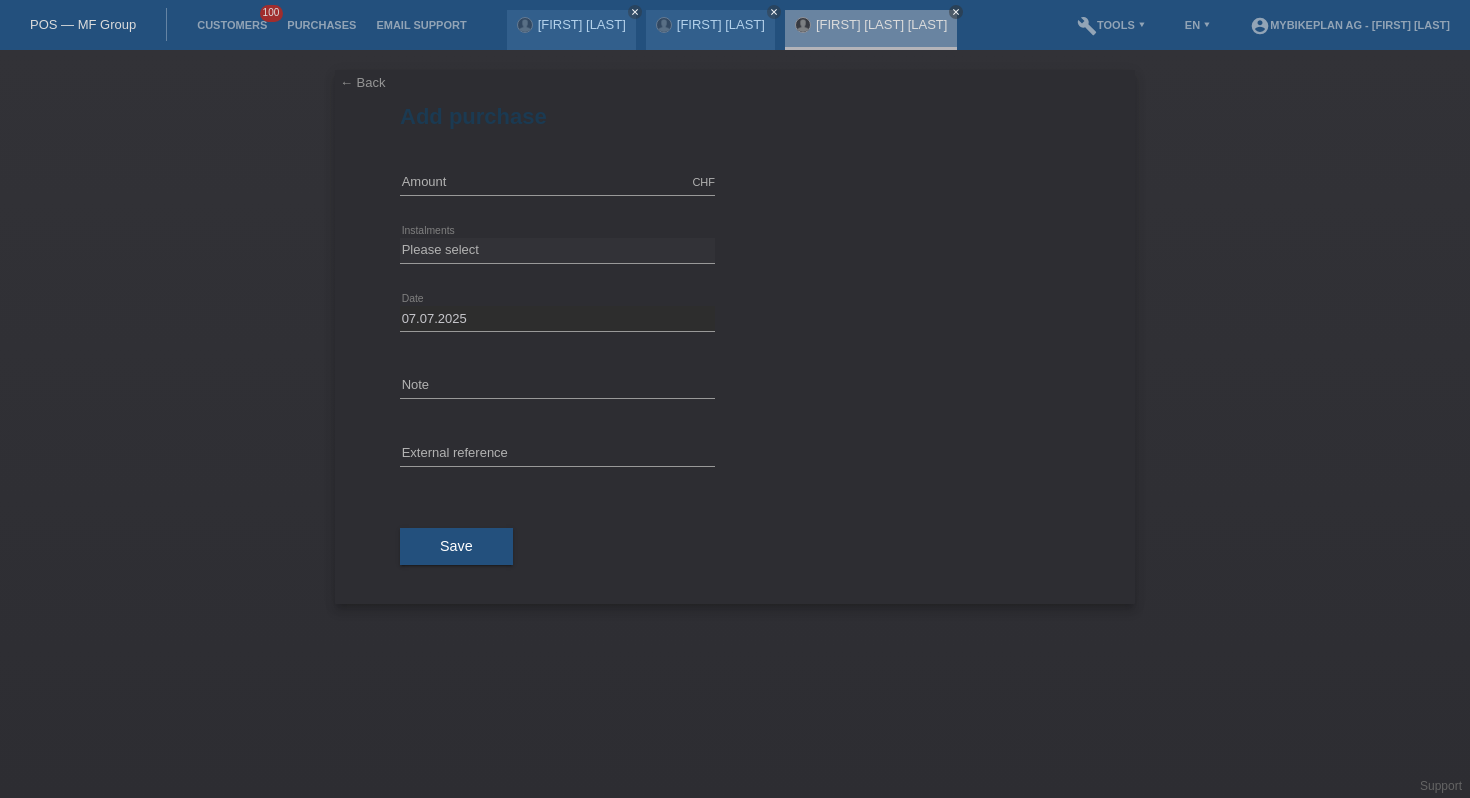 scroll, scrollTop: 0, scrollLeft: 0, axis: both 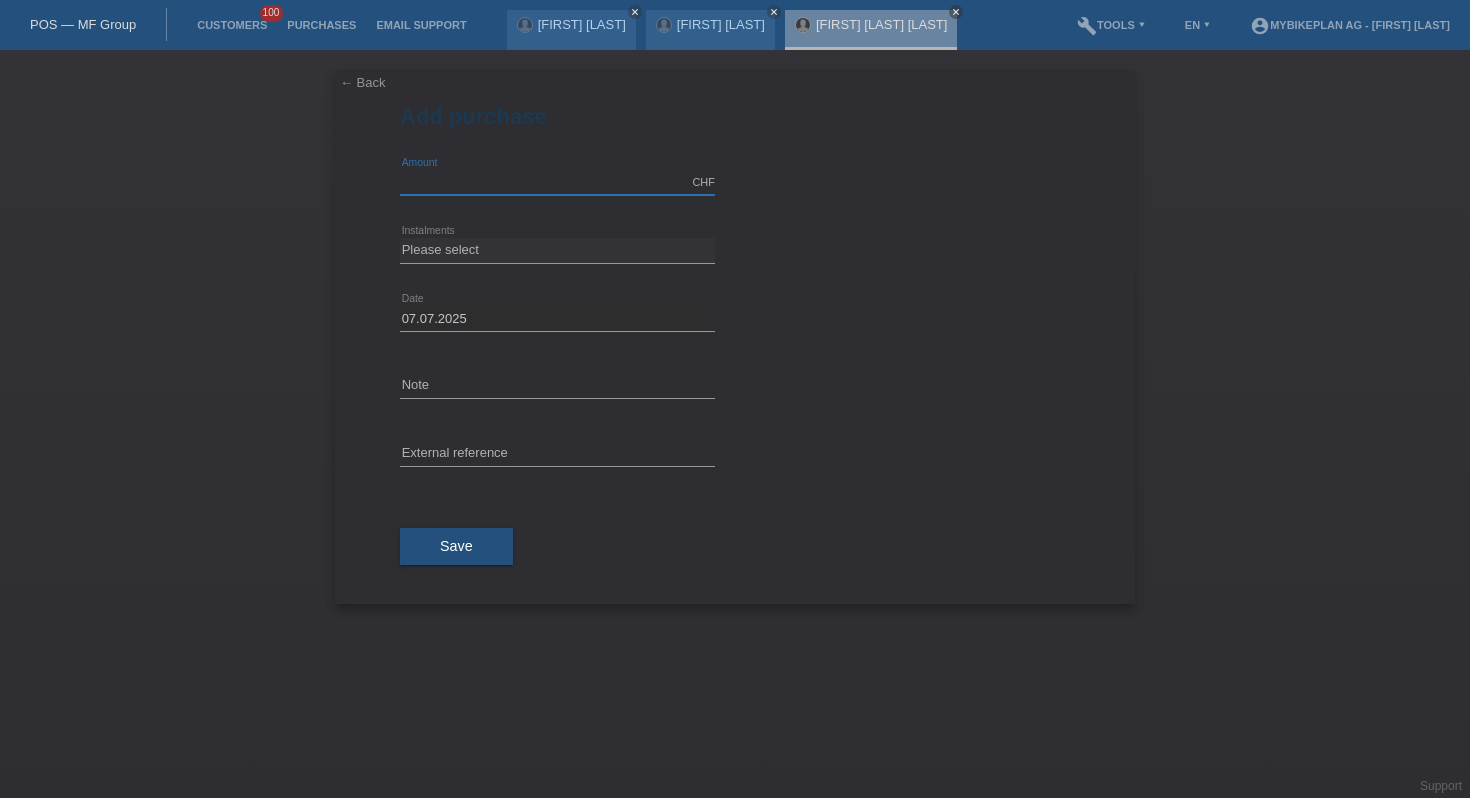 click at bounding box center (557, 182) 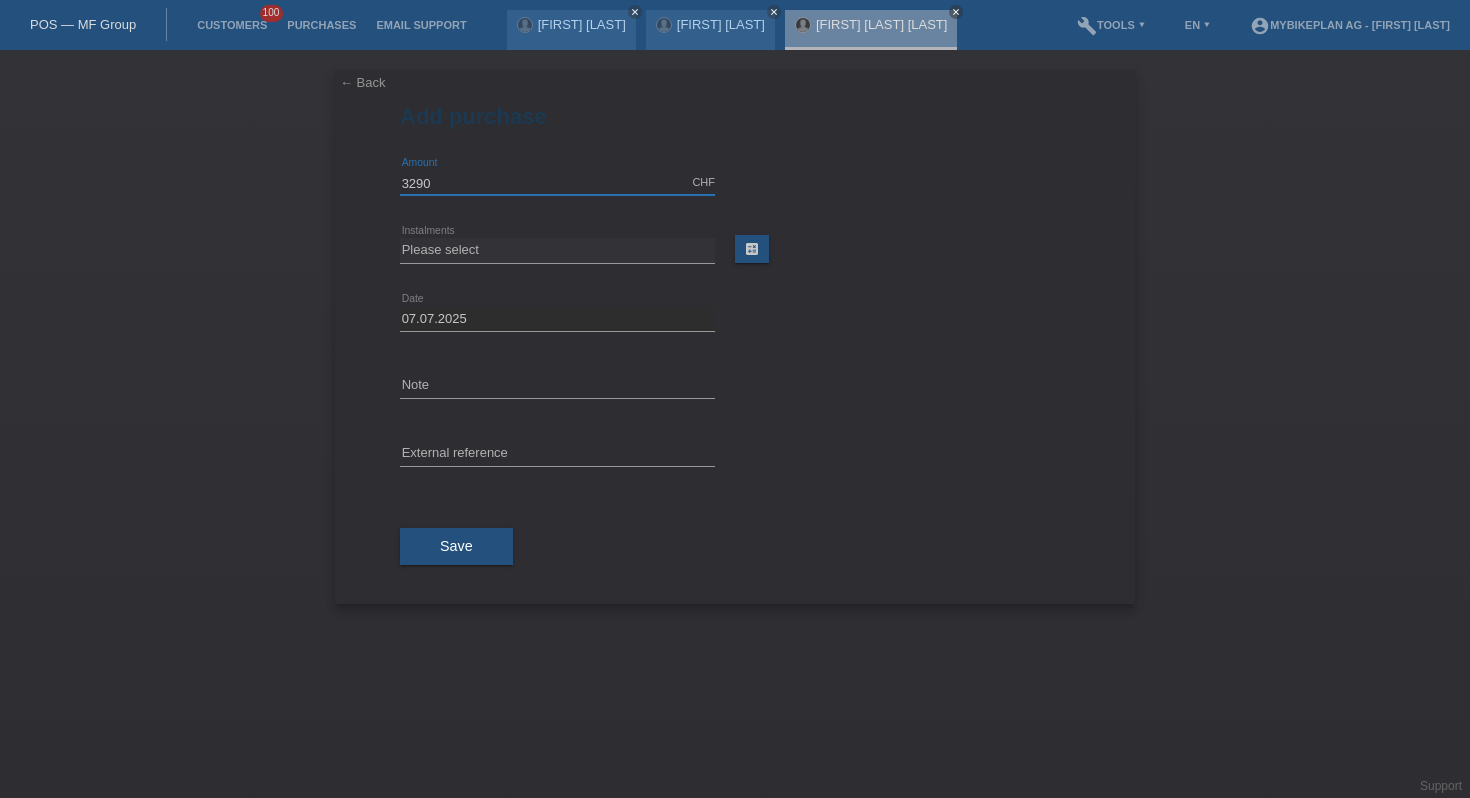 type on "3290" 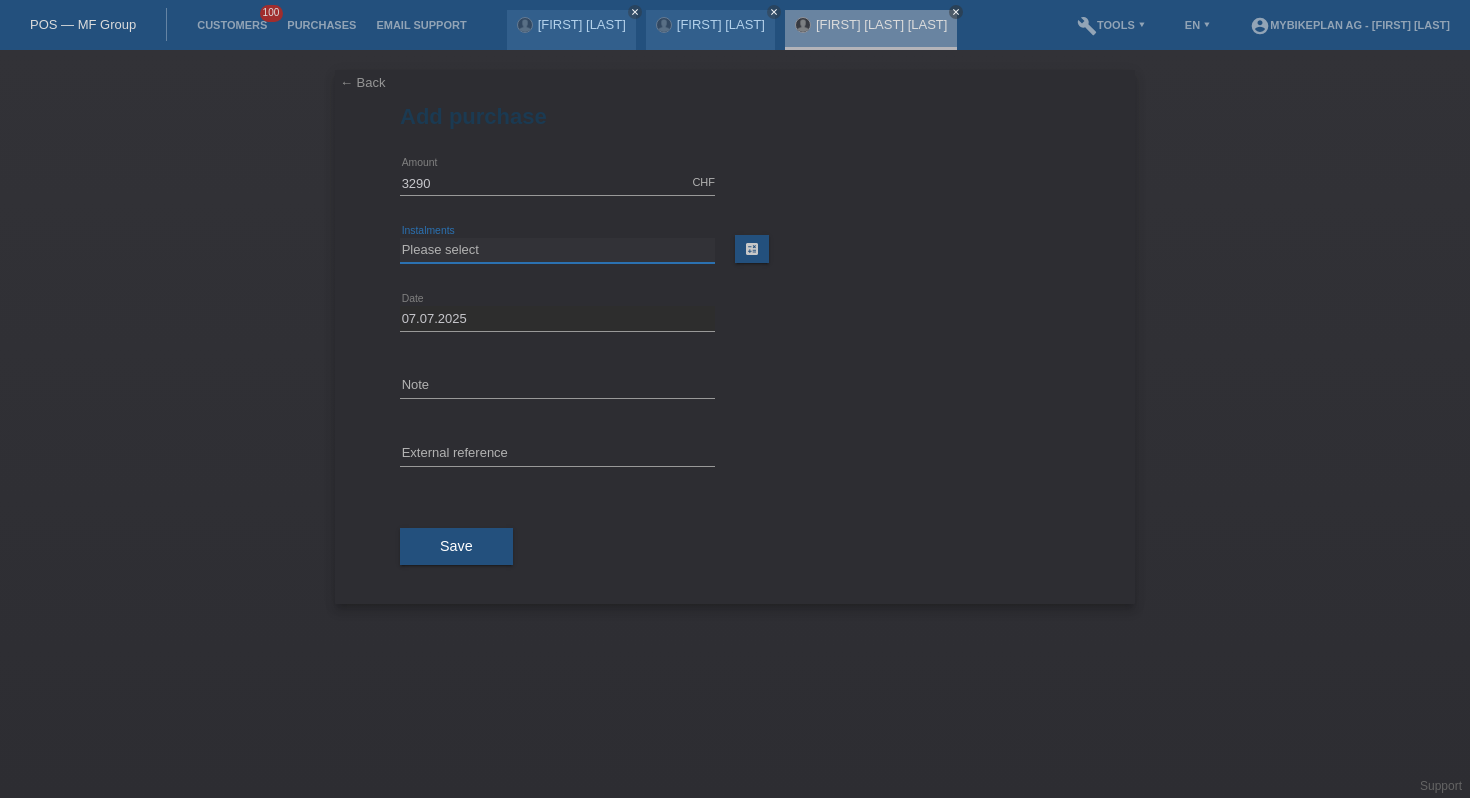 click on "Please select
6 instalments
12 instalments
18 instalments
24 instalments
36 instalments
48 instalments" at bounding box center (557, 250) 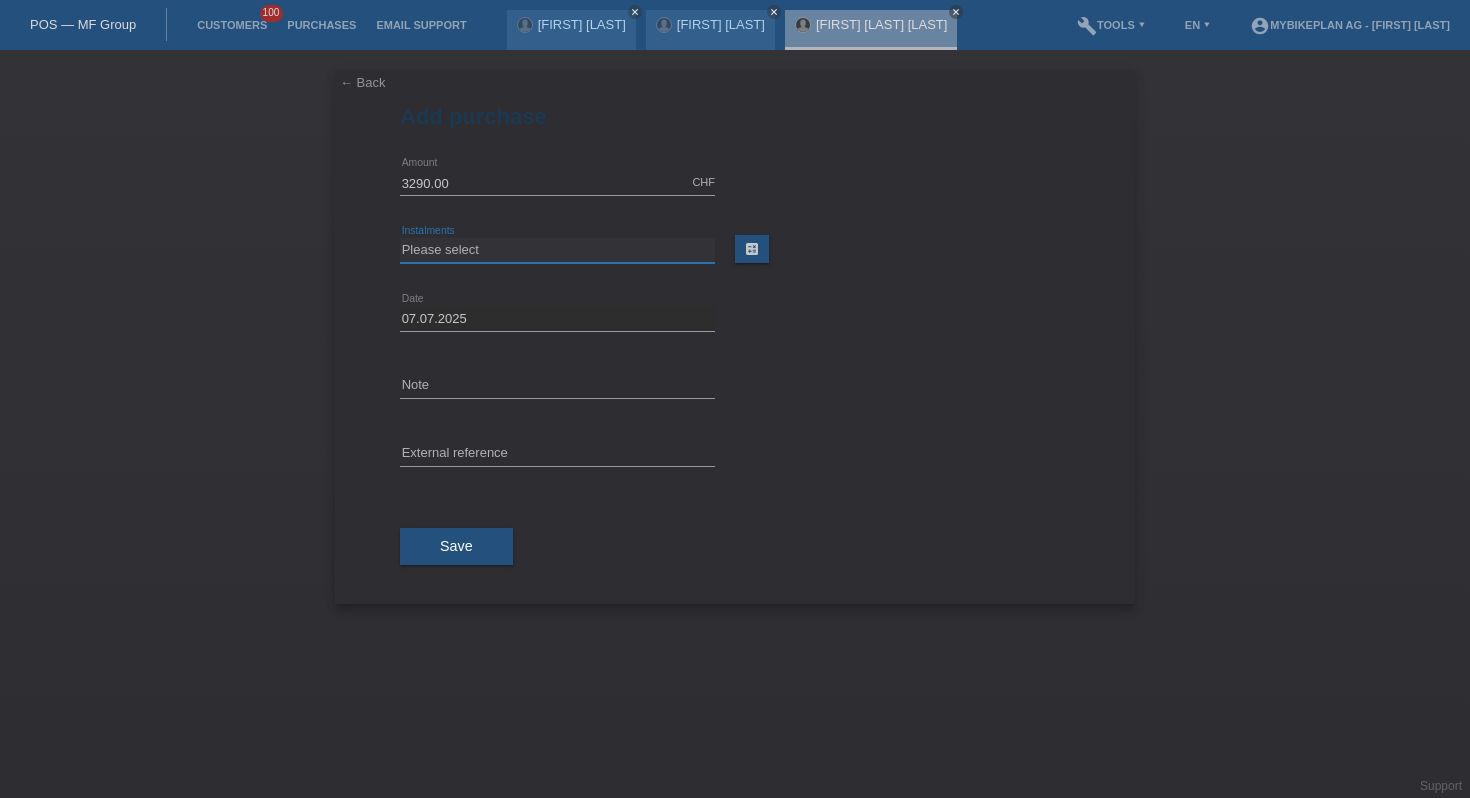 select on "488" 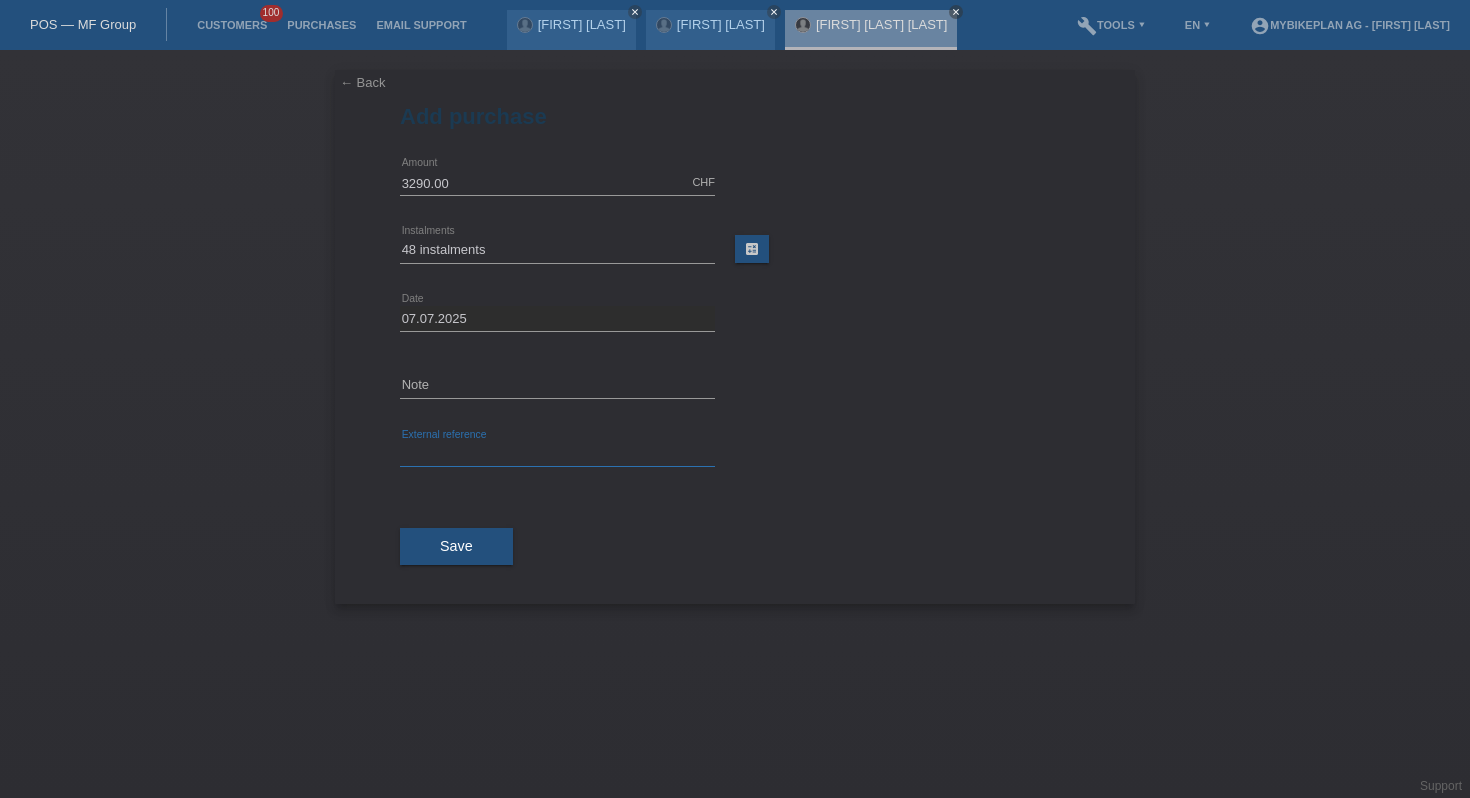 click at bounding box center [557, 454] 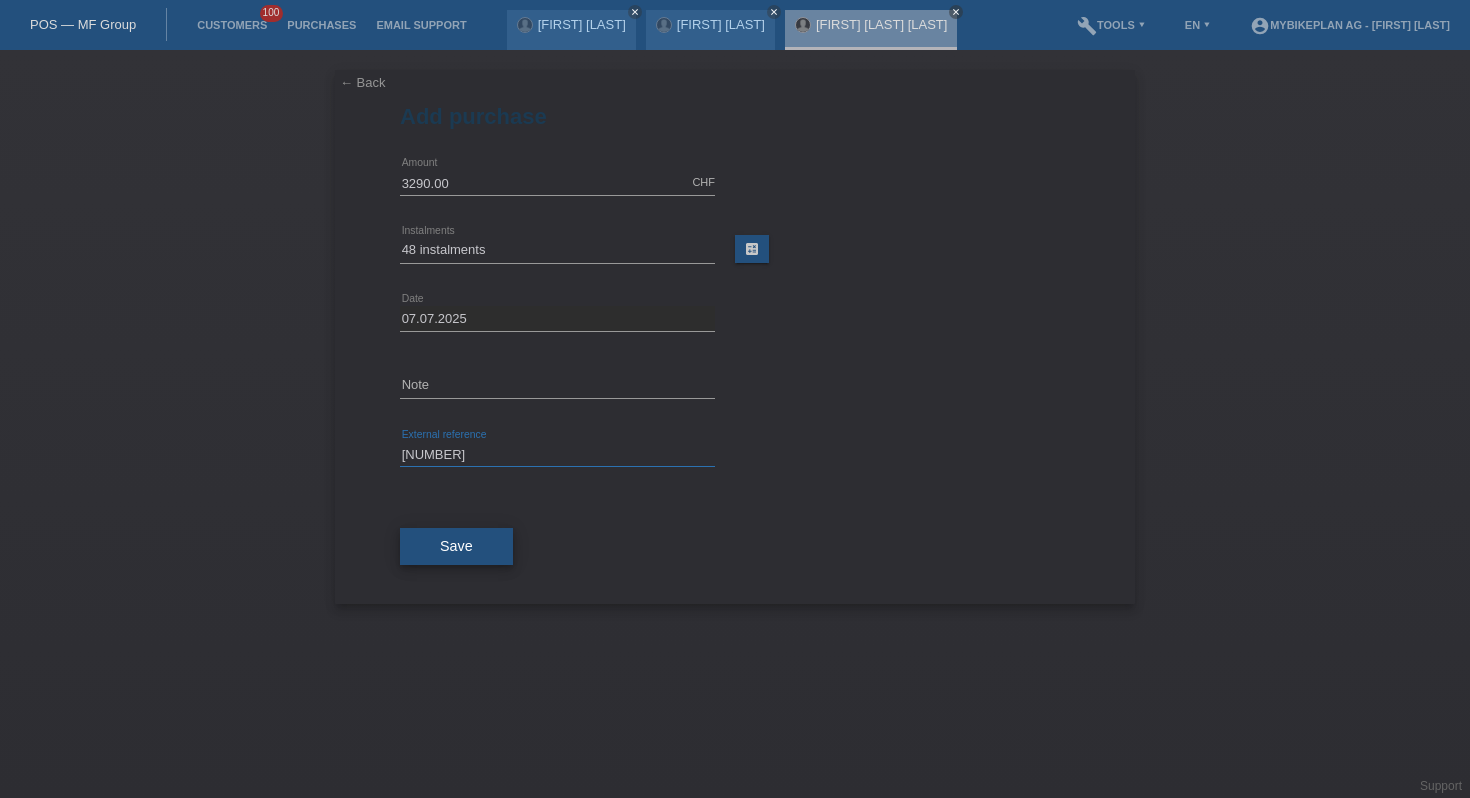 type on "[NUMBER]" 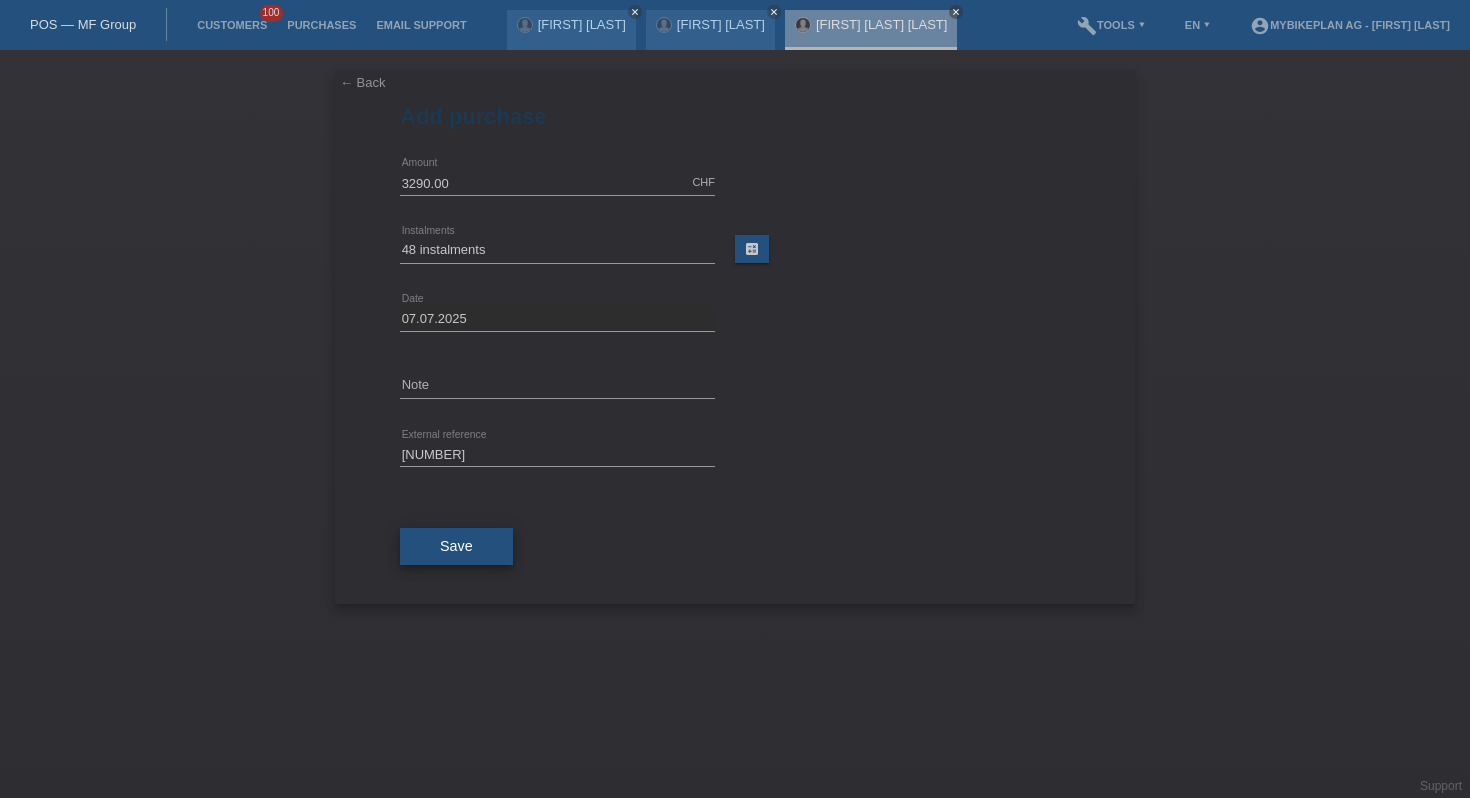 click on "Save" at bounding box center (456, 546) 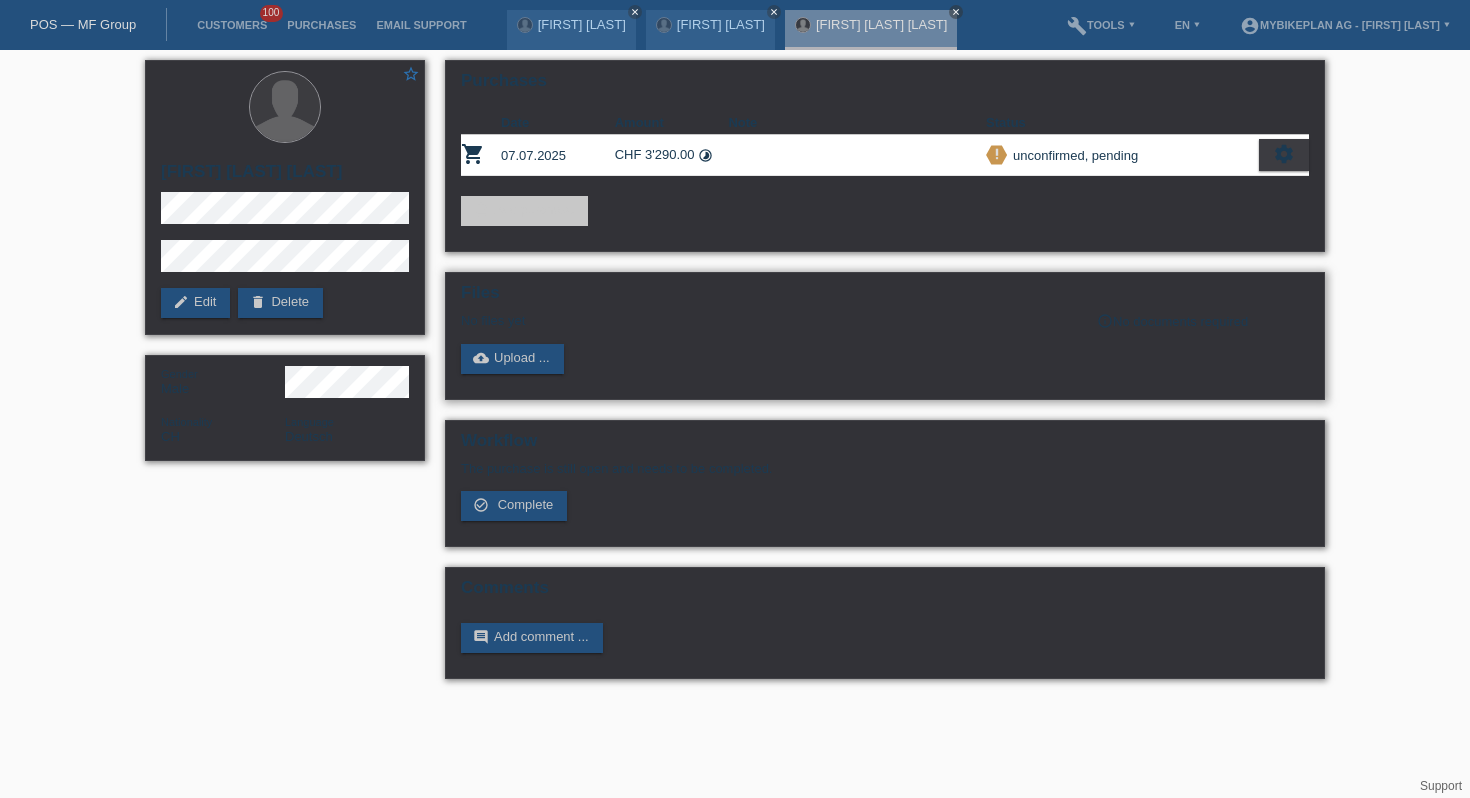 scroll, scrollTop: 0, scrollLeft: 0, axis: both 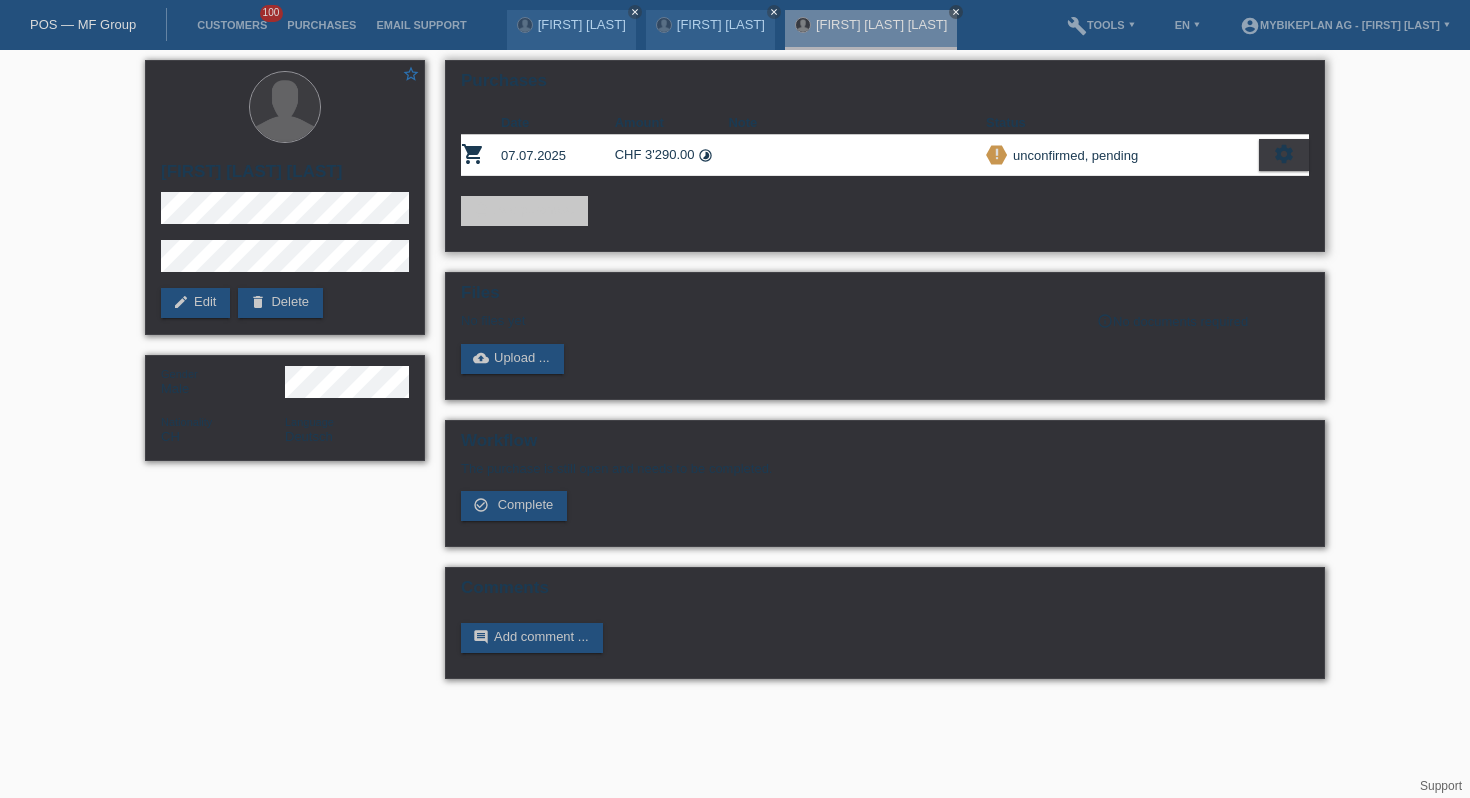click on "settings" at bounding box center [1284, 154] 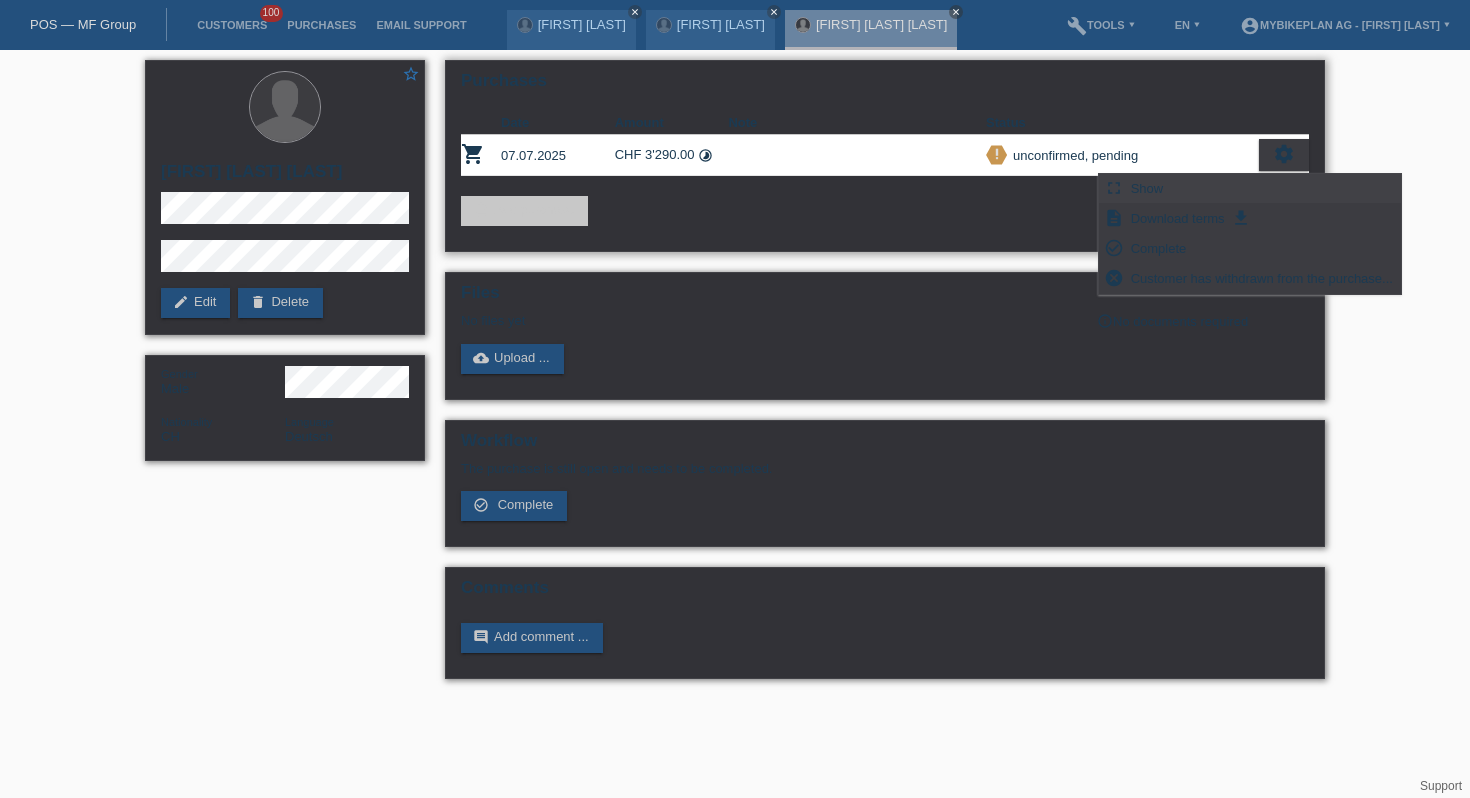 click on "Show" at bounding box center (1147, 188) 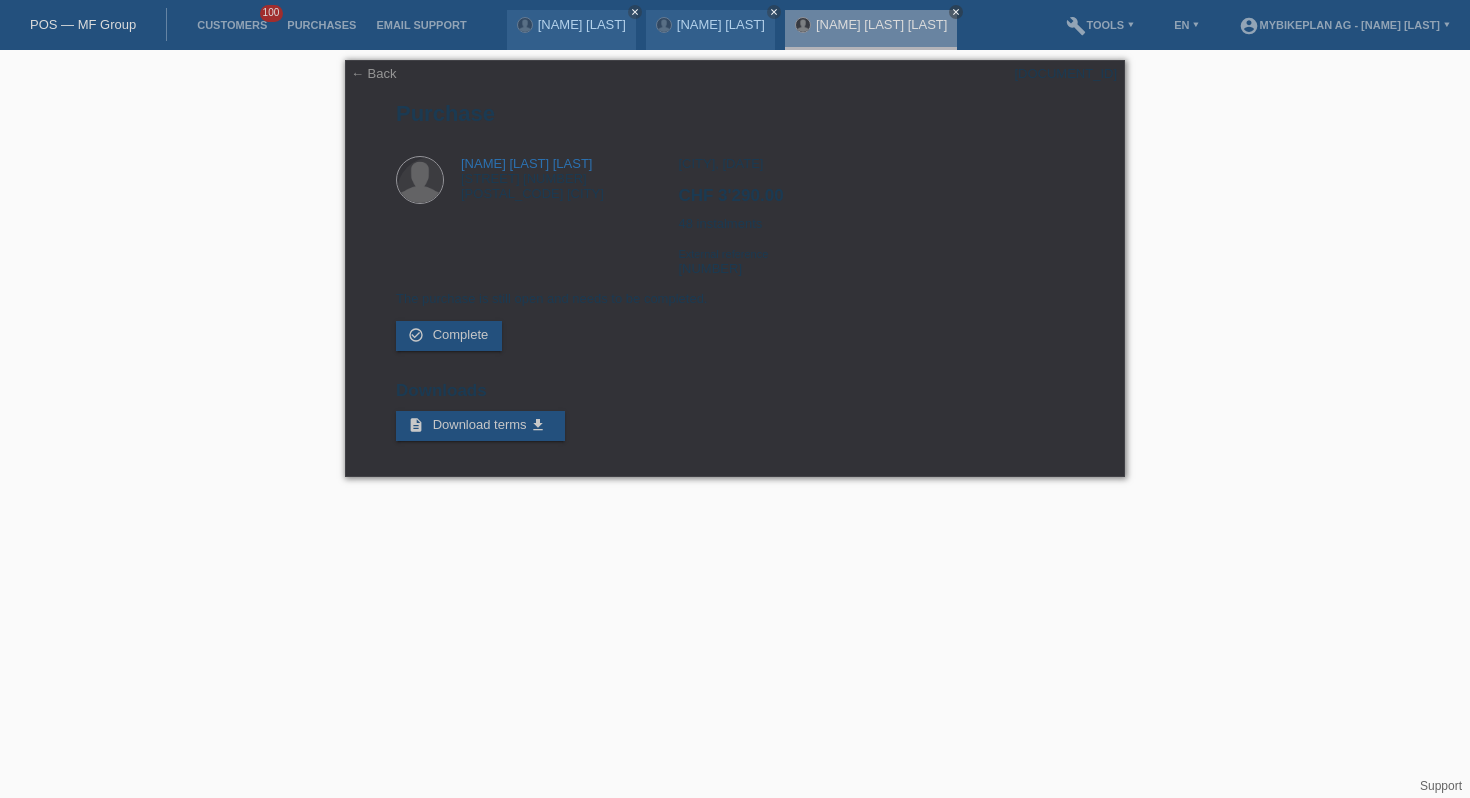 scroll, scrollTop: 0, scrollLeft: 0, axis: both 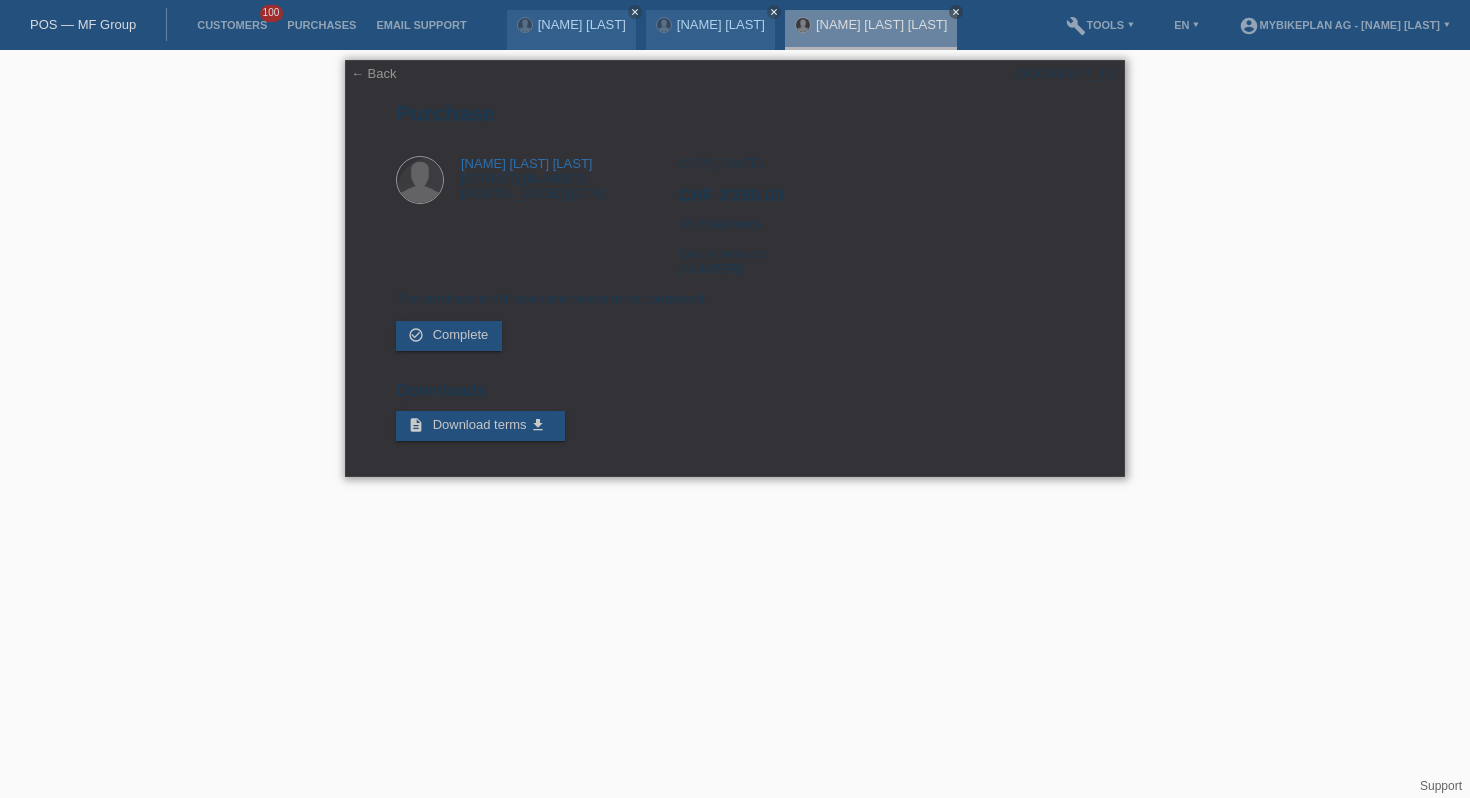 click on "[DOCUMENT_ID]" at bounding box center (1065, 73) 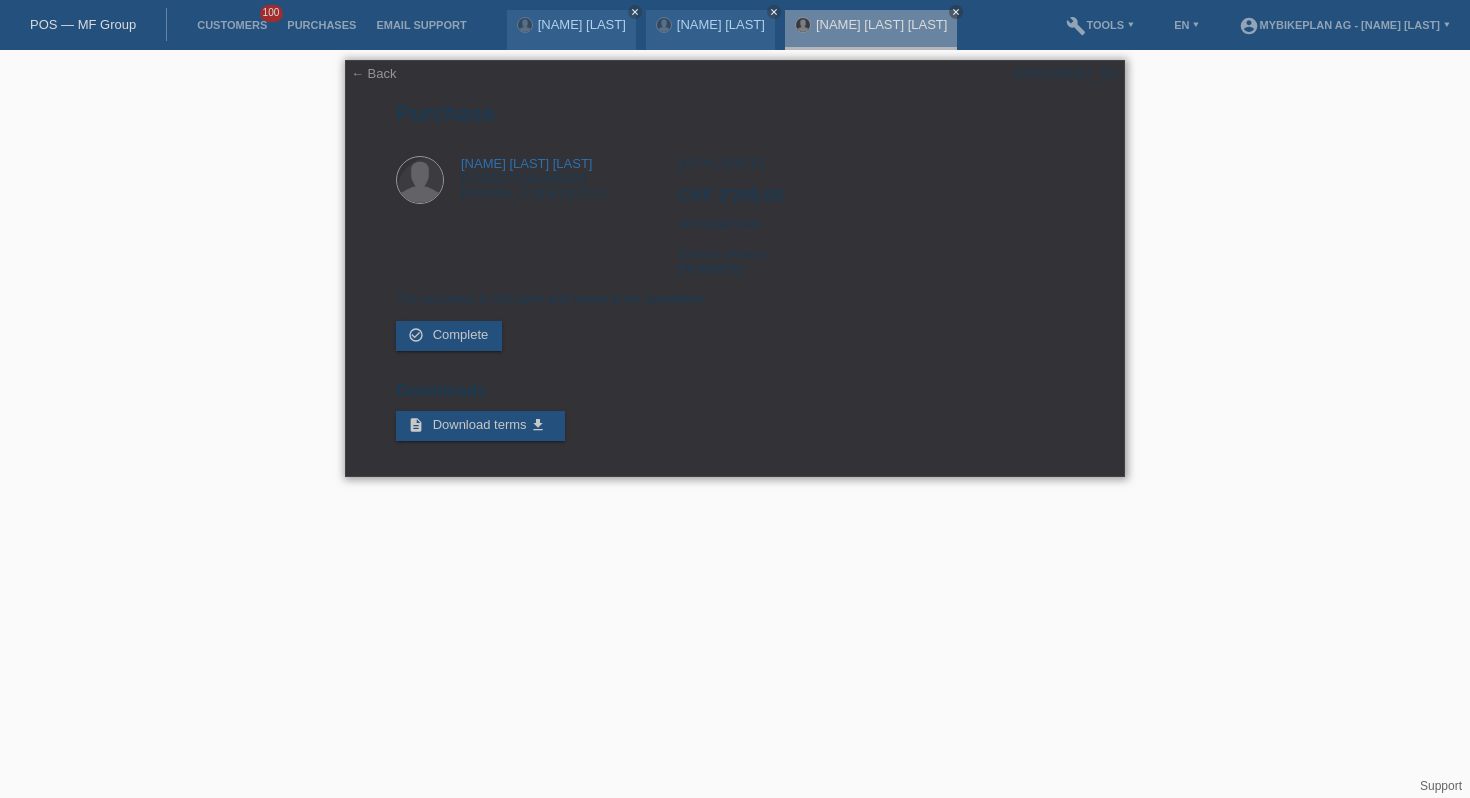 click on "[CITY], [DATE]
[CURRENCY] [PRICE]
[NUMBER] instalments
External reference
[NUMBER]" at bounding box center (875, 223) 